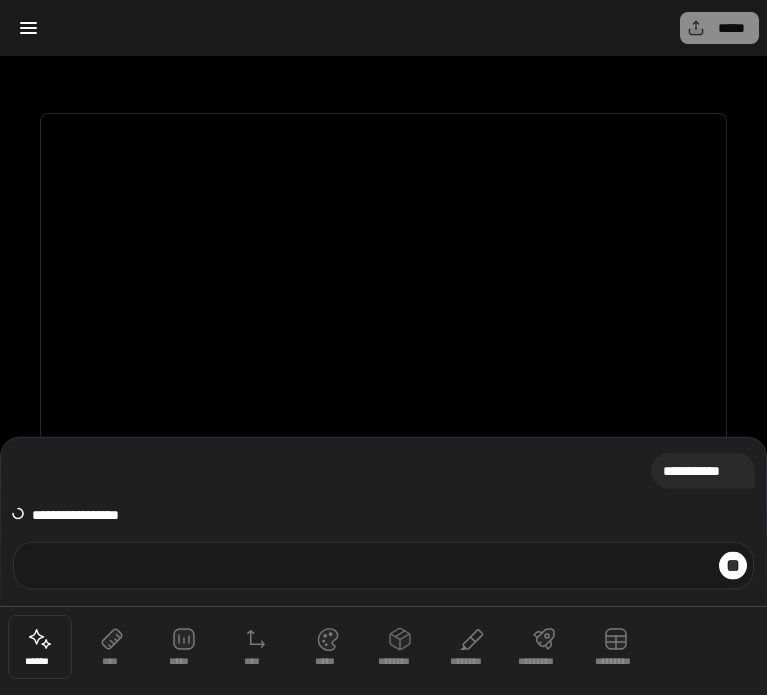scroll, scrollTop: 0, scrollLeft: 0, axis: both 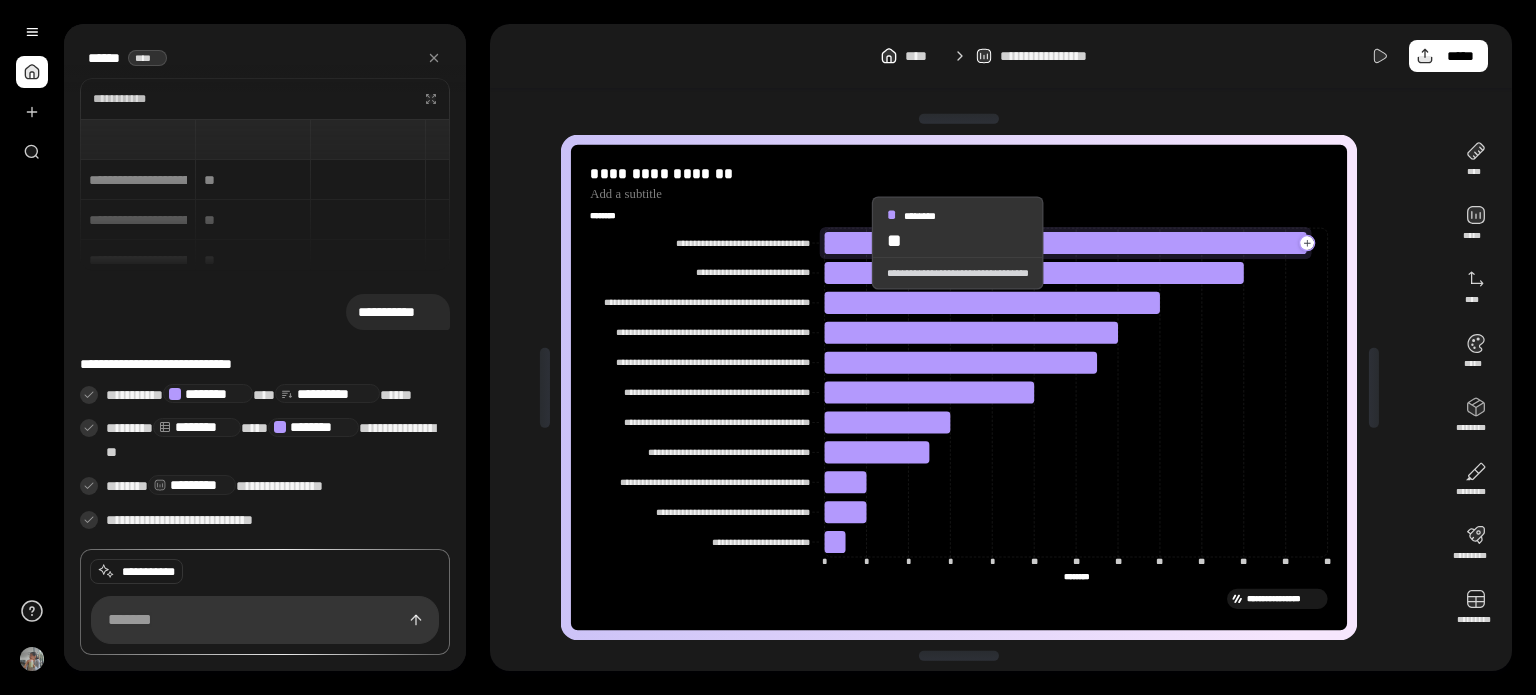 click 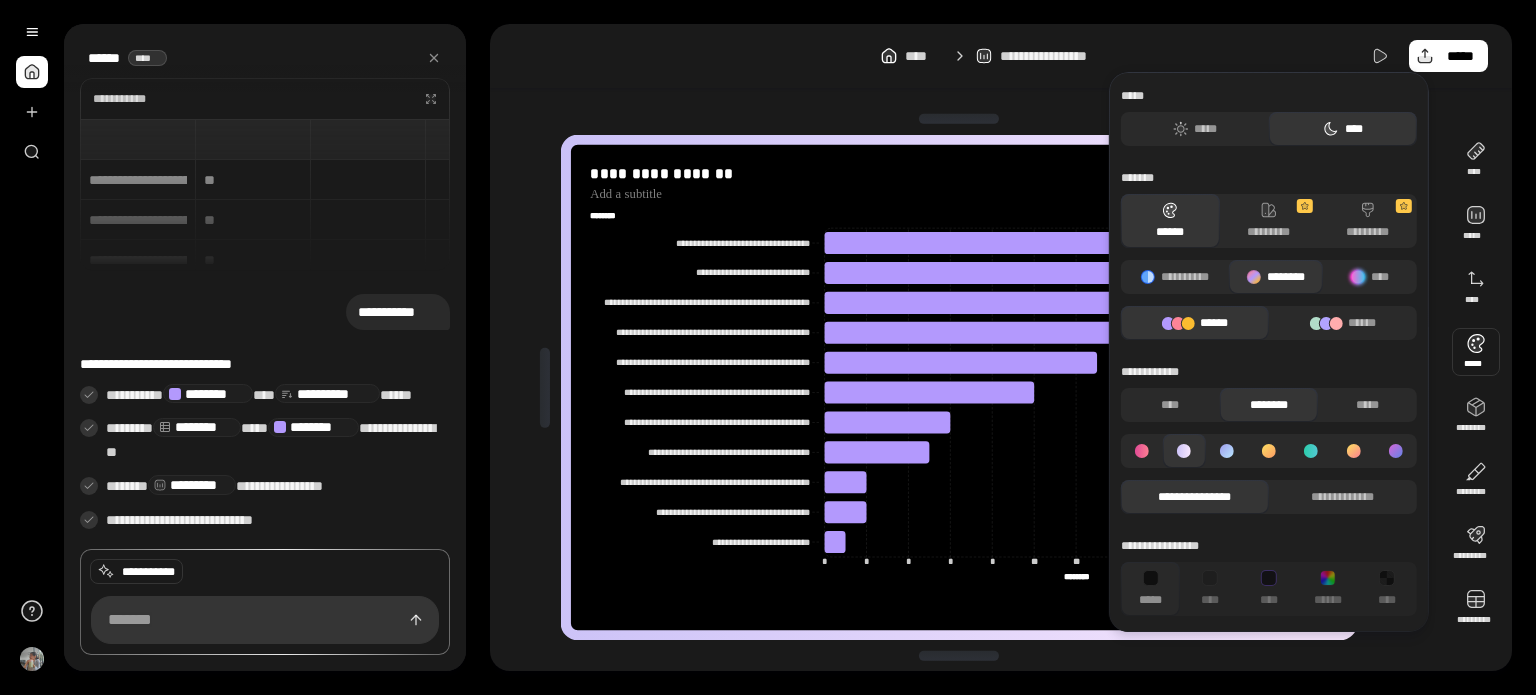 click at bounding box center (1476, 352) 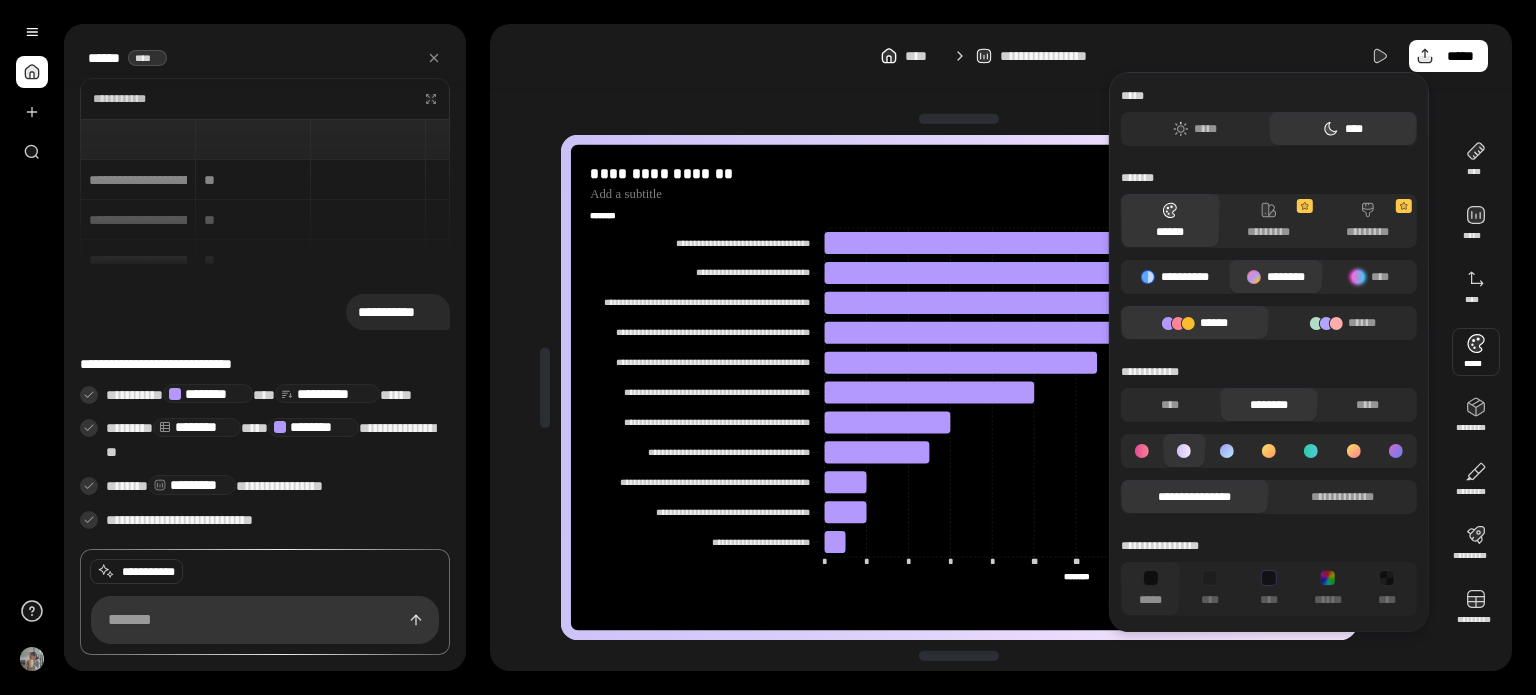 click on "**********" at bounding box center (1175, 277) 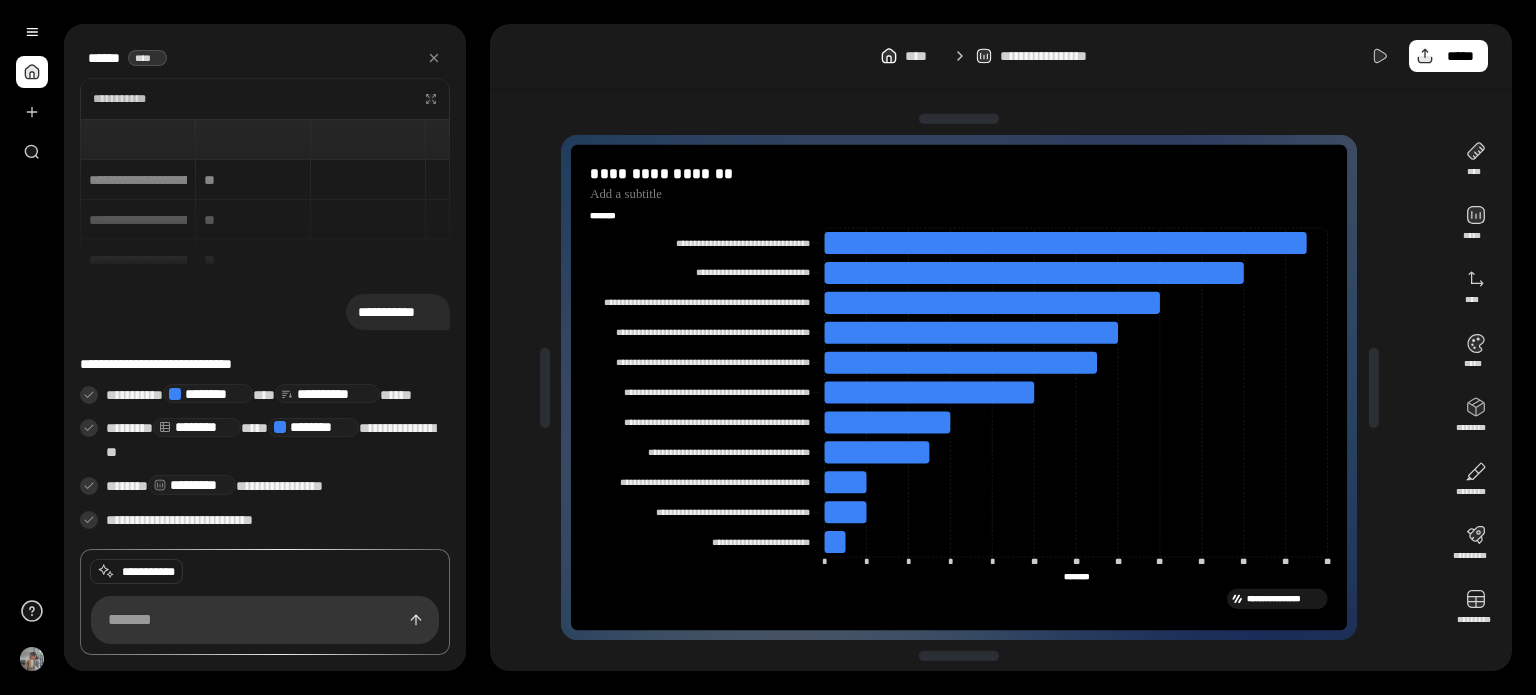 click on "**********" at bounding box center (1001, 347) 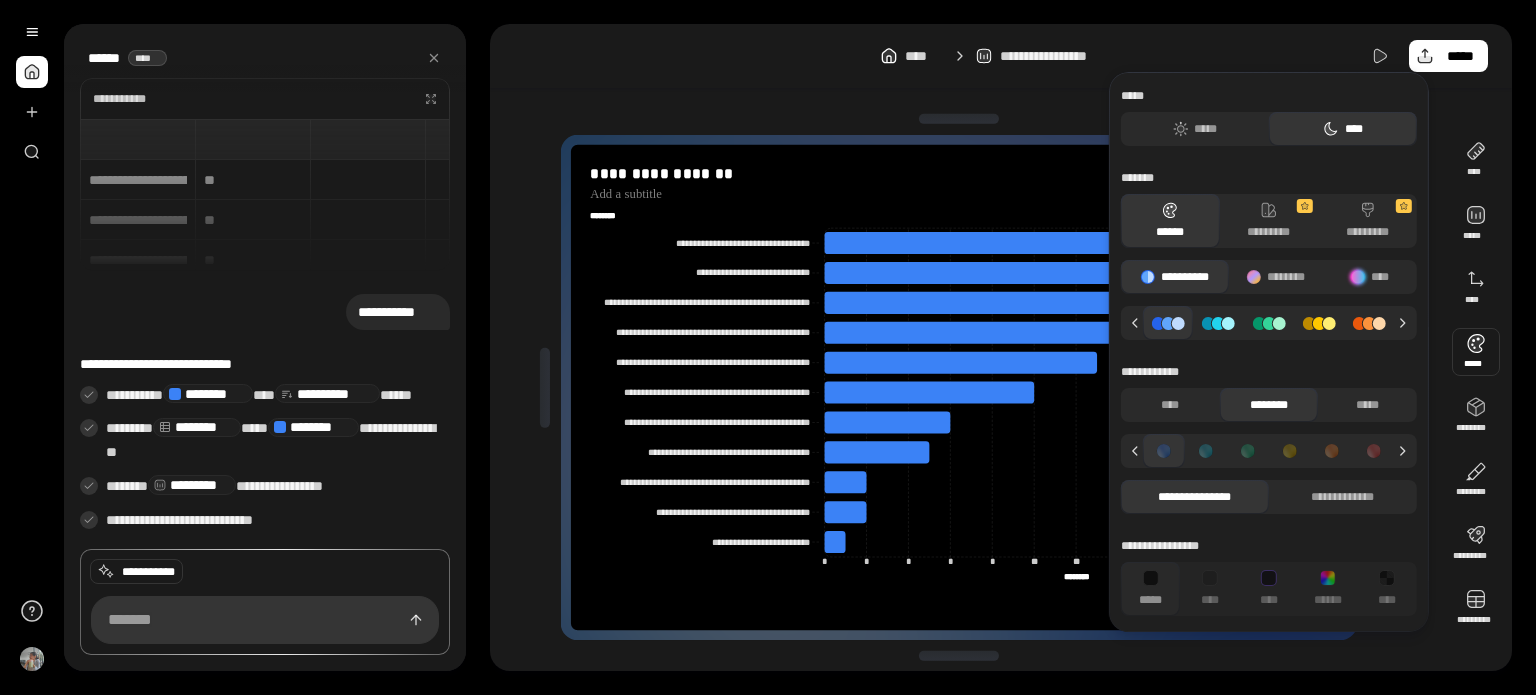 click at bounding box center (1476, 352) 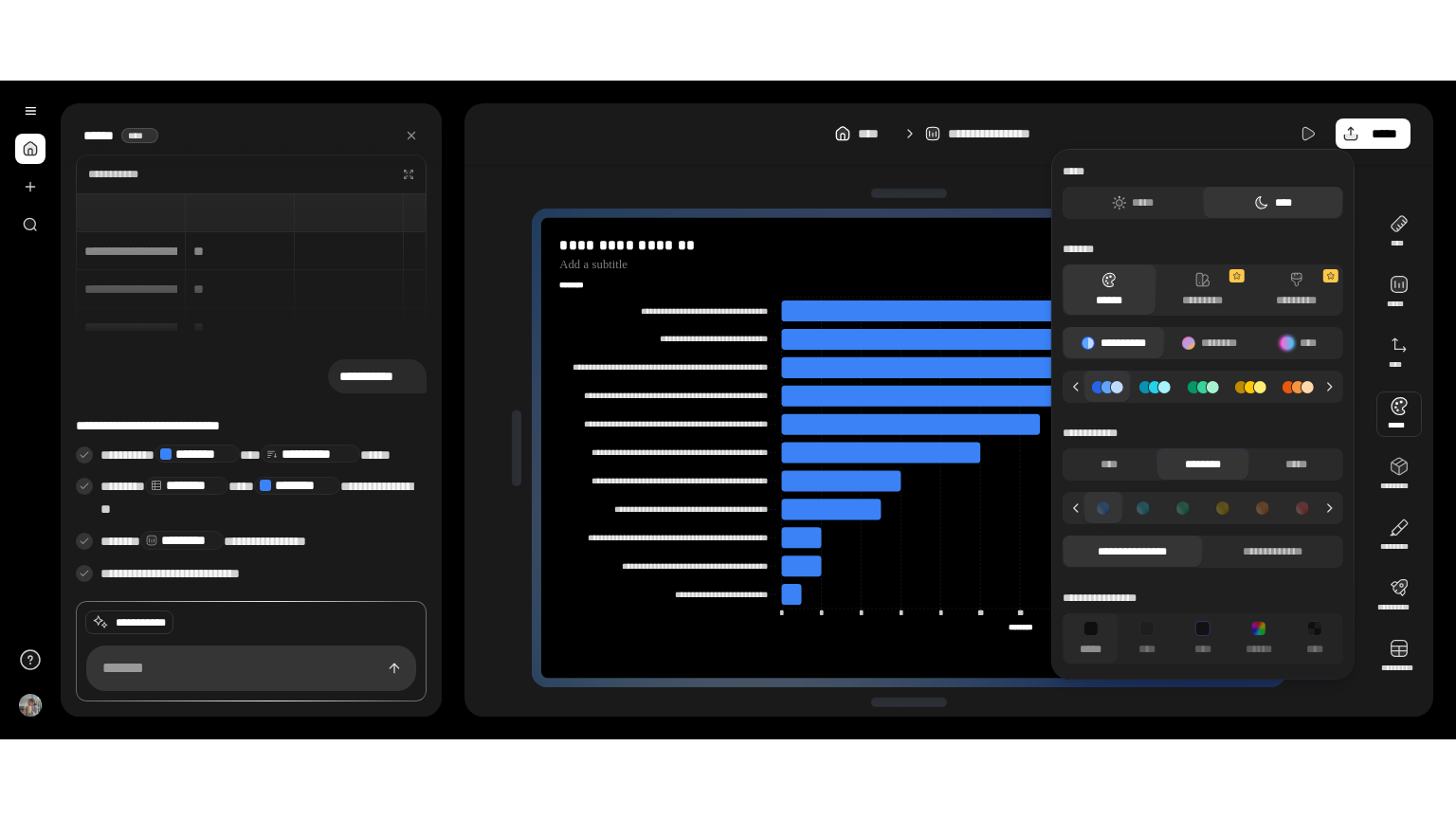 scroll, scrollTop: 4, scrollLeft: 0, axis: vertical 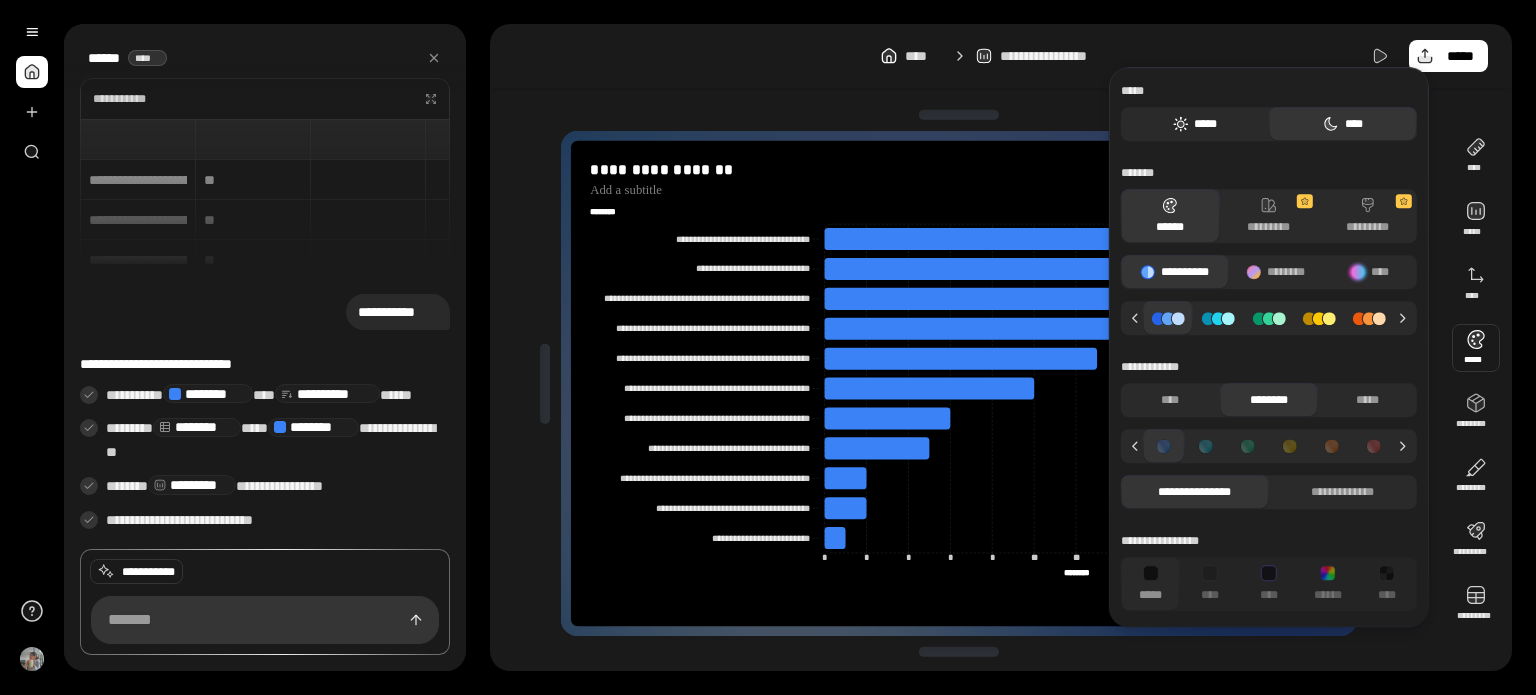 click on "*****" at bounding box center (1195, 124) 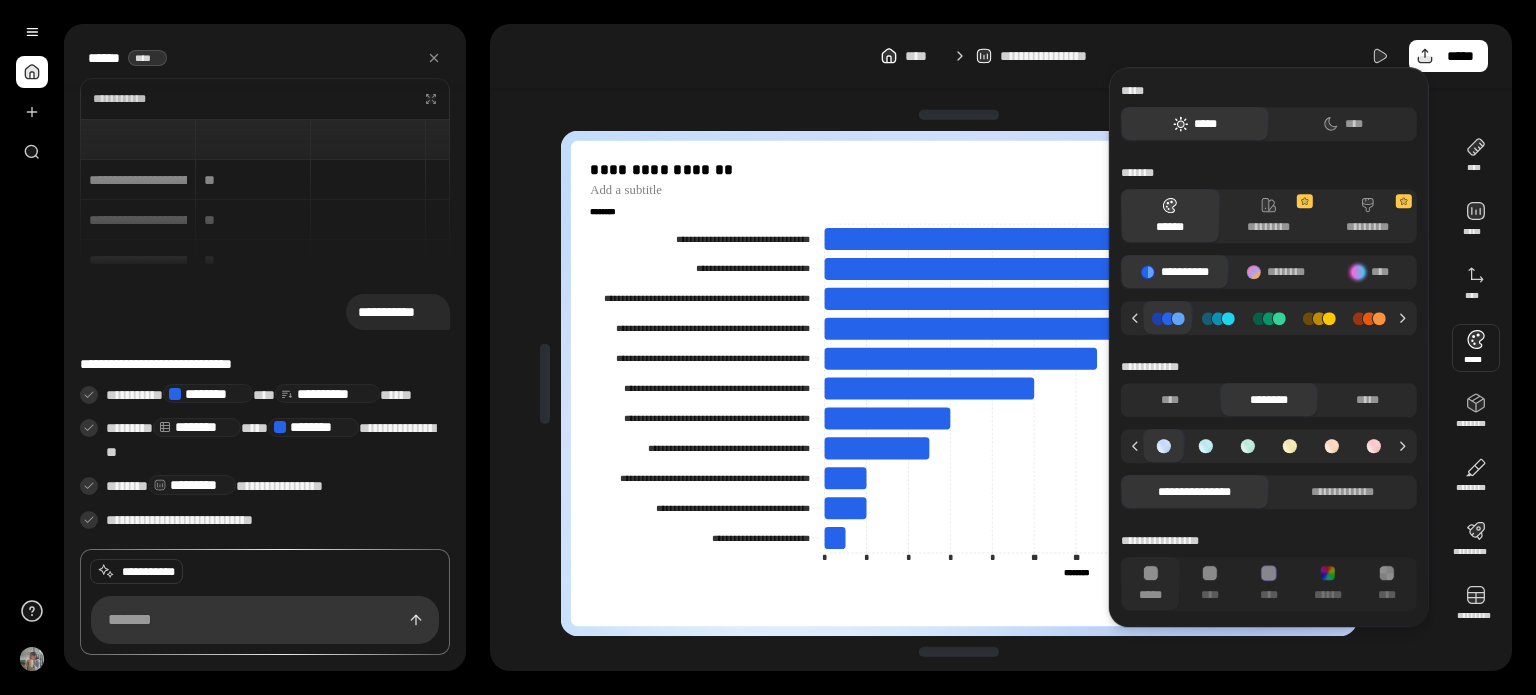 click on "**********" at bounding box center (1001, 56) 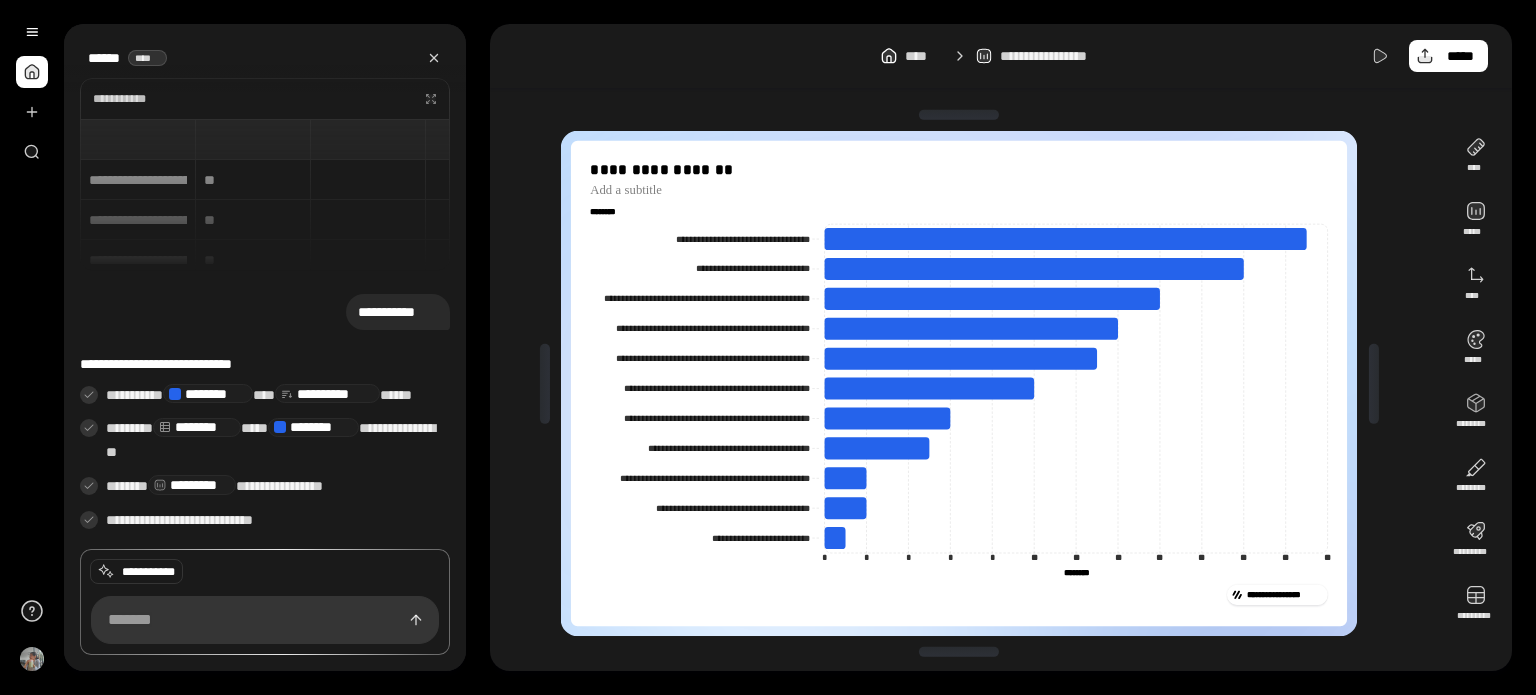 click 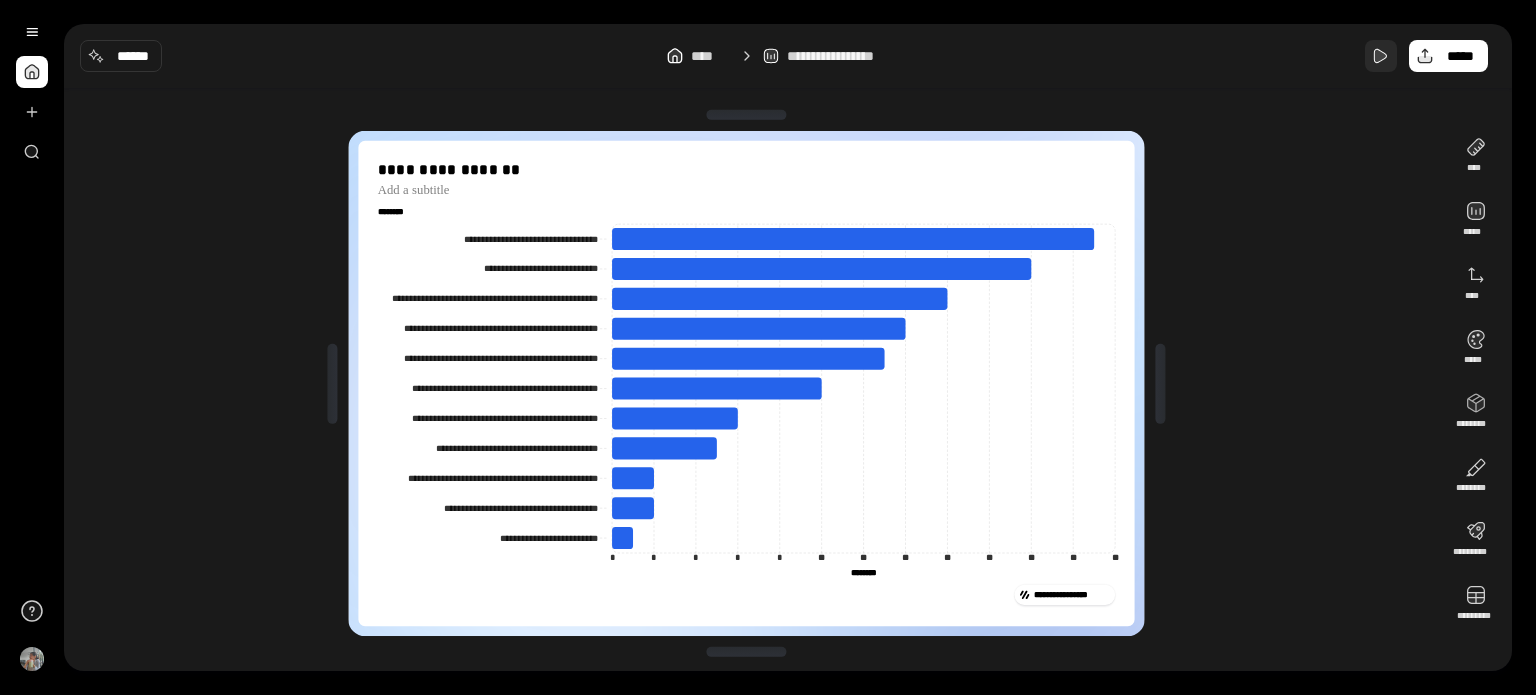 click at bounding box center (1381, 56) 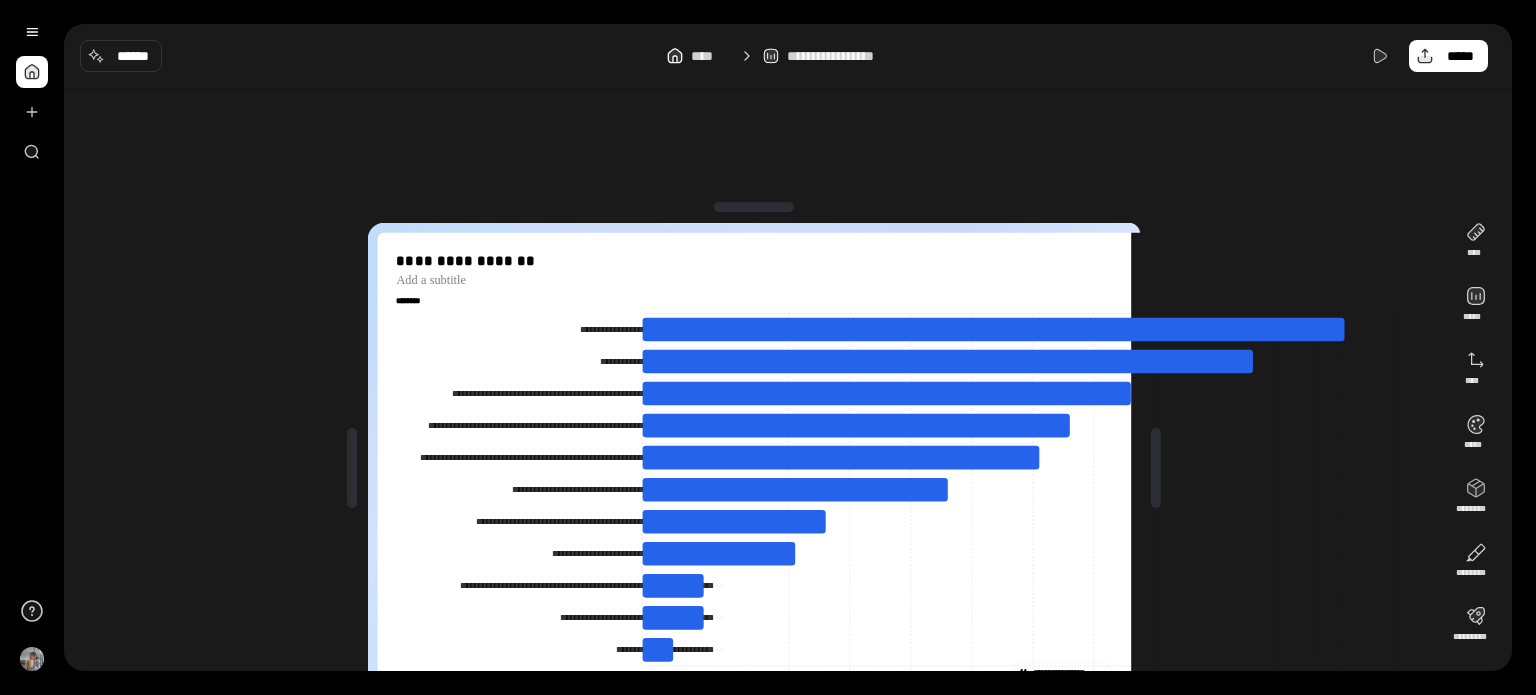 scroll, scrollTop: 0, scrollLeft: 0, axis: both 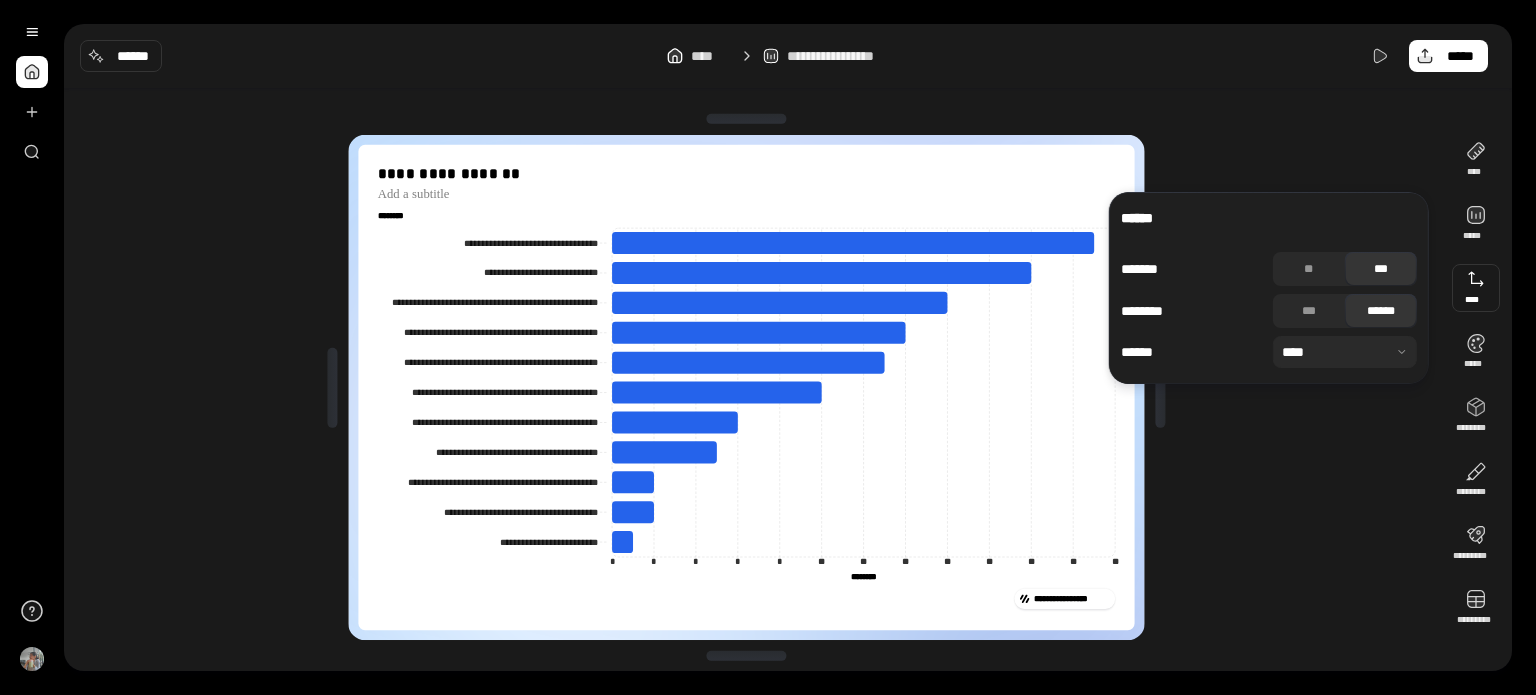 click on "**********" 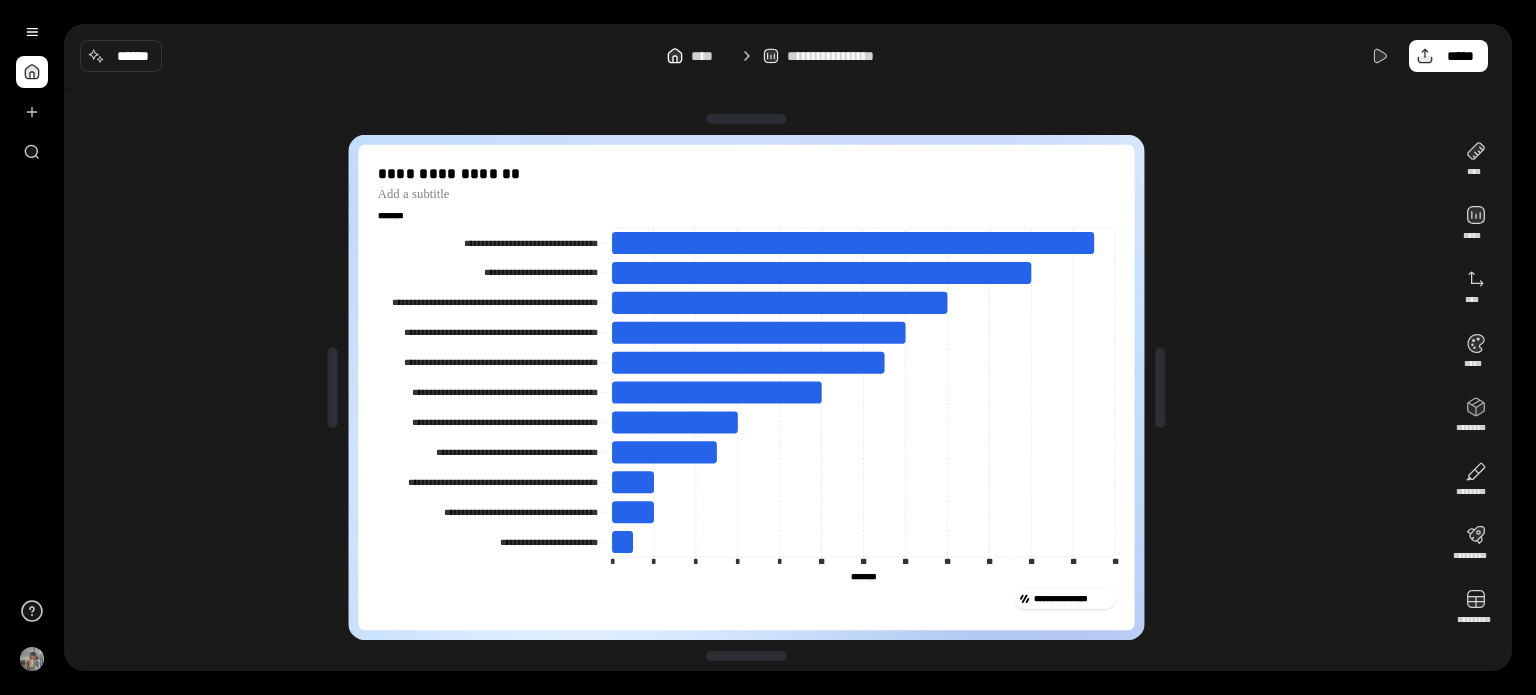 click on "**********" 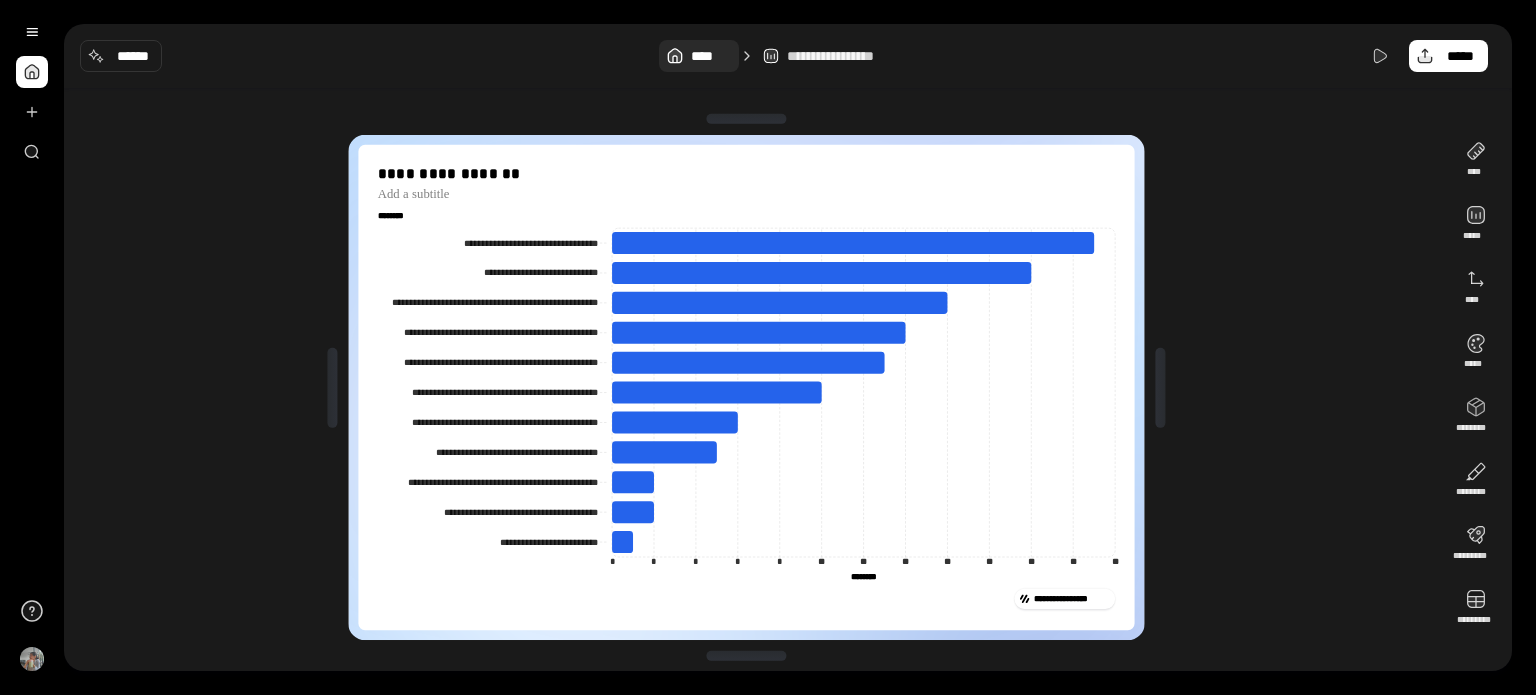 click on "****" at bounding box center [710, 56] 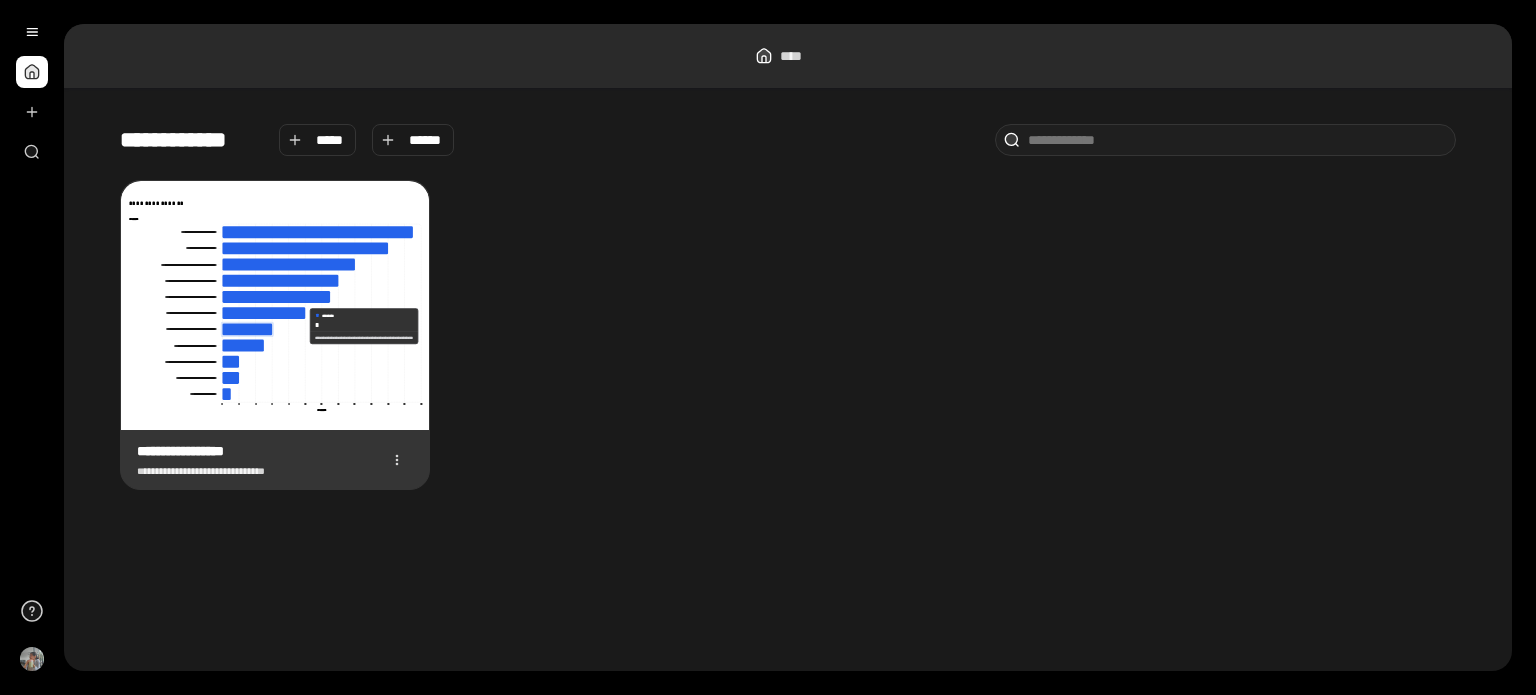 click 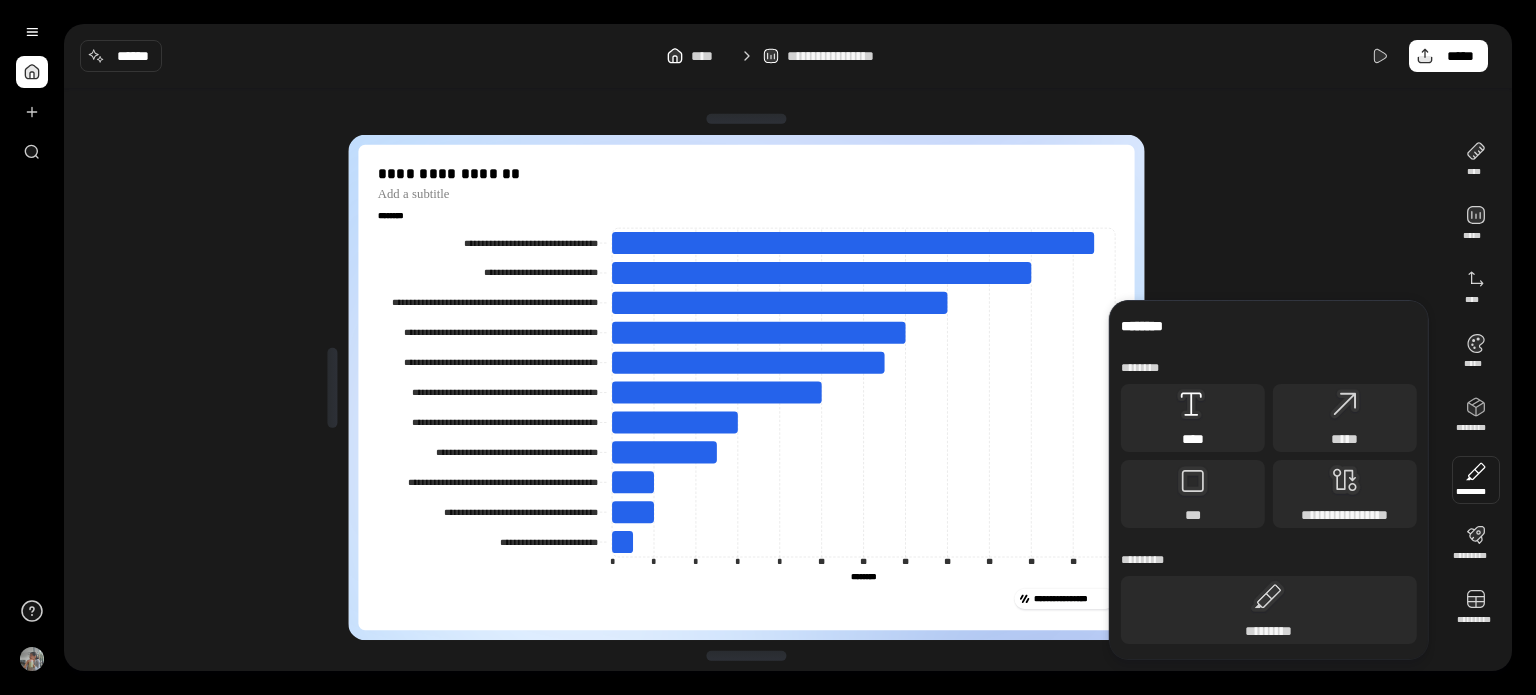 click on "****" at bounding box center [1193, 418] 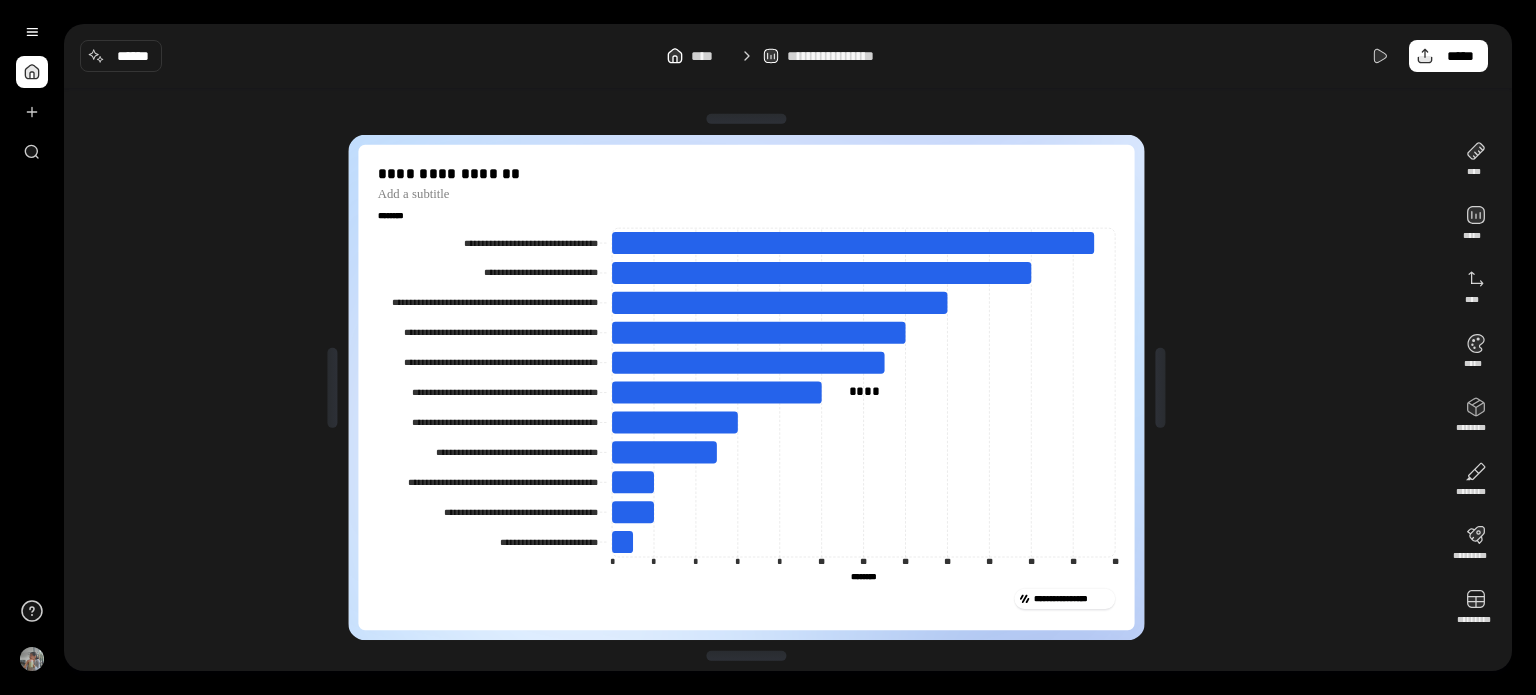 click on "**********" 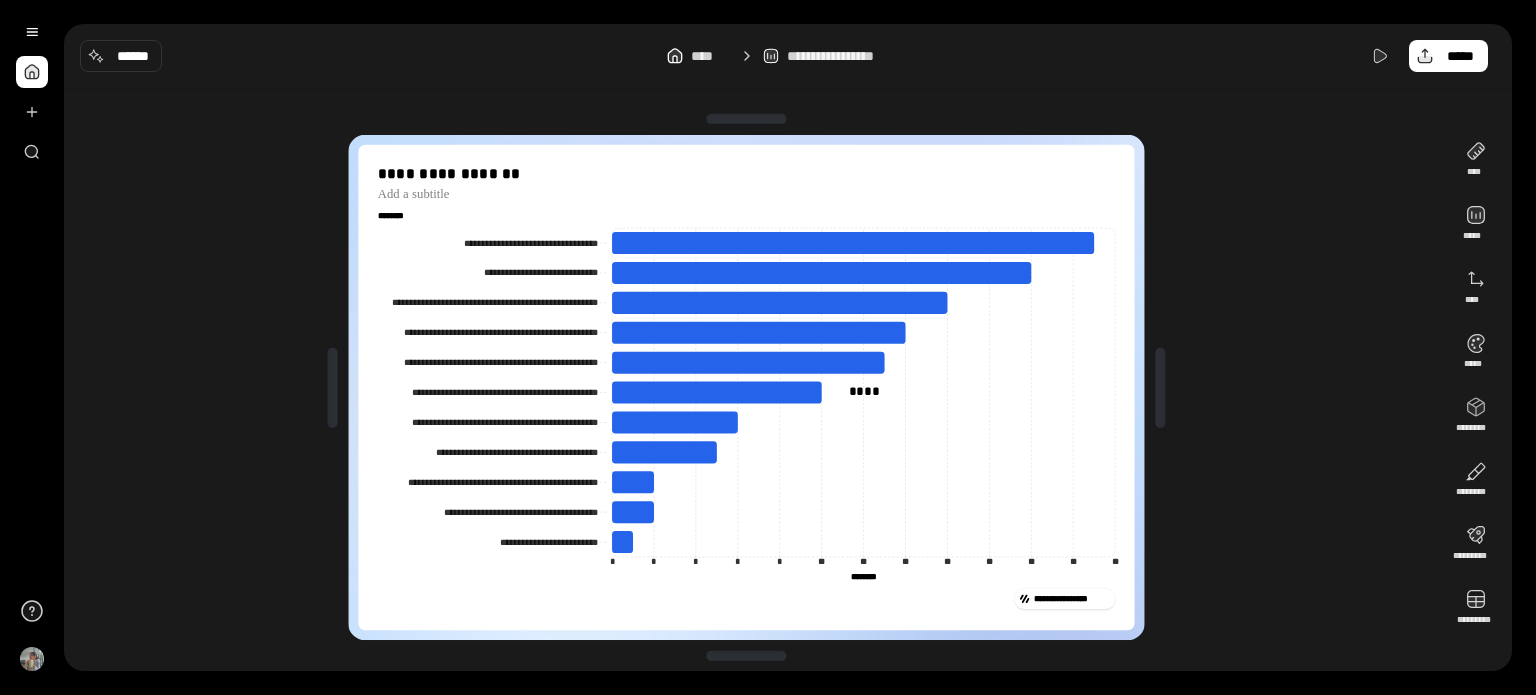 click at bounding box center (32, 72) 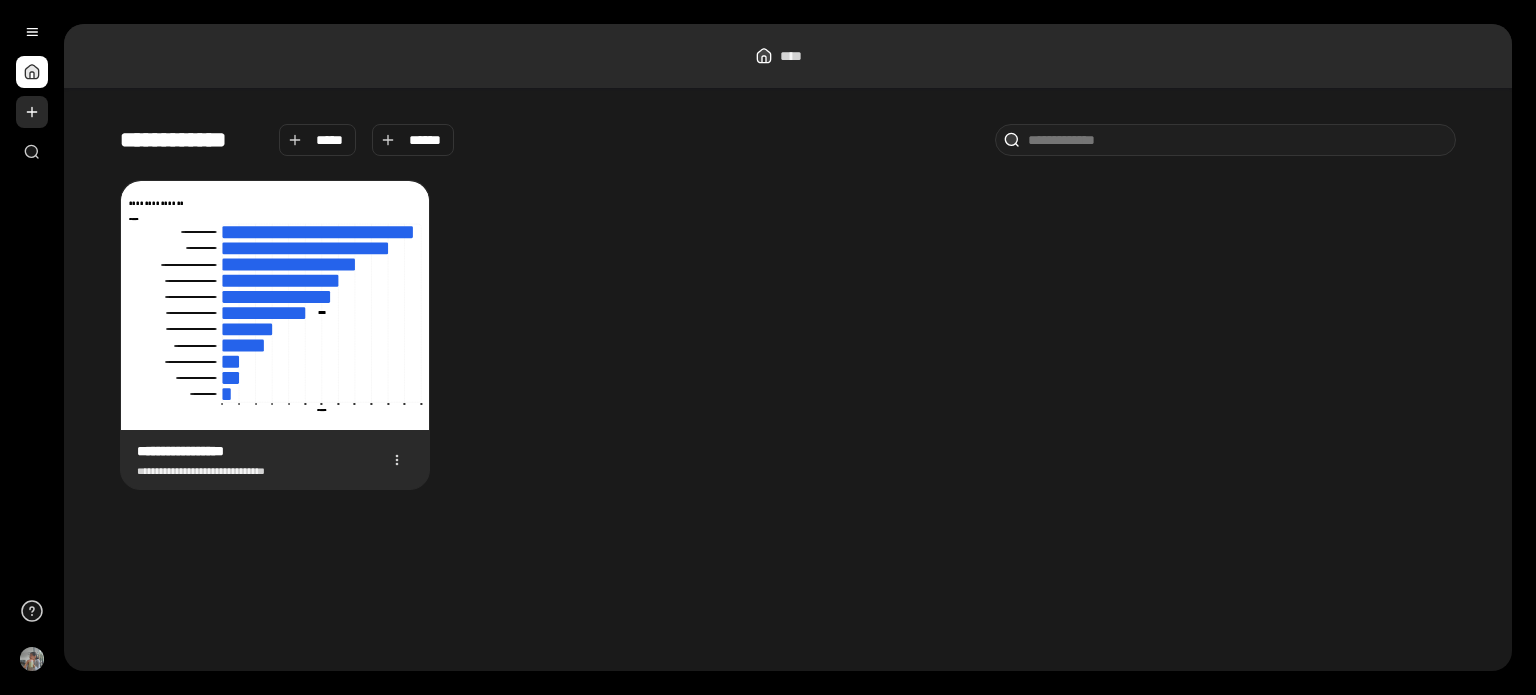 click at bounding box center (32, 112) 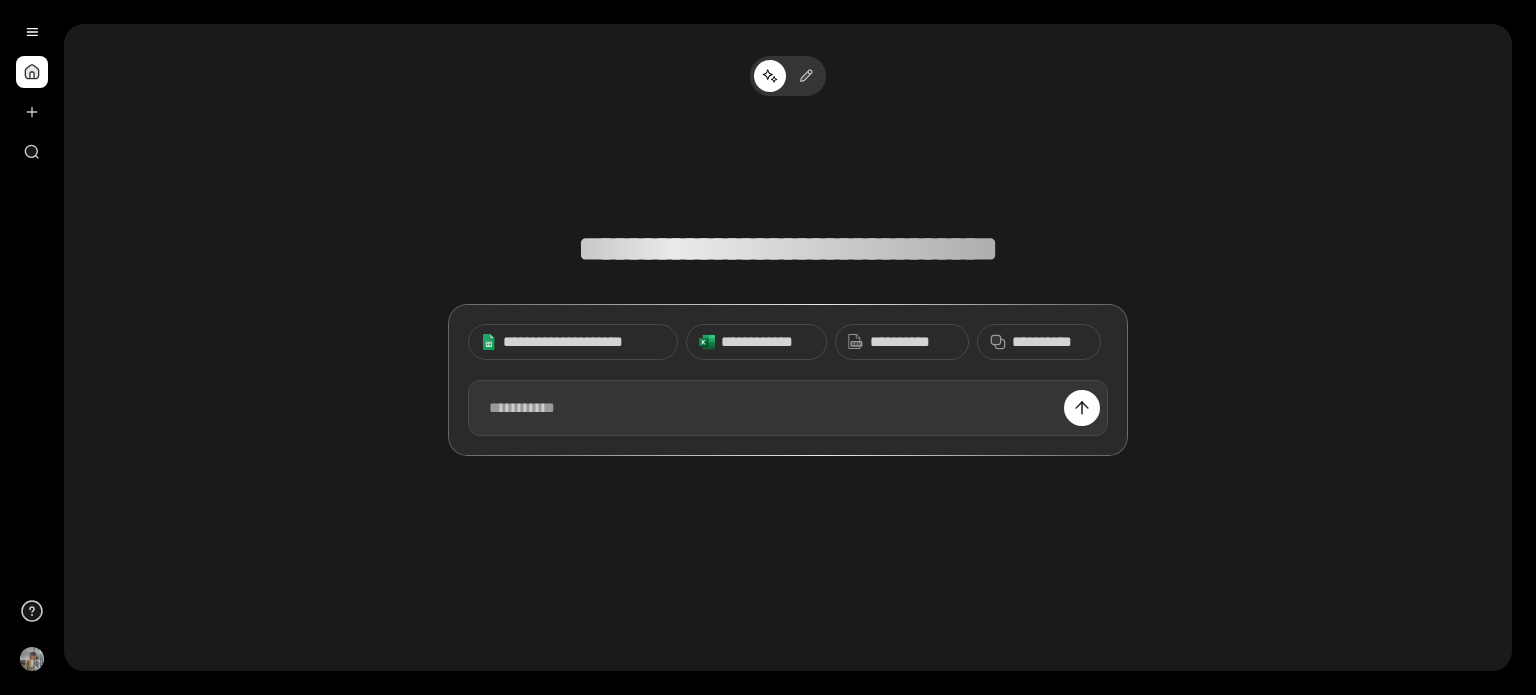 click at bounding box center [788, 408] 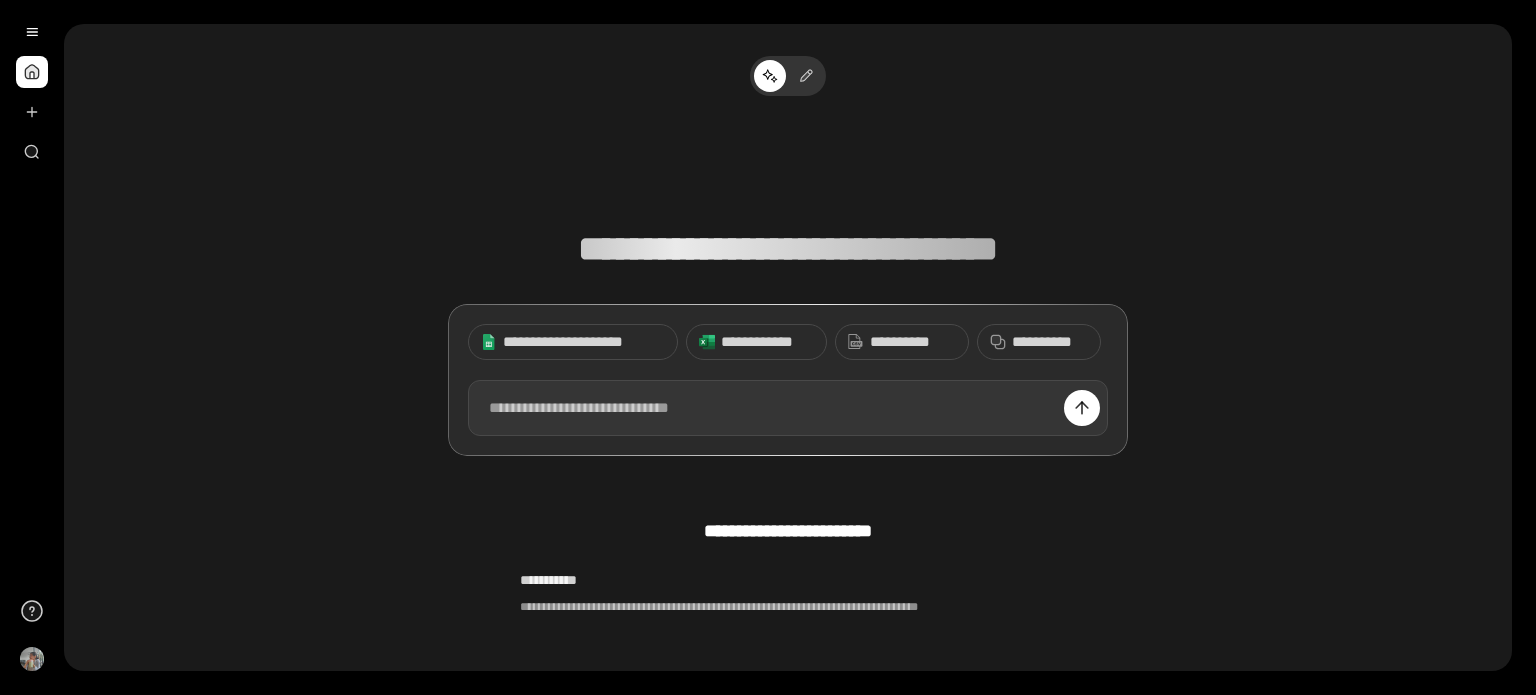 click at bounding box center (788, 408) 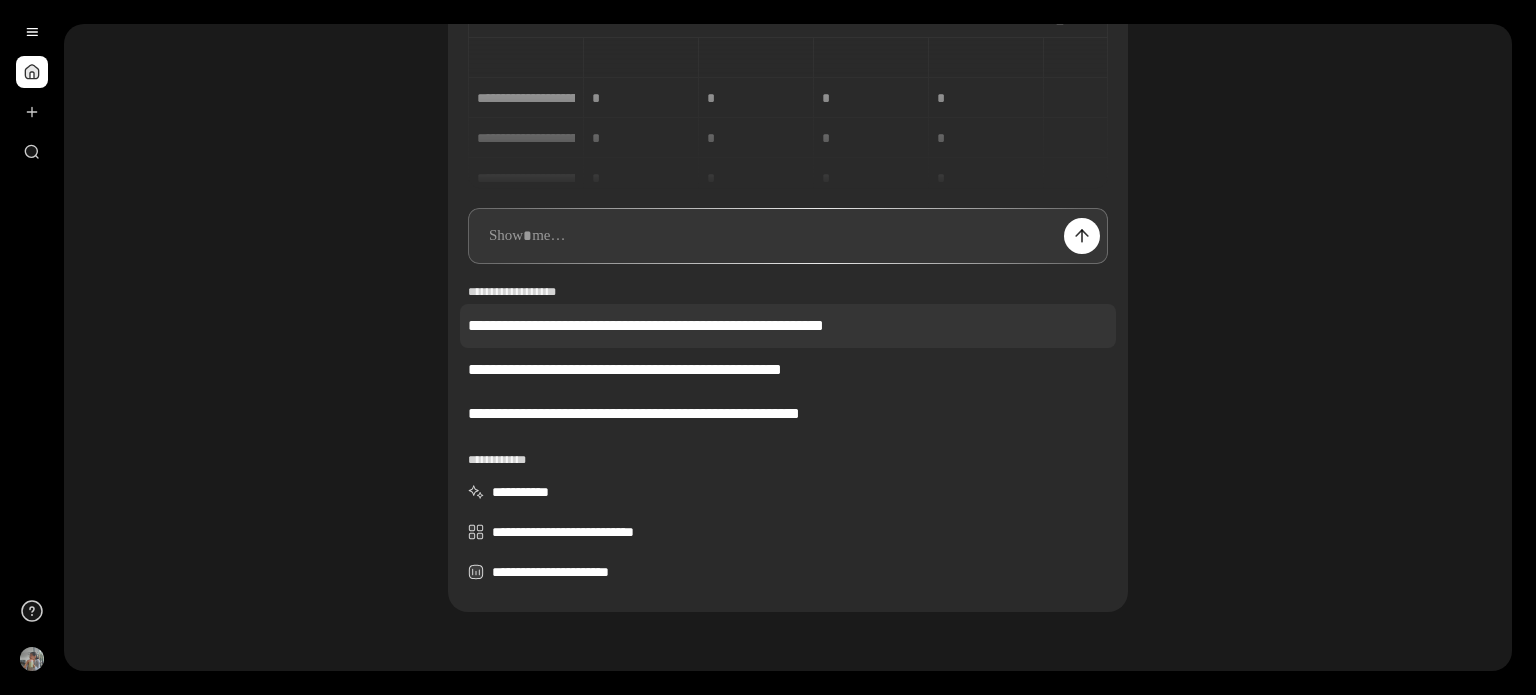 scroll, scrollTop: 180, scrollLeft: 0, axis: vertical 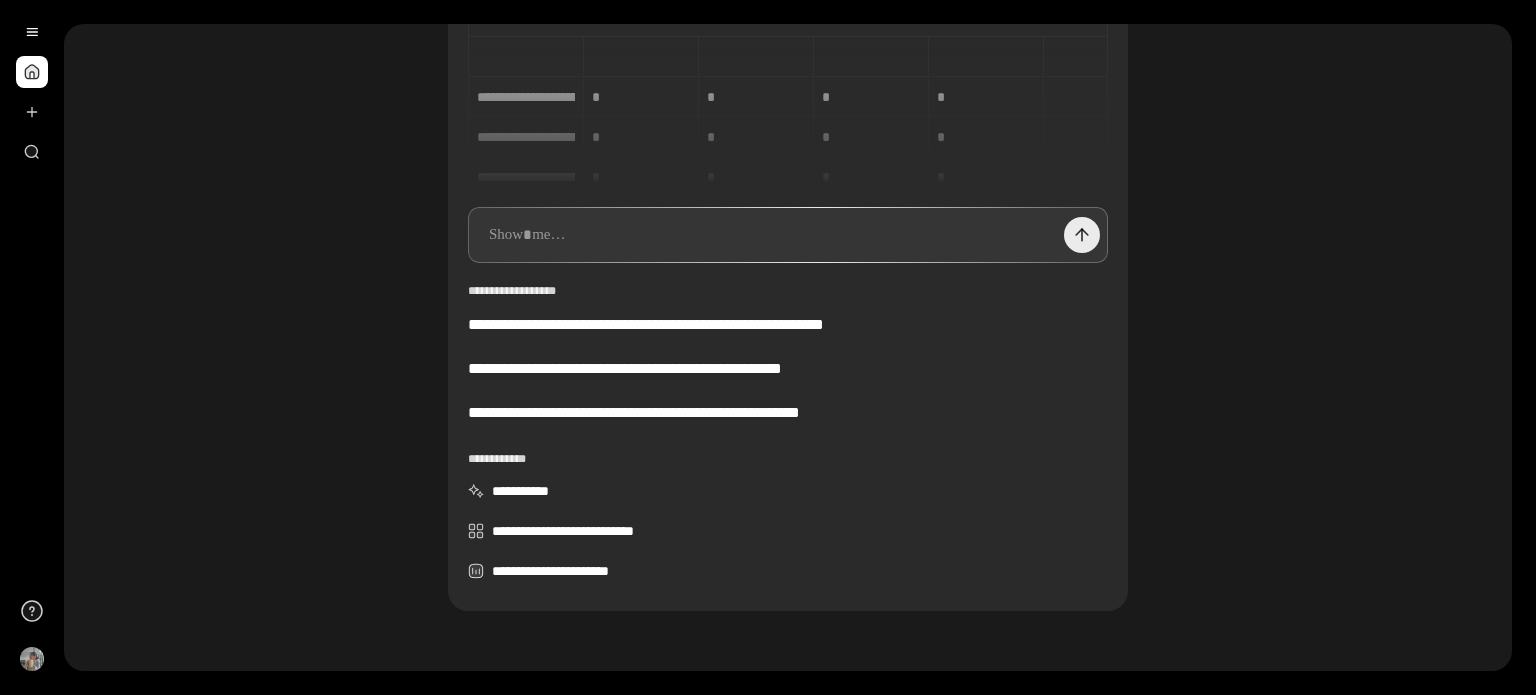 click at bounding box center (1082, 235) 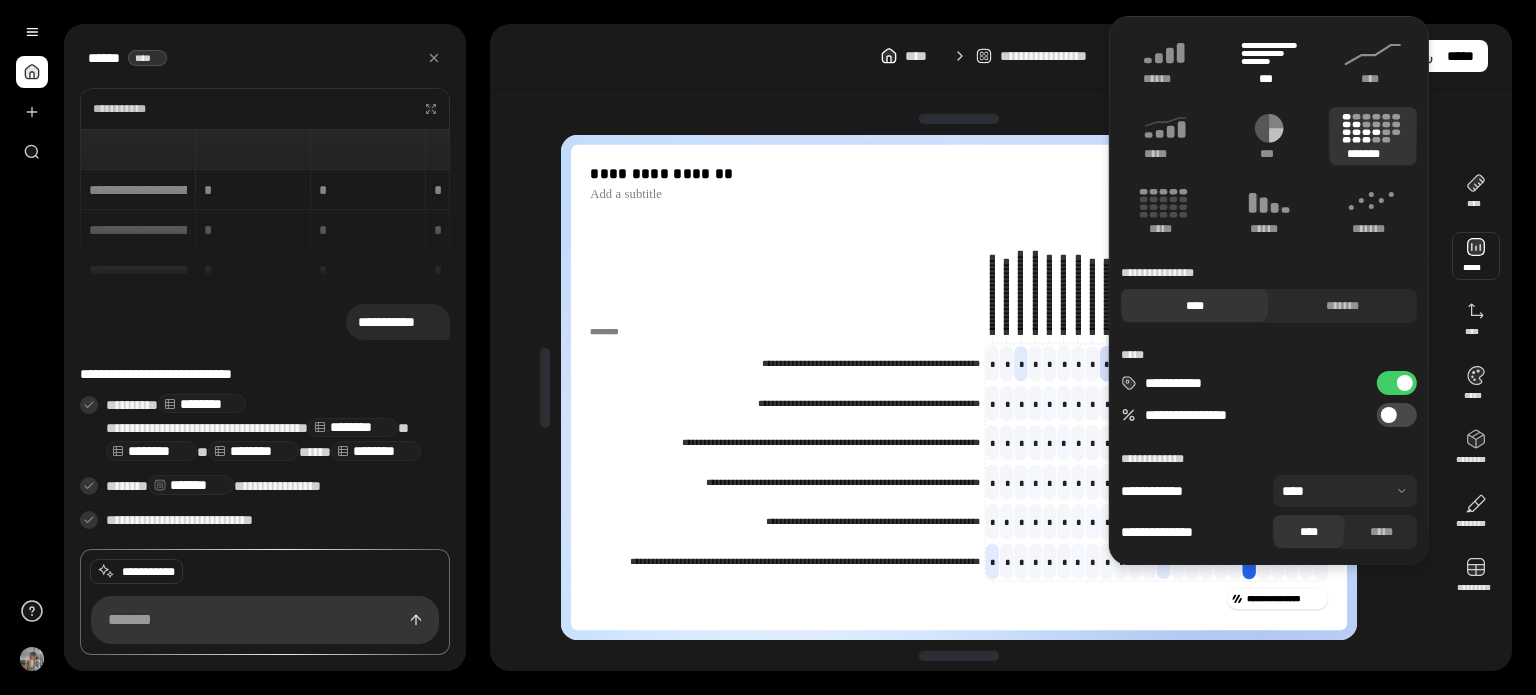 click 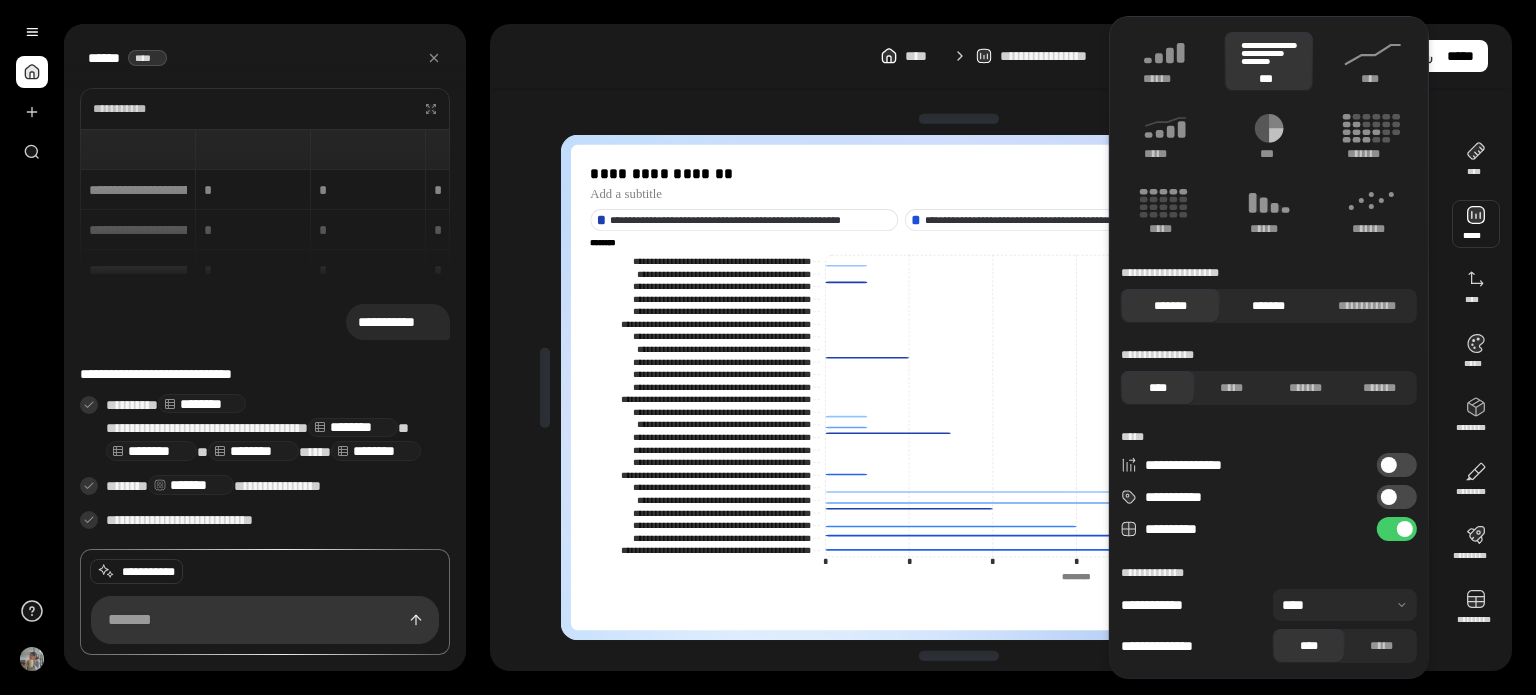 click on "*******" at bounding box center [1268, 306] 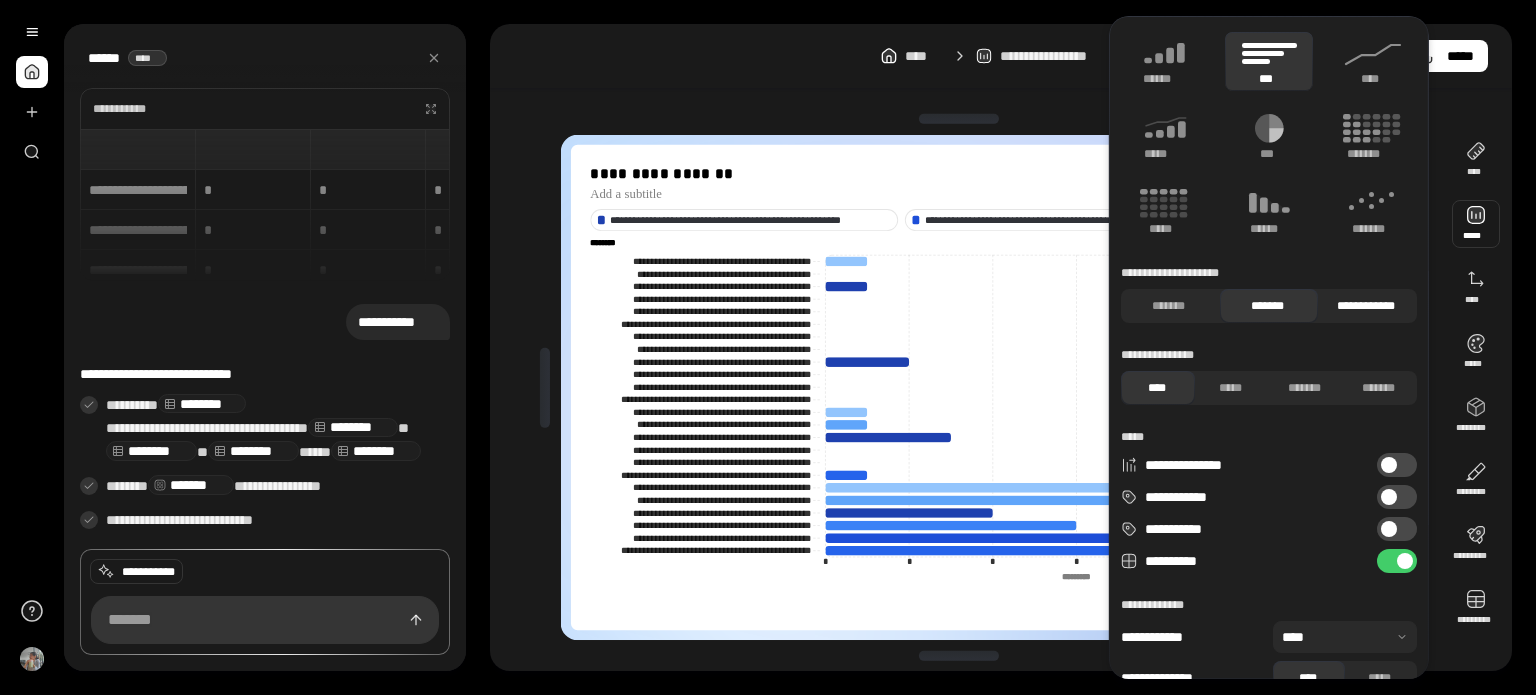 click on "**********" at bounding box center [1365, 306] 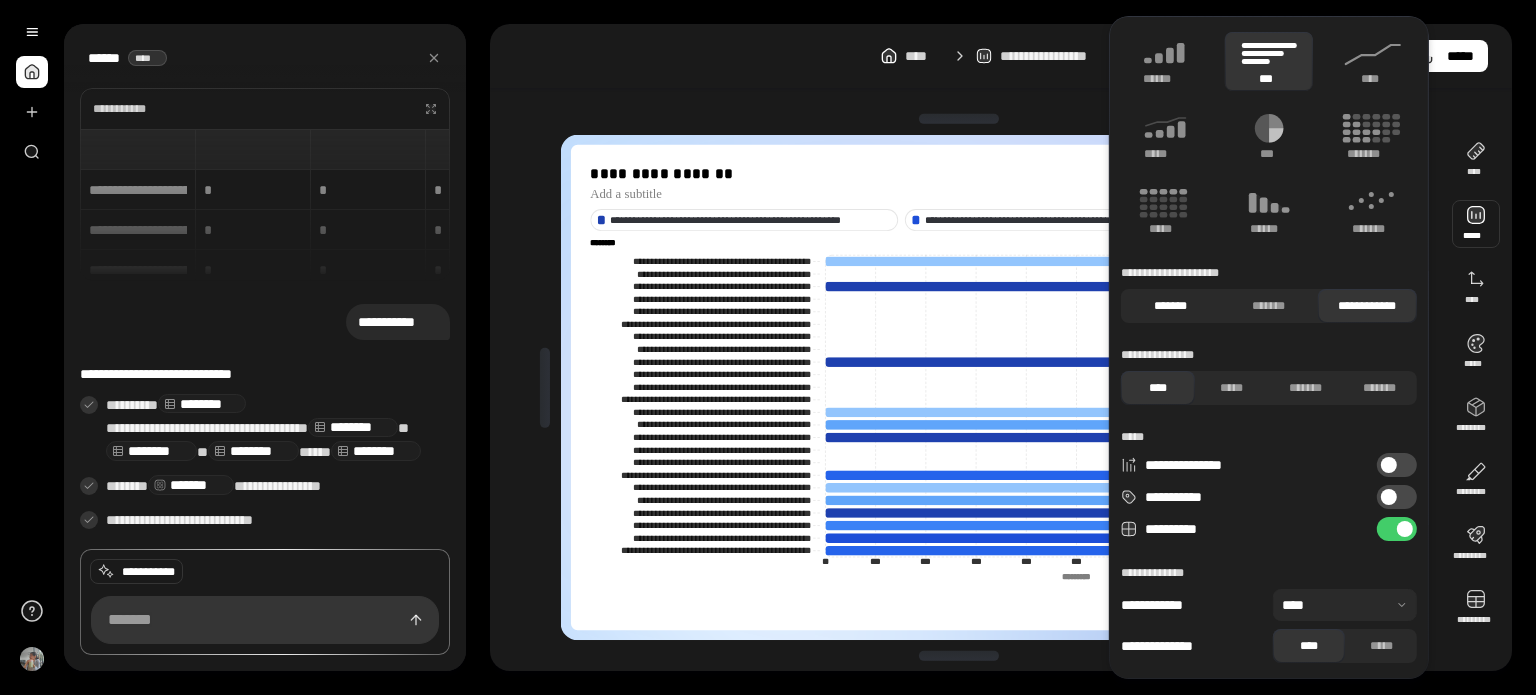 click on "*******" at bounding box center (1170, 306) 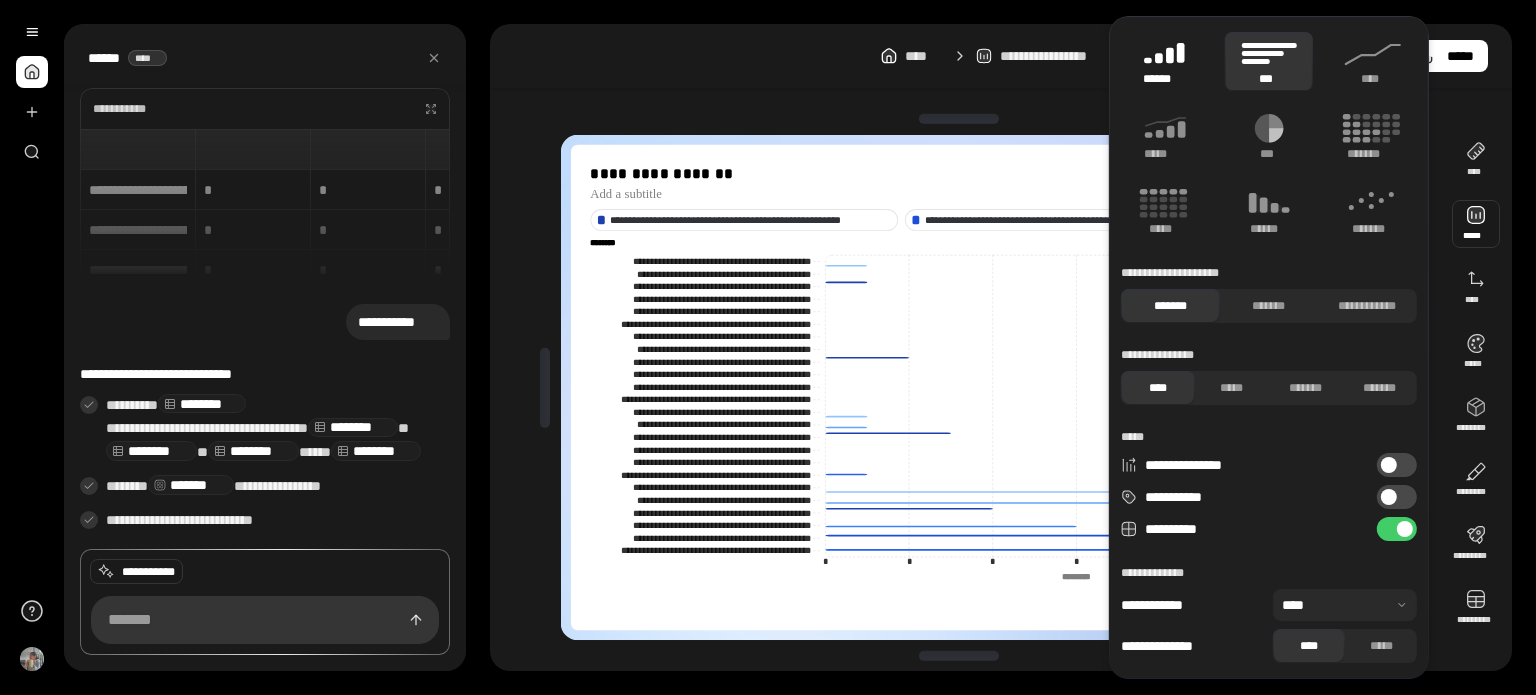 click 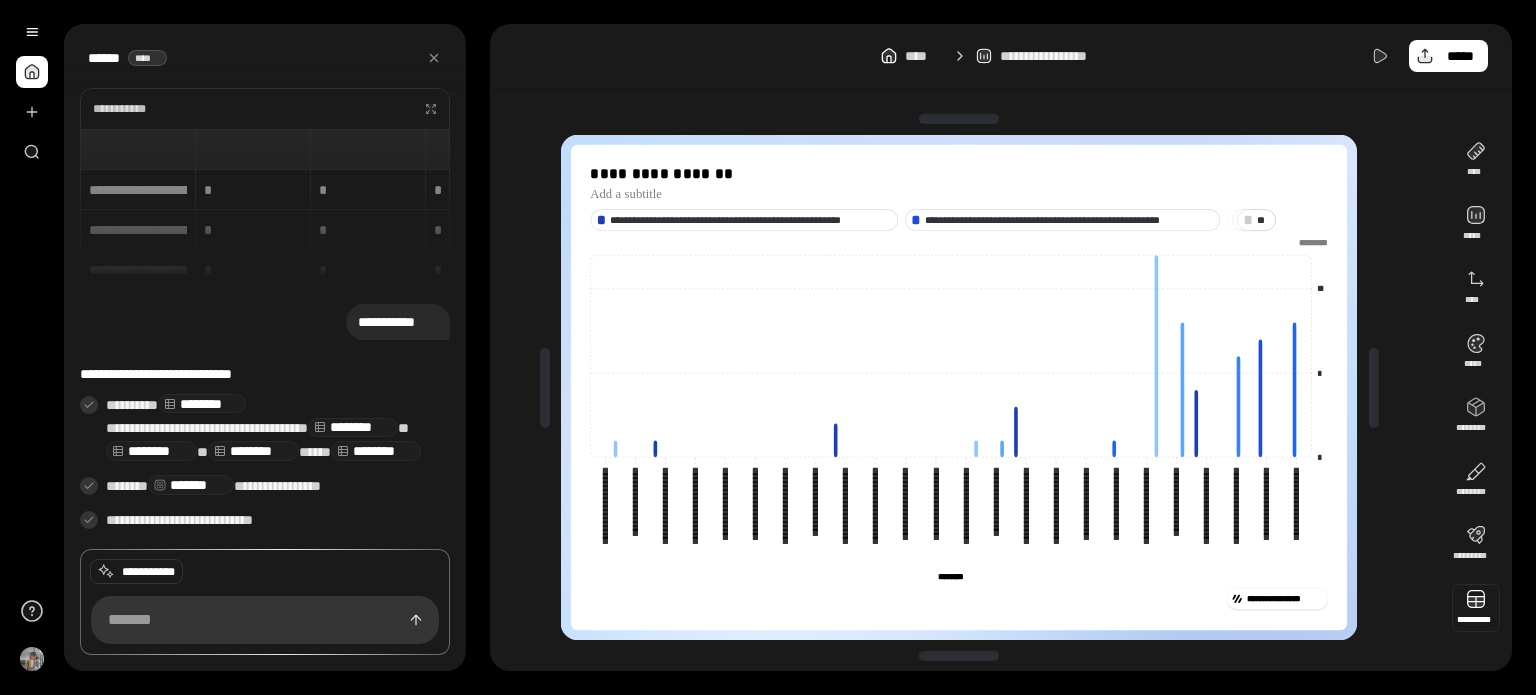 click at bounding box center (1476, 608) 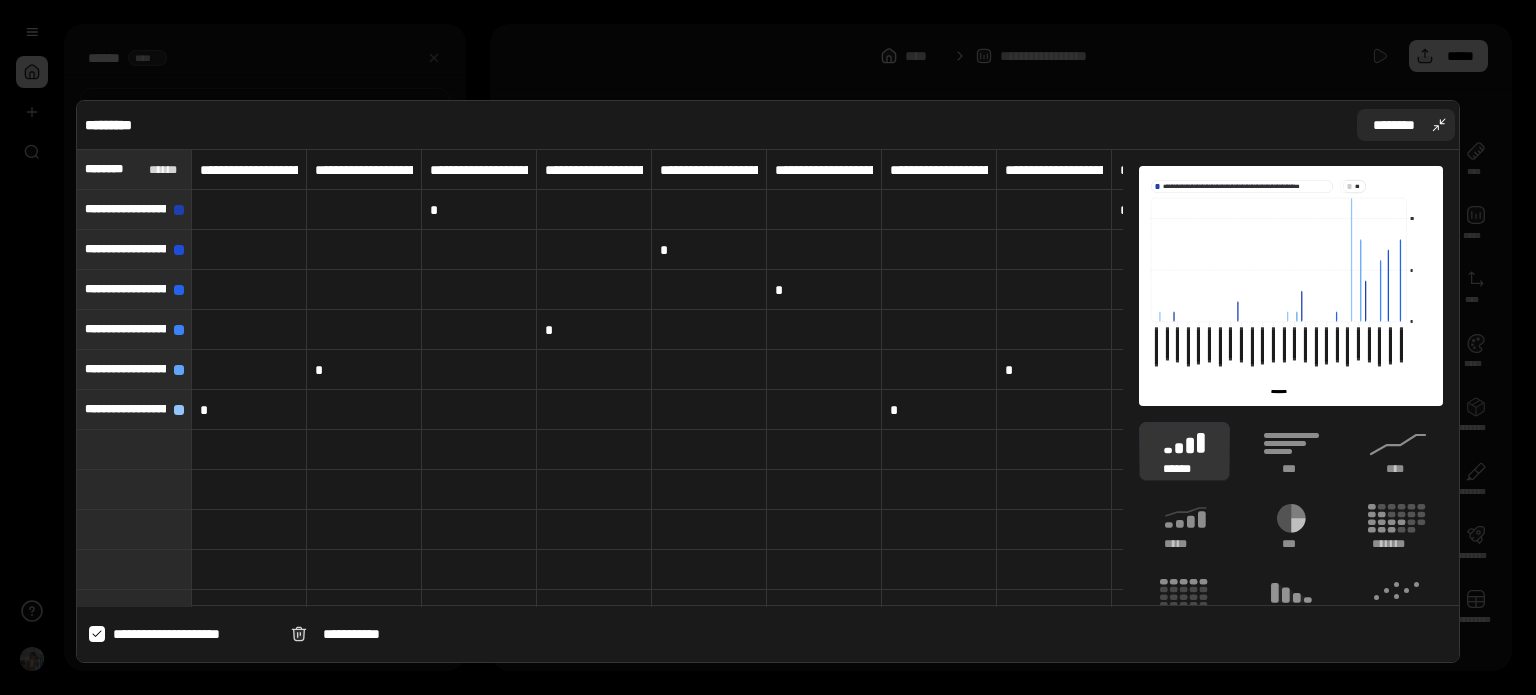 click on "********" at bounding box center (1406, 125) 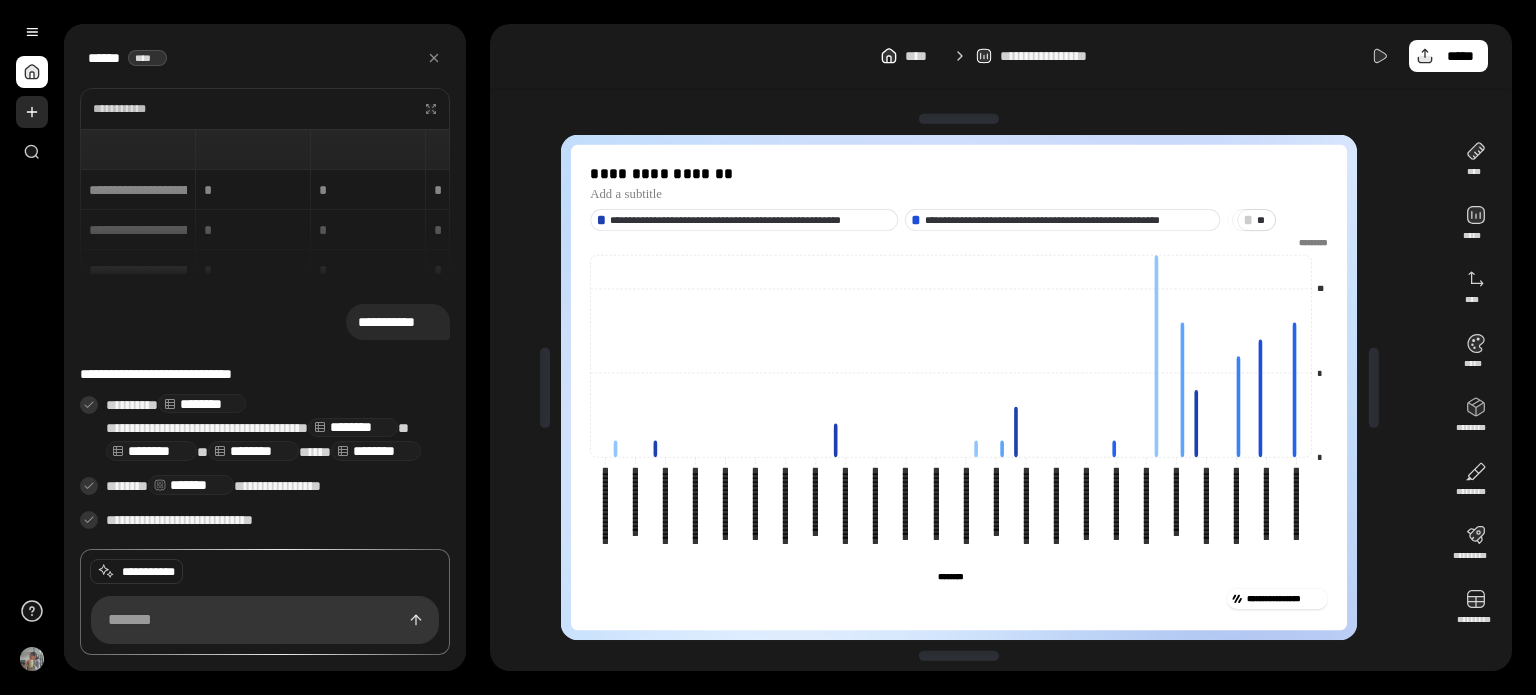 click at bounding box center (32, 112) 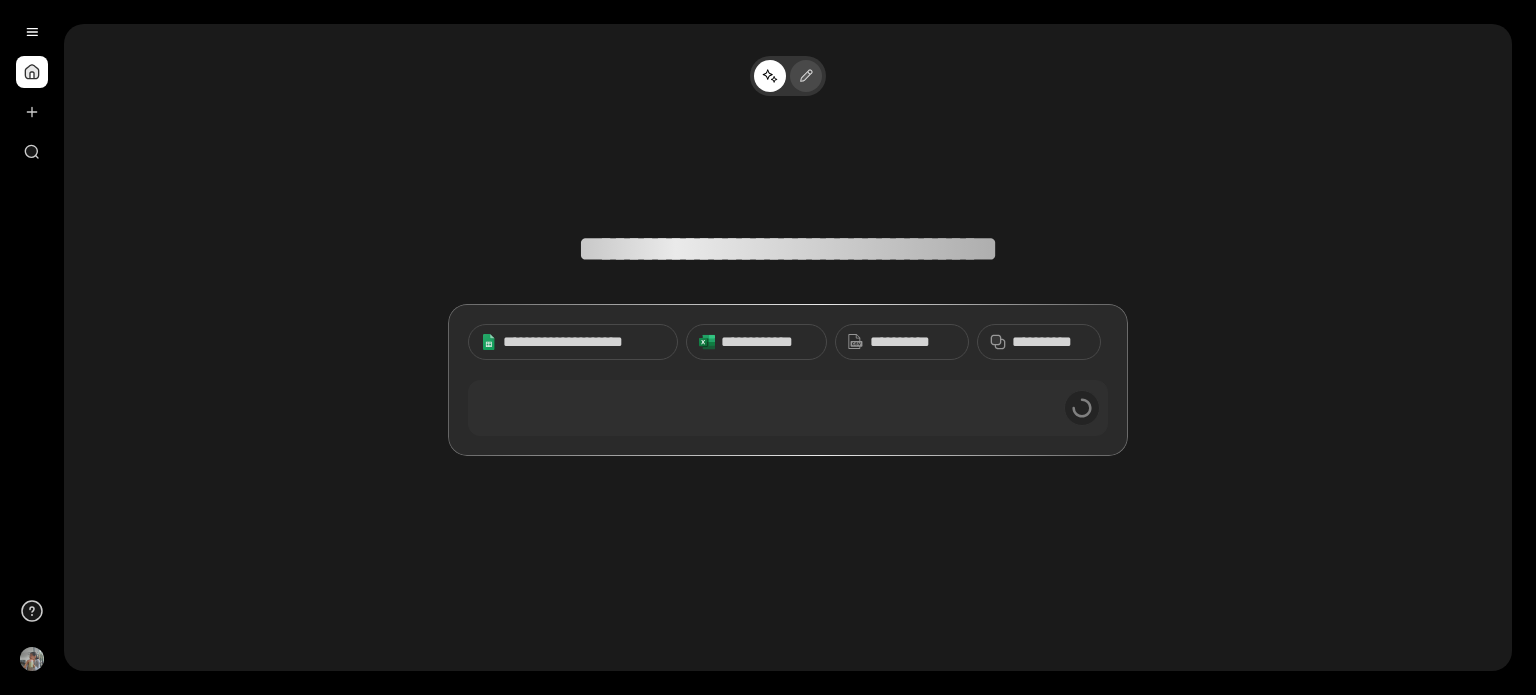 click 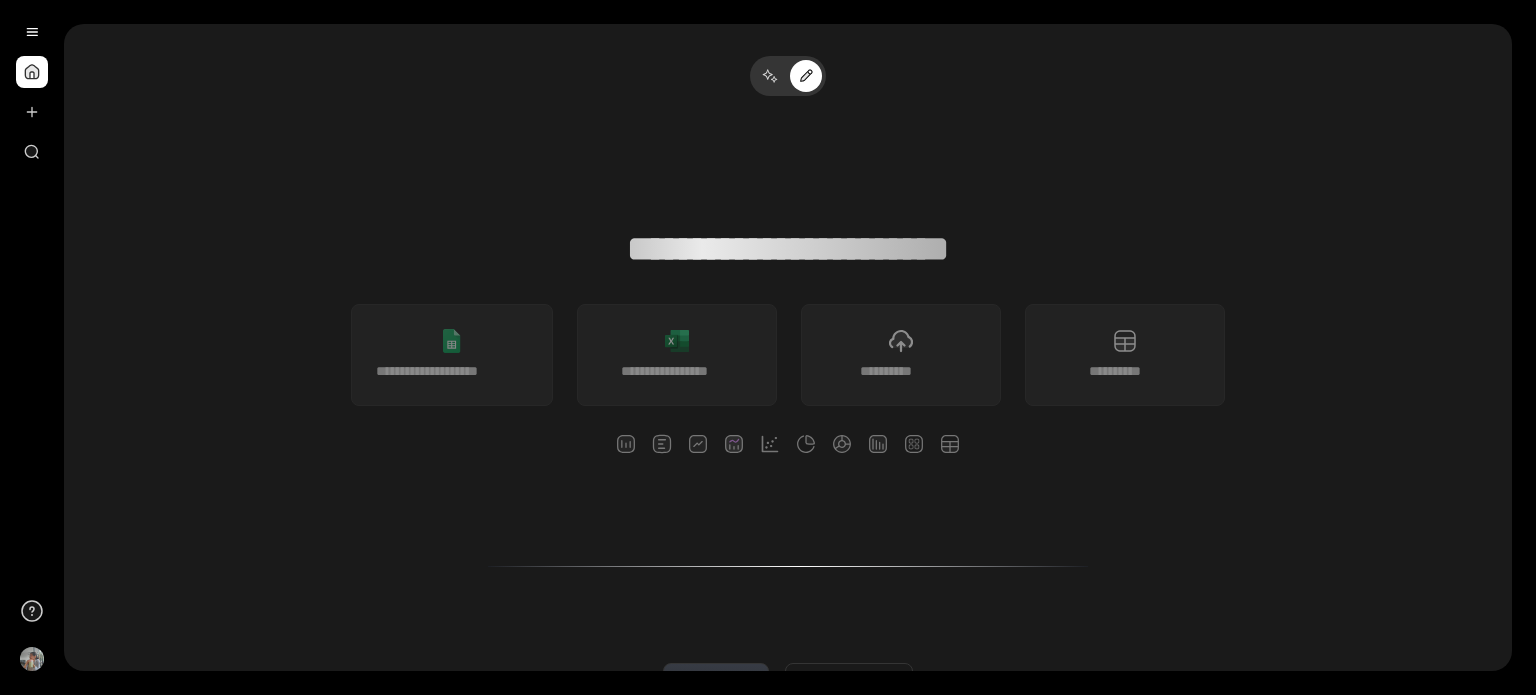 click on "**********" at bounding box center [787, 249] 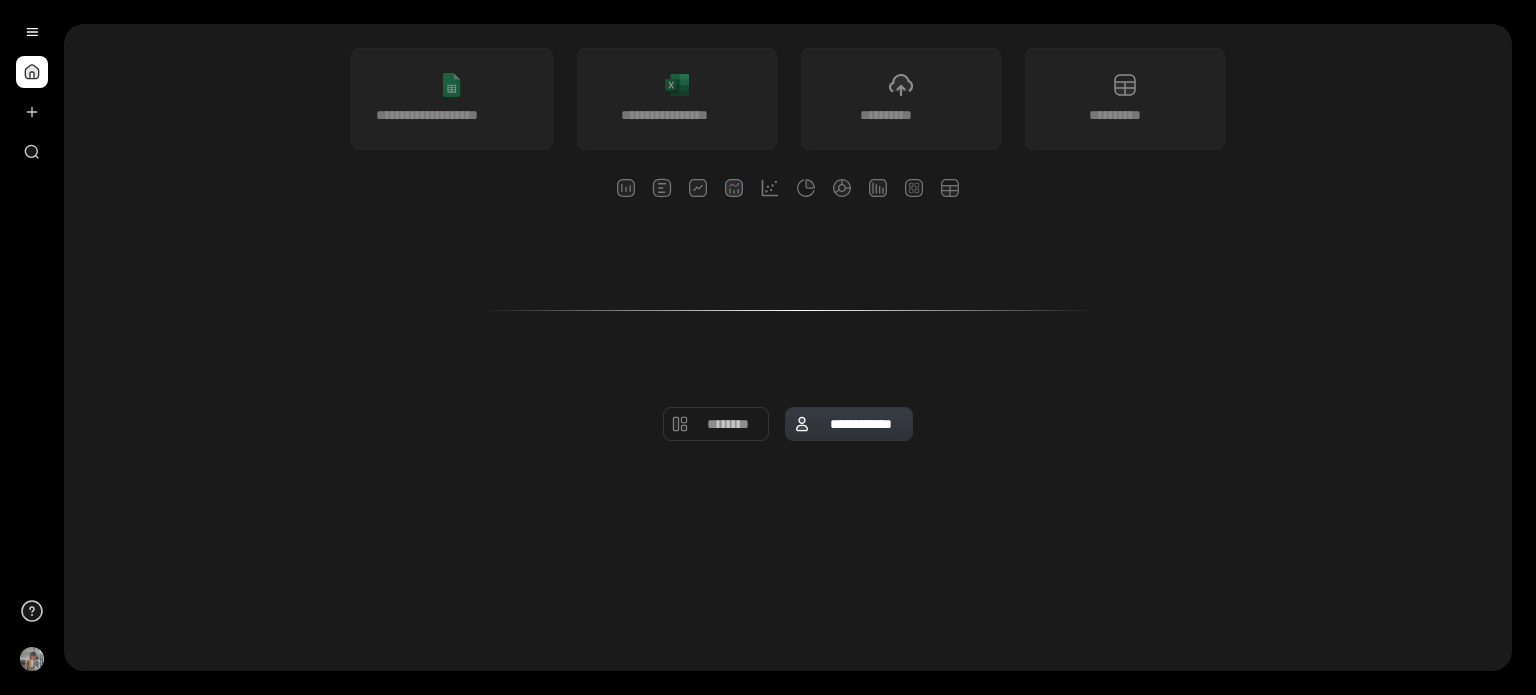 click on "**********" at bounding box center (861, 424) 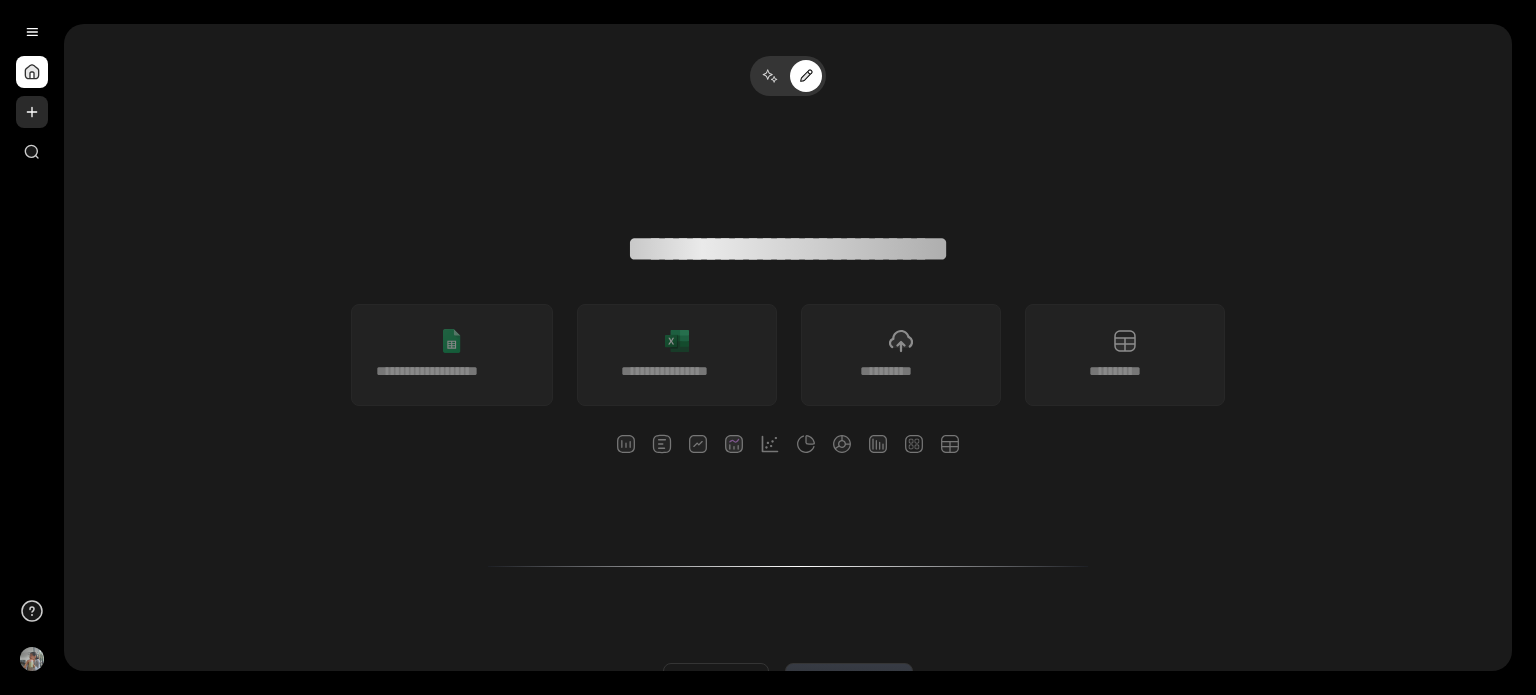 click at bounding box center (32, 112) 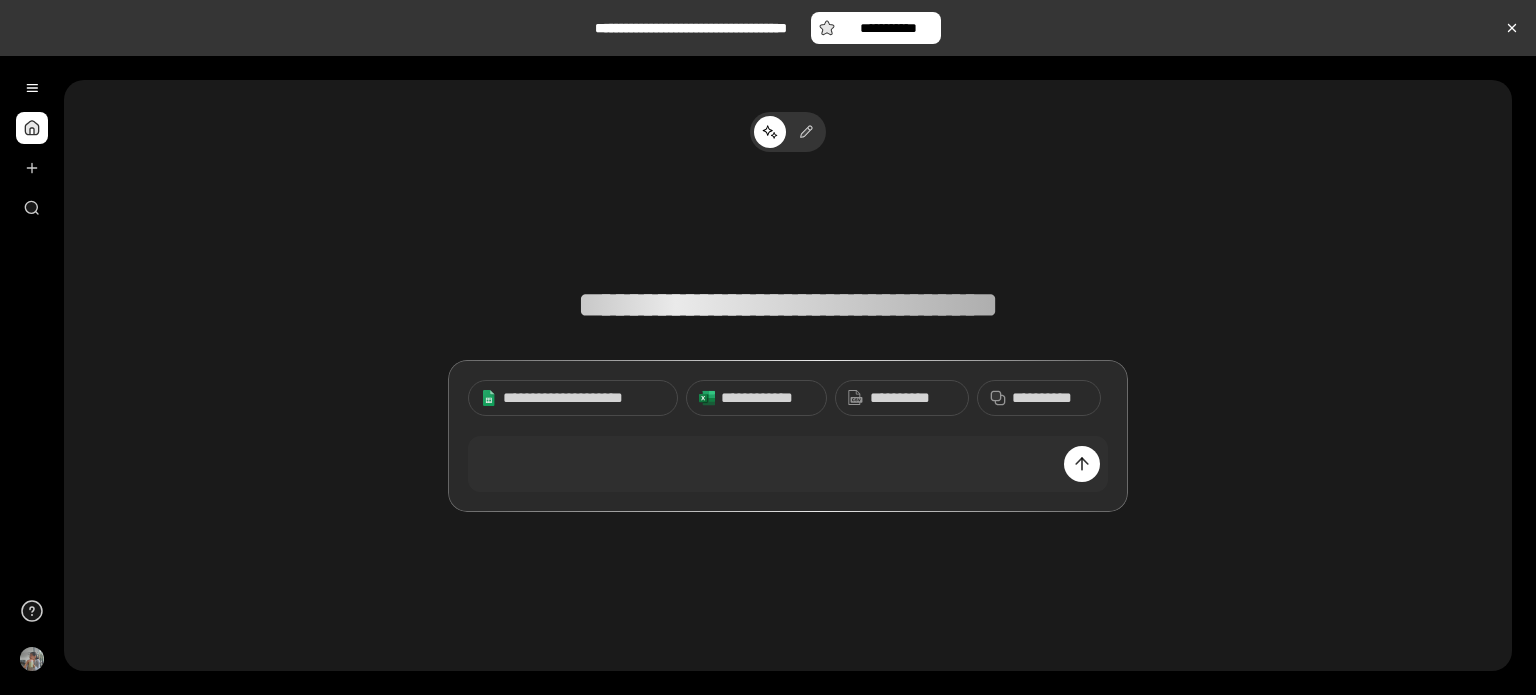 scroll, scrollTop: 0, scrollLeft: 0, axis: both 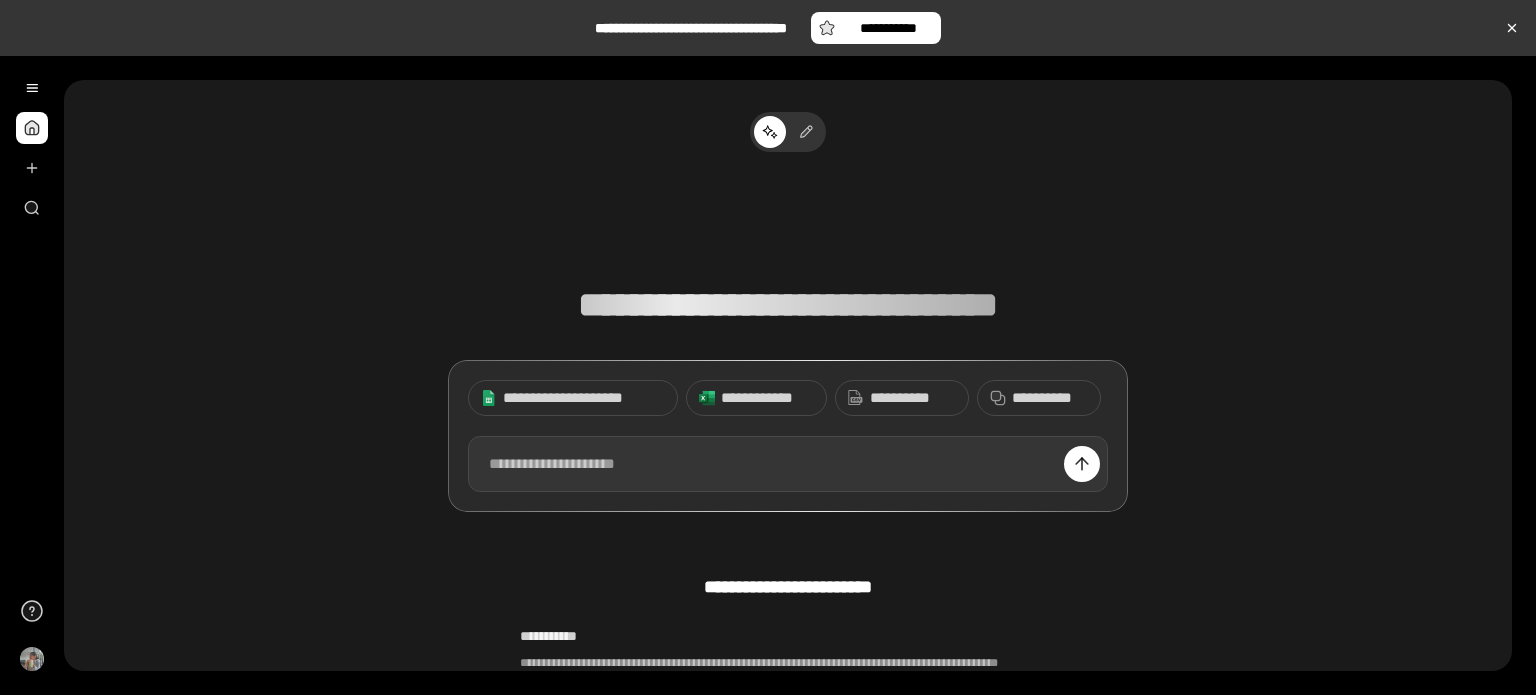 click at bounding box center (788, 464) 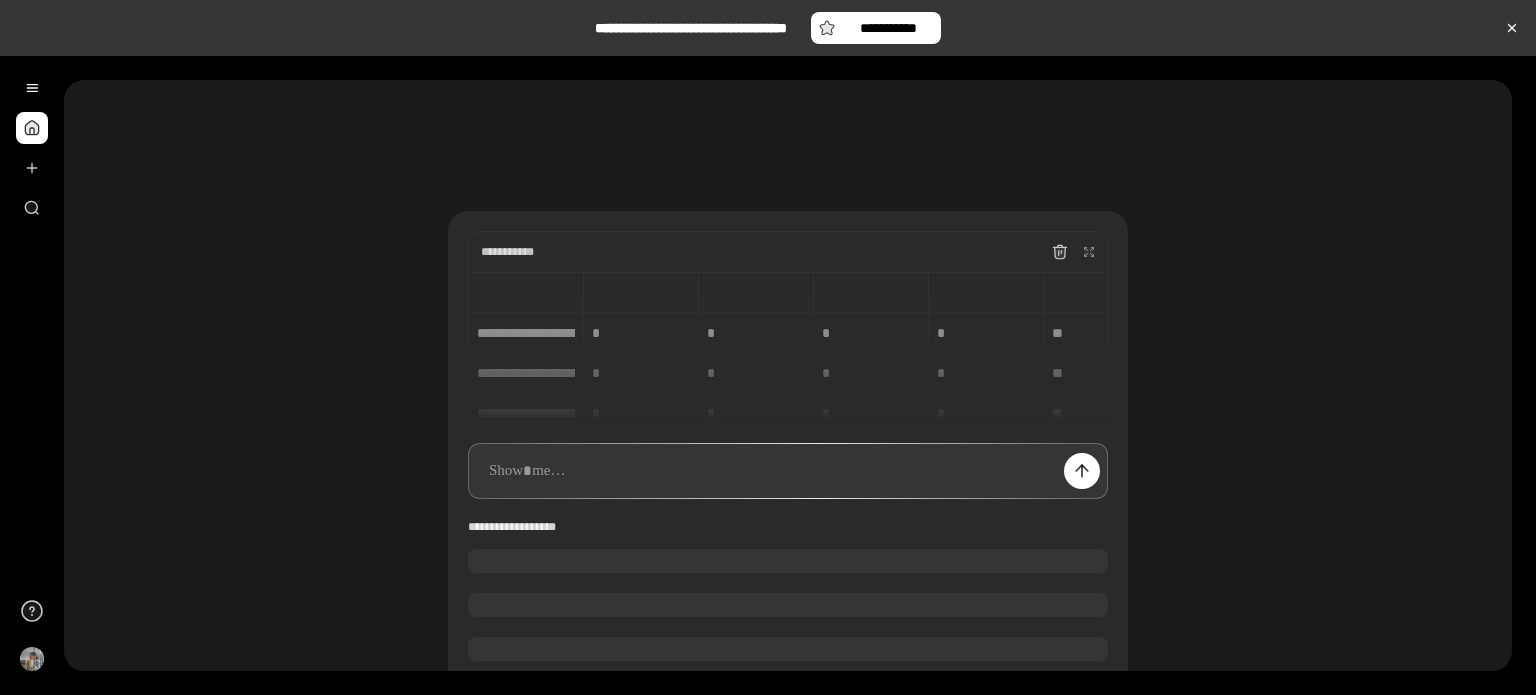 type 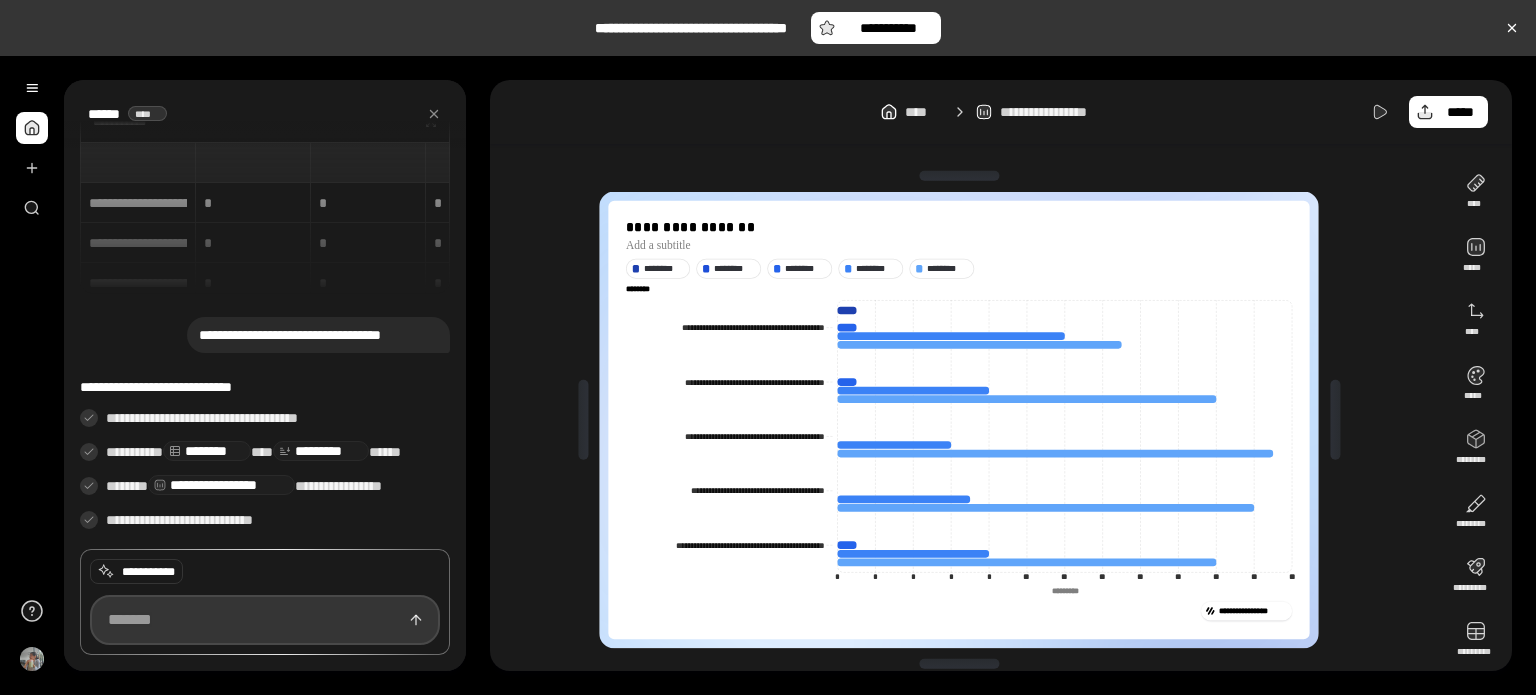 click at bounding box center [265, 620] 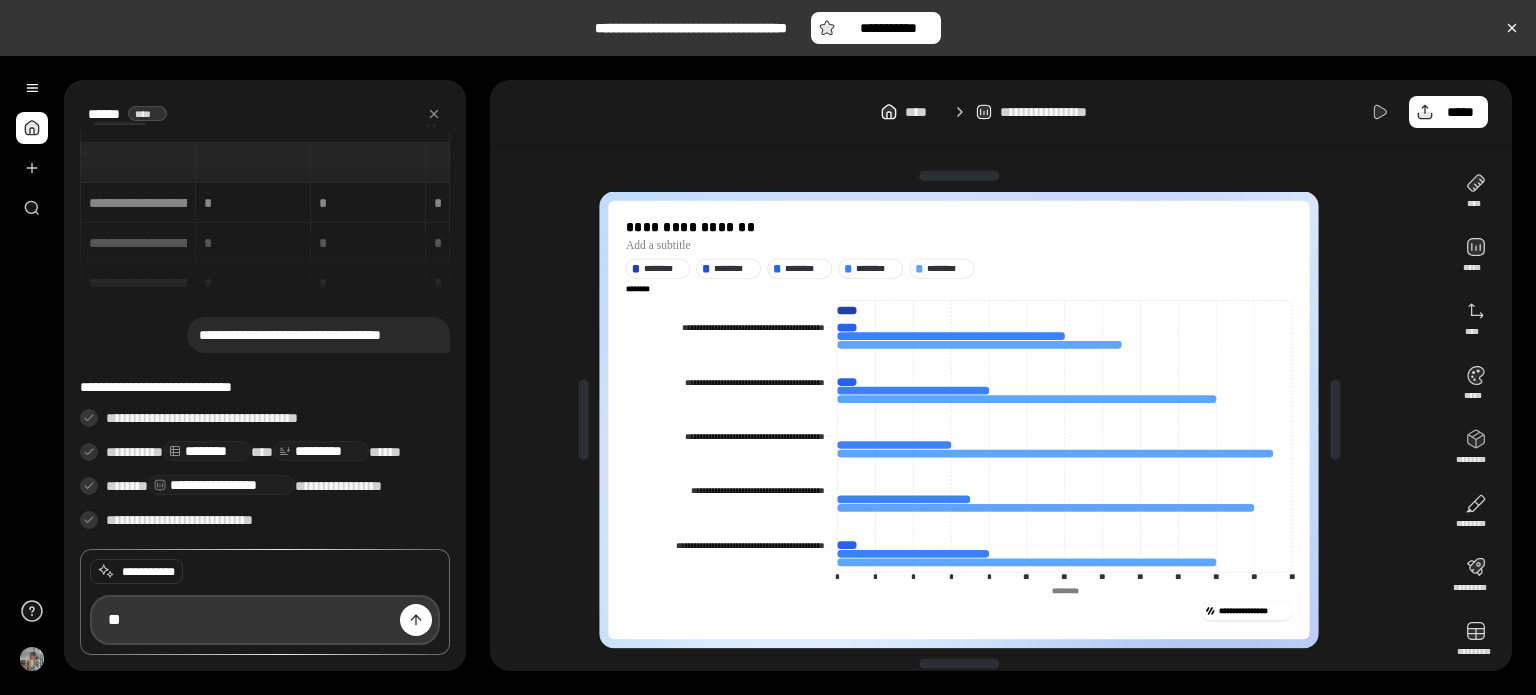 type on "*" 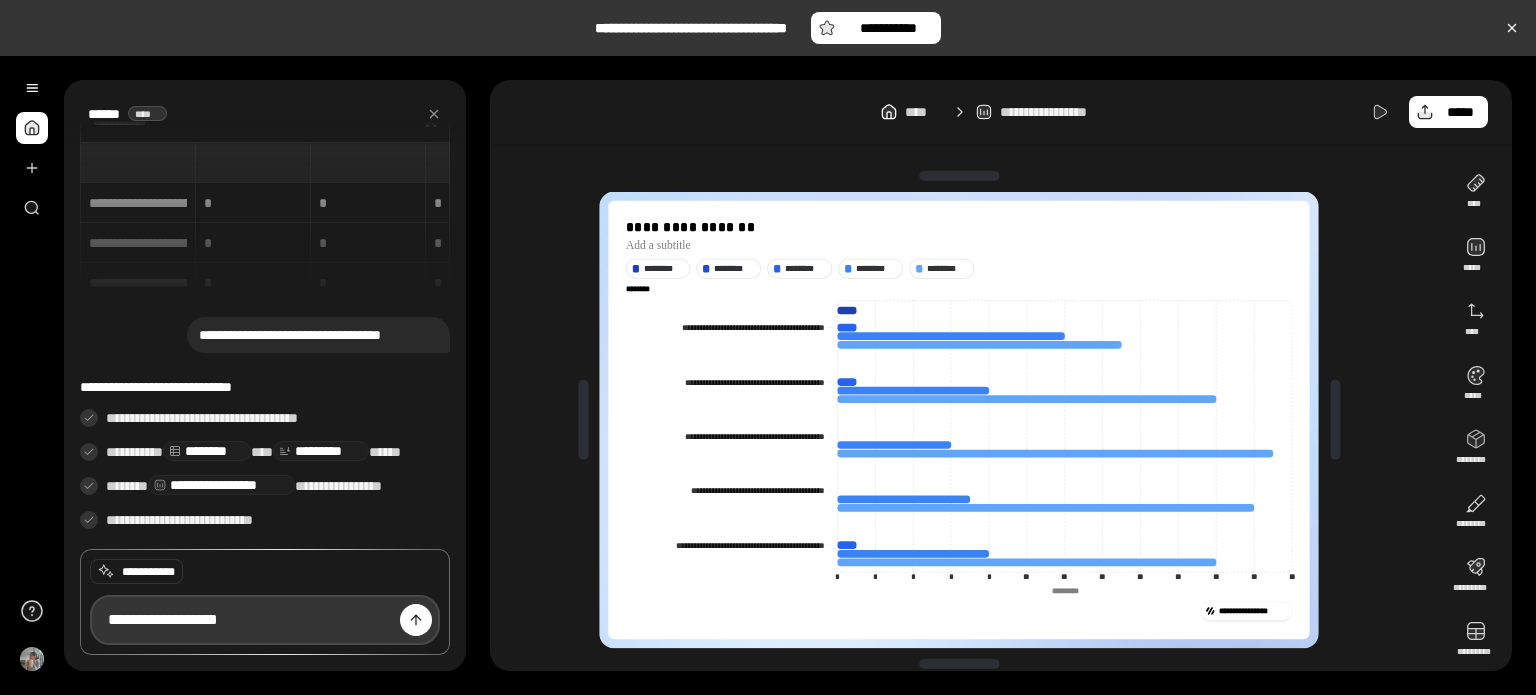 click on "**********" at bounding box center (265, 620) 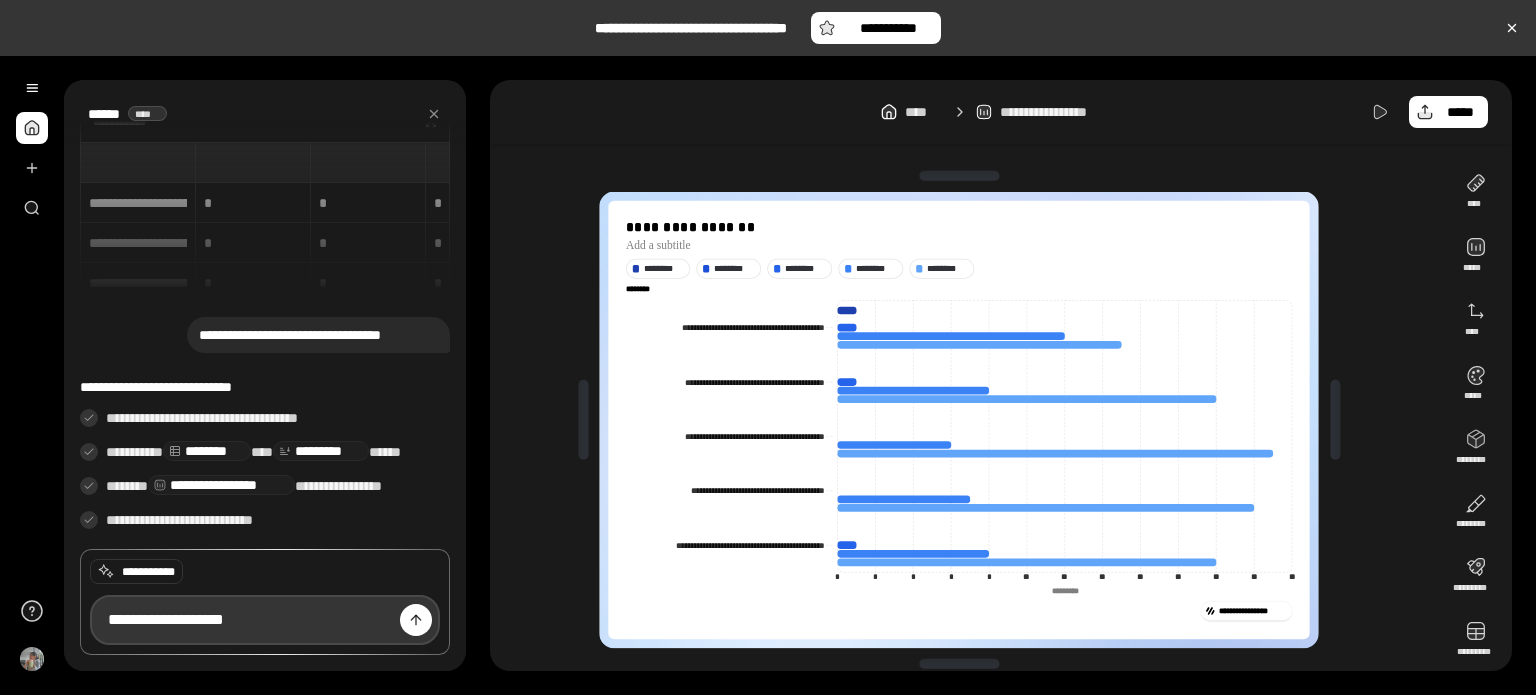 click on "**********" at bounding box center (265, 620) 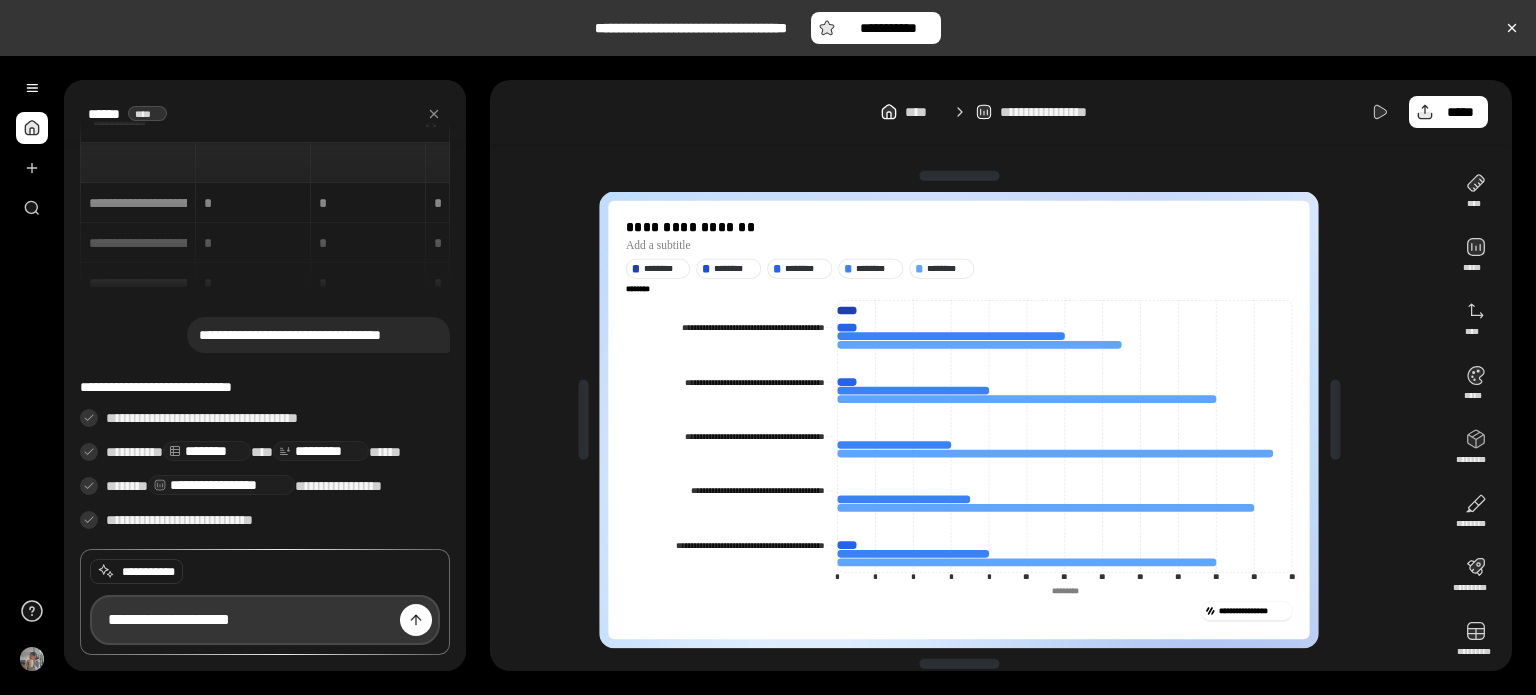 drag, startPoint x: 170, startPoint y: 619, endPoint x: 274, endPoint y: 619, distance: 104 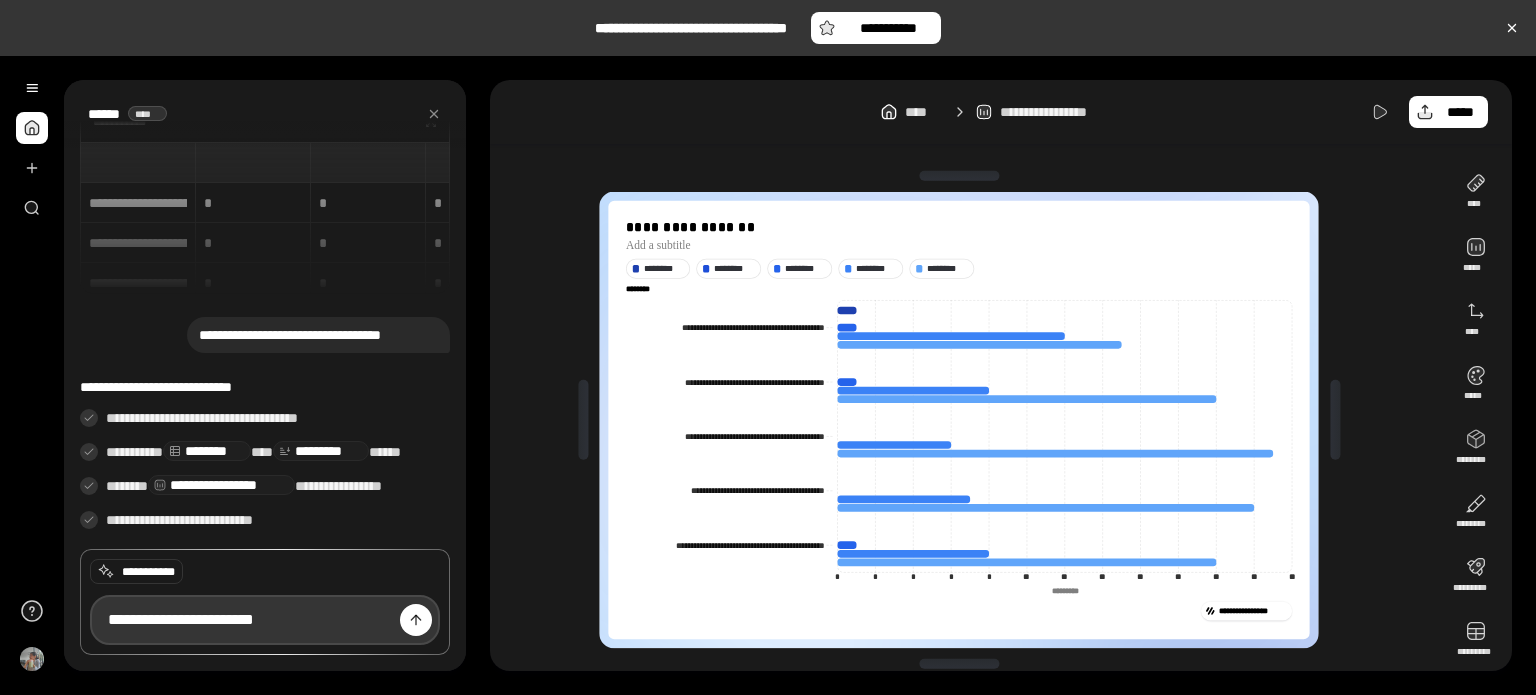 drag, startPoint x: 170, startPoint y: 619, endPoint x: 313, endPoint y: 622, distance: 143.03146 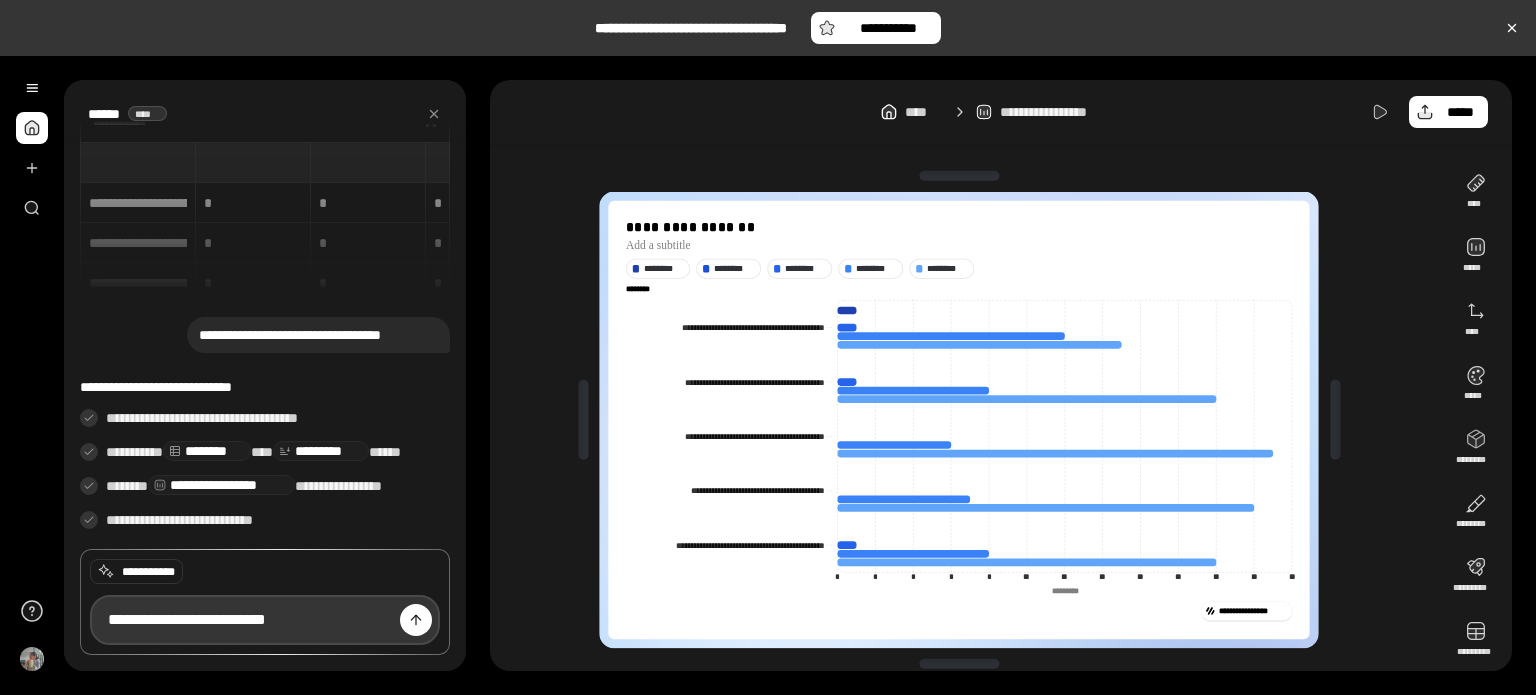paste on "**********" 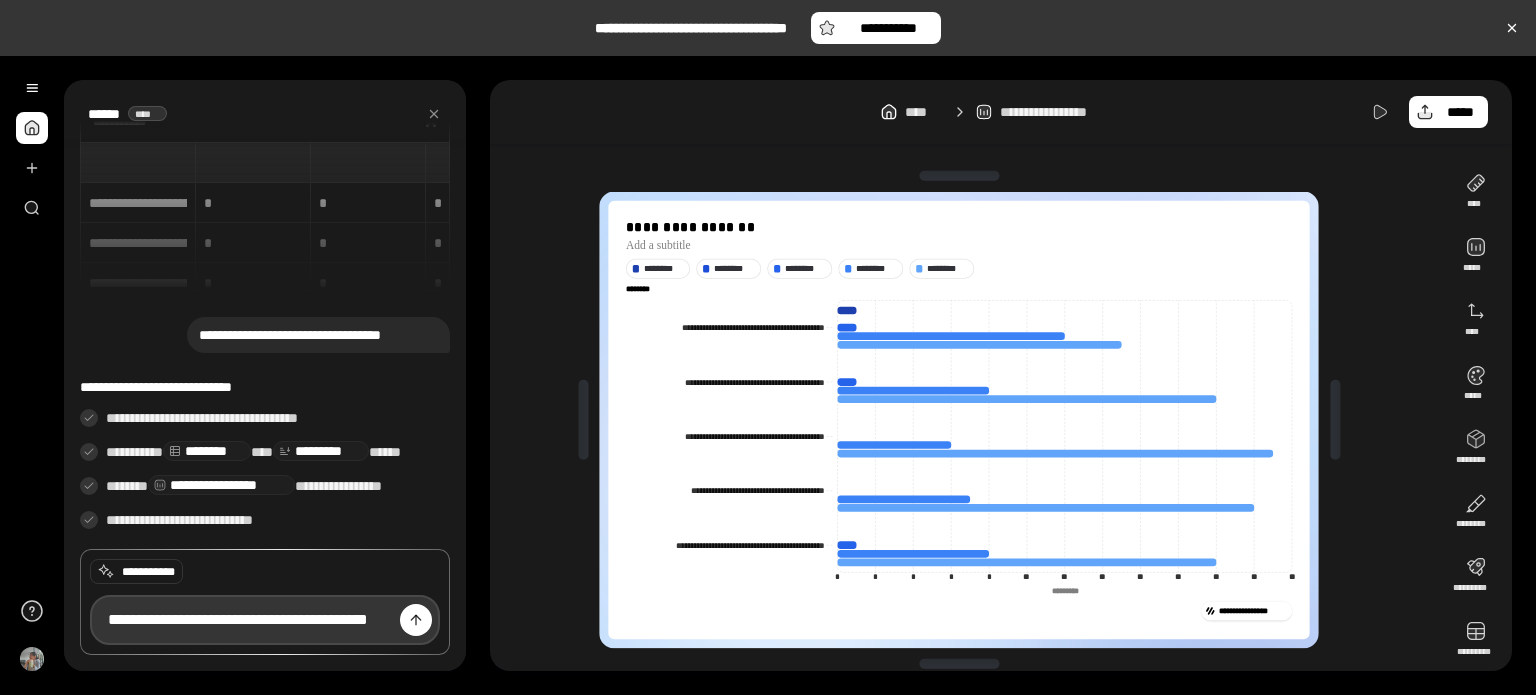 scroll, scrollTop: 0, scrollLeft: 46, axis: horizontal 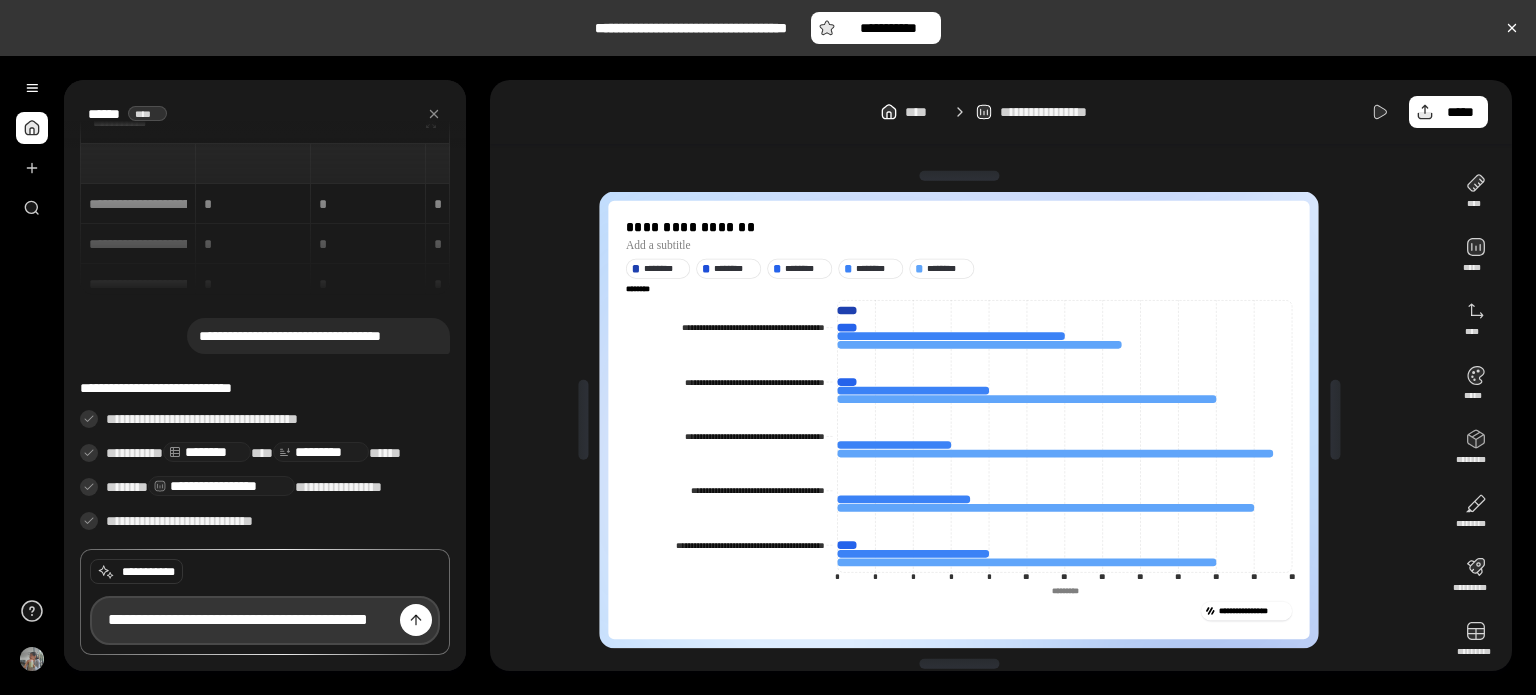 click on "**********" at bounding box center [265, 620] 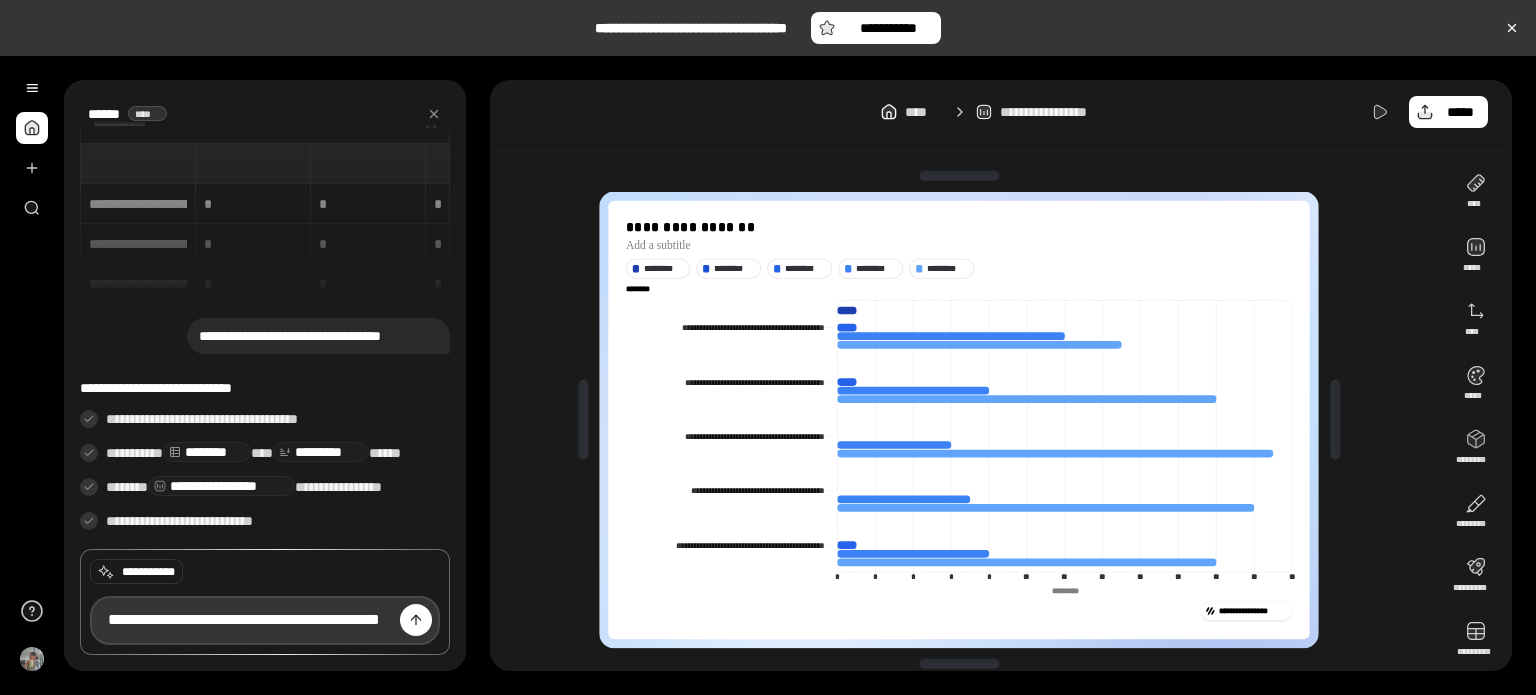 paste on "**********" 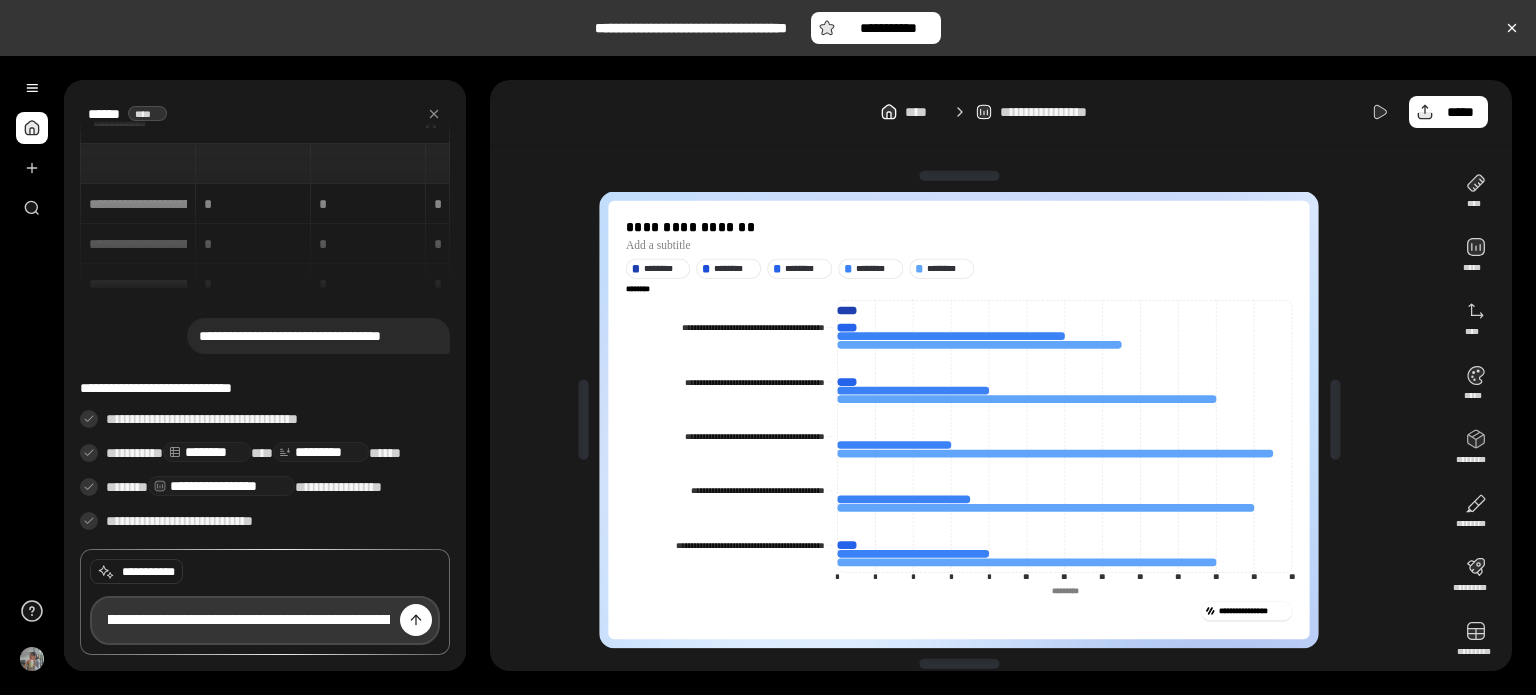 scroll, scrollTop: 0, scrollLeft: 186, axis: horizontal 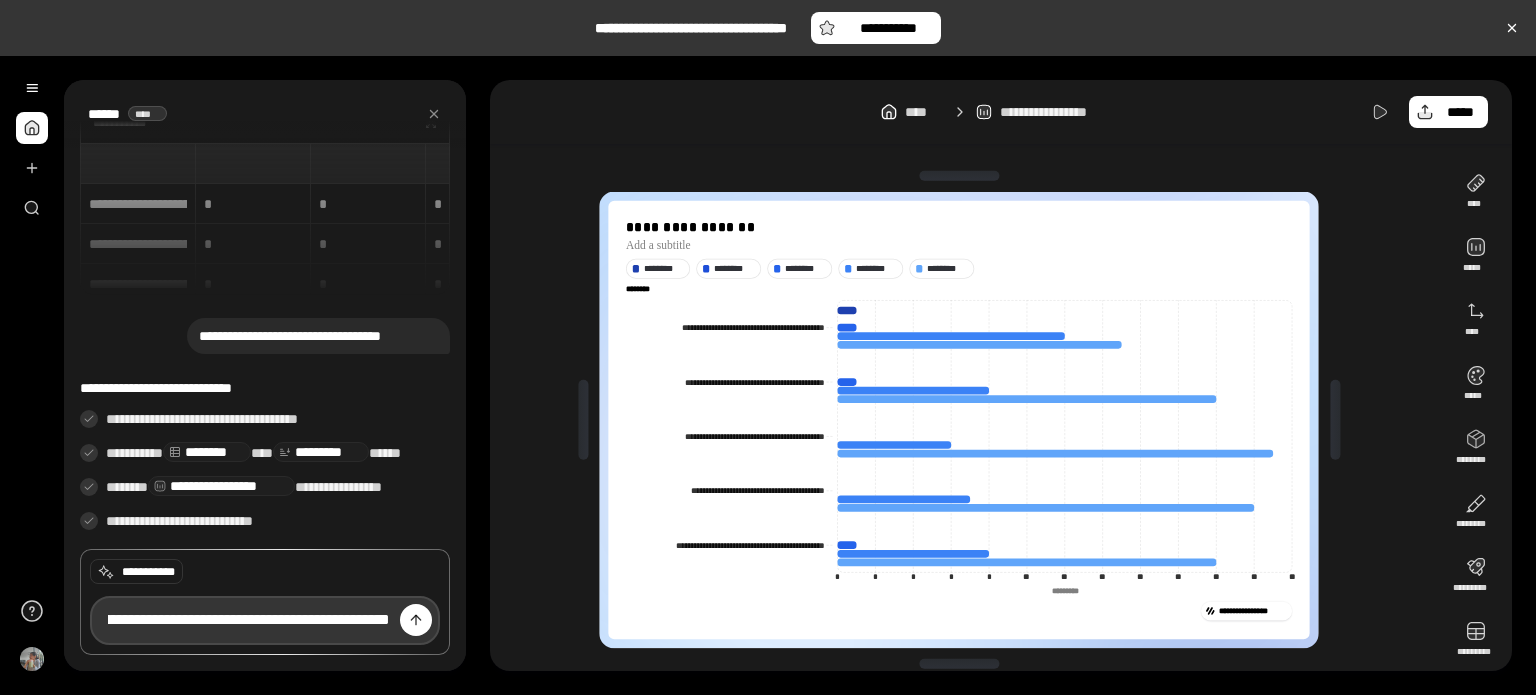 click on "**********" at bounding box center (265, 620) 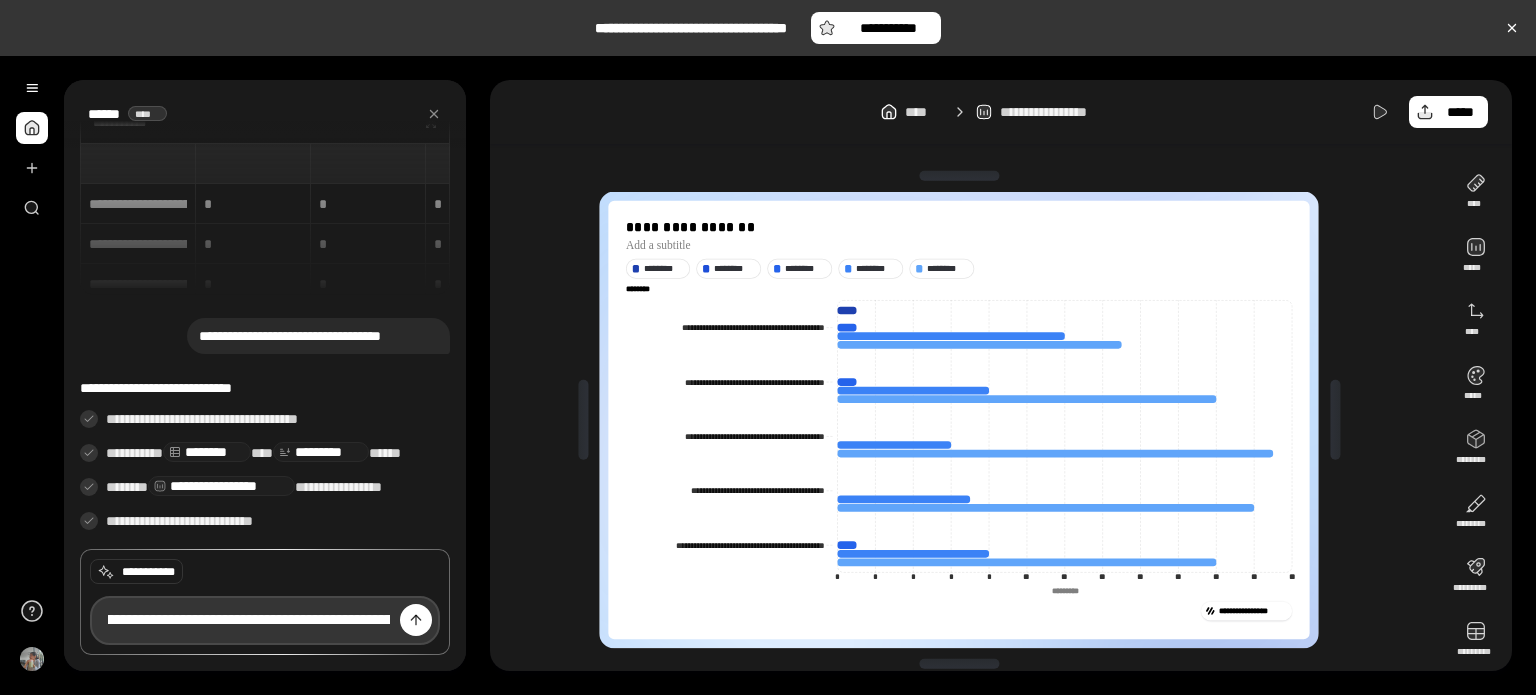scroll, scrollTop: 0, scrollLeft: 327, axis: horizontal 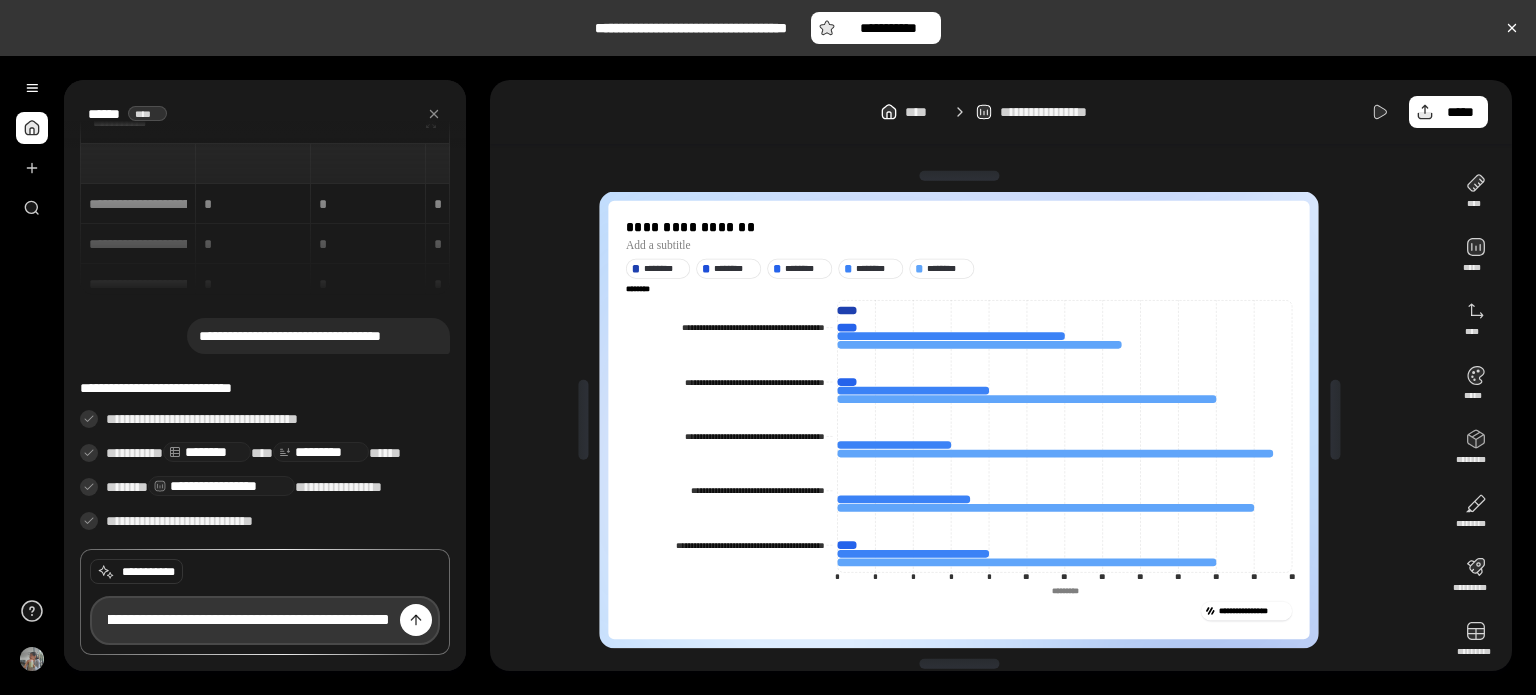 click on "**********" at bounding box center [265, 620] 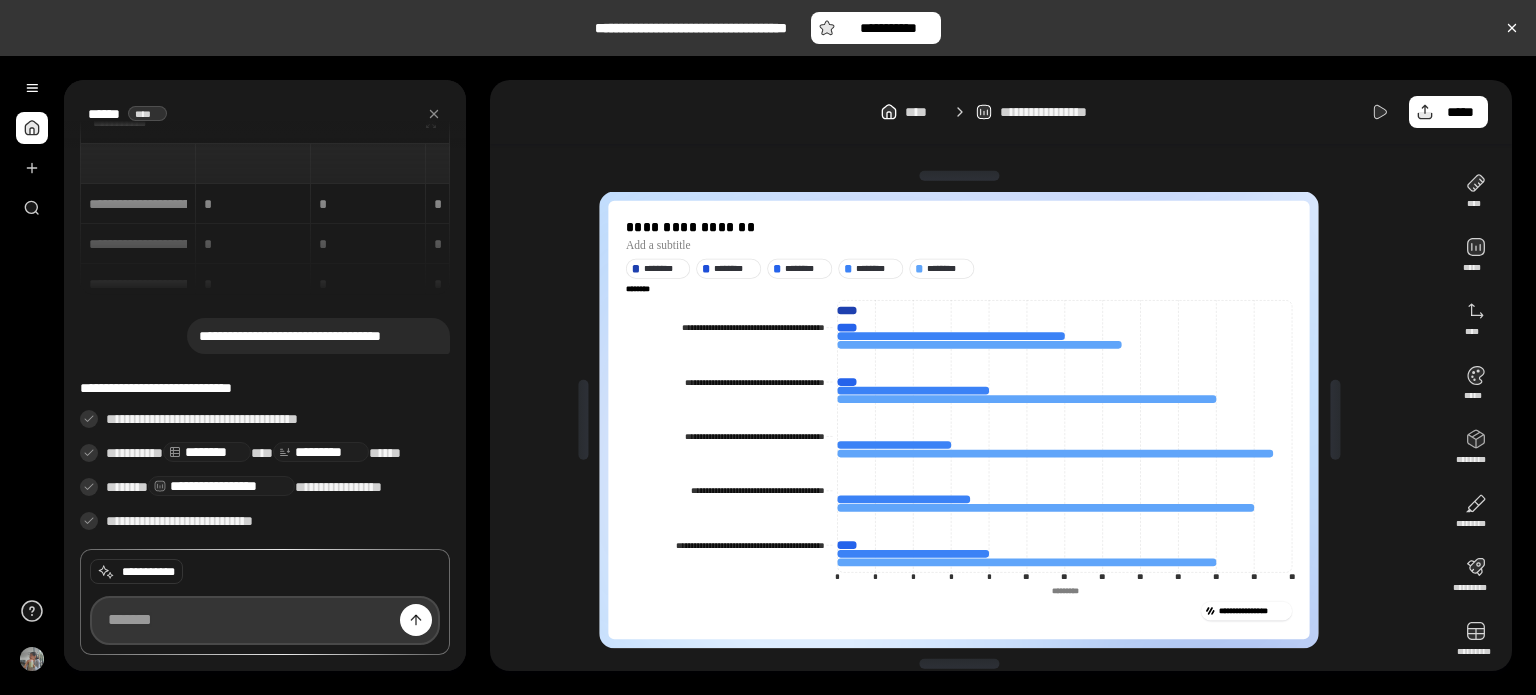 scroll, scrollTop: 0, scrollLeft: 0, axis: both 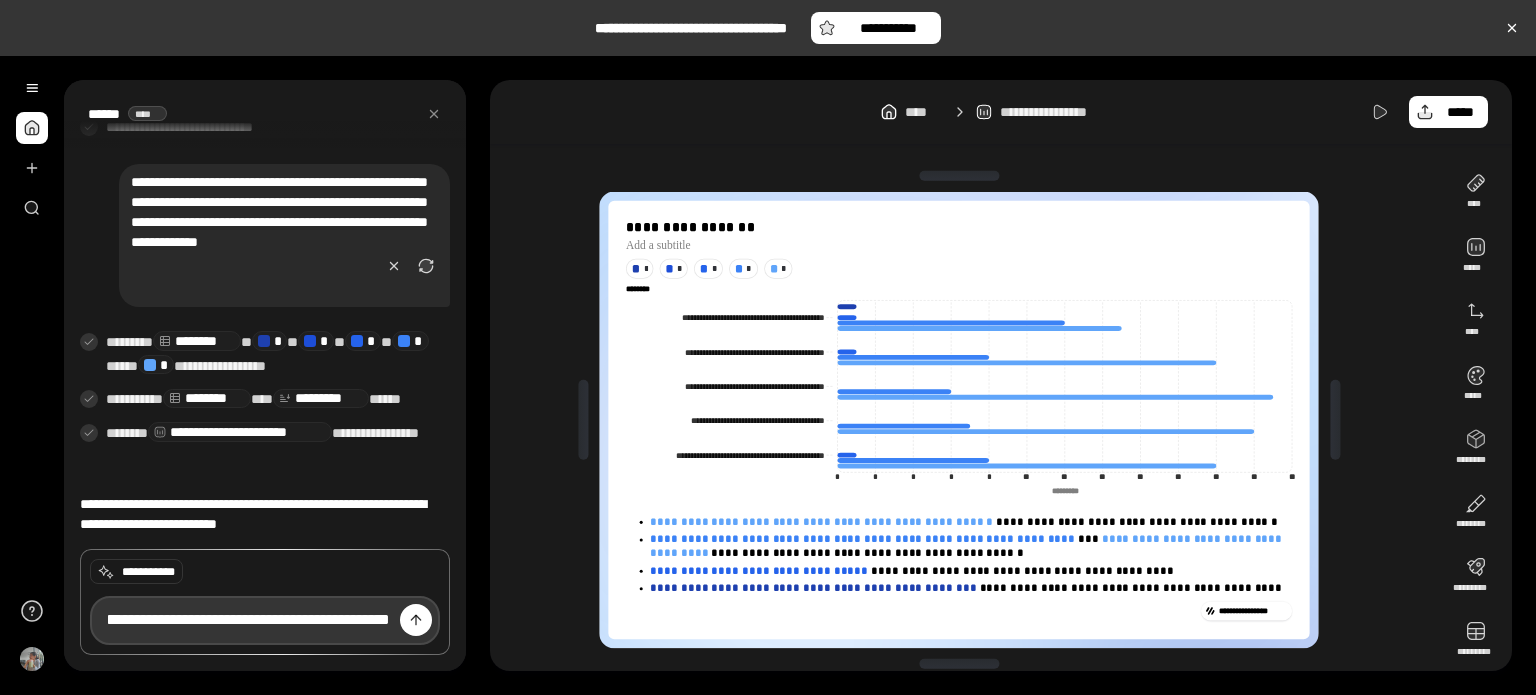 type on "**********" 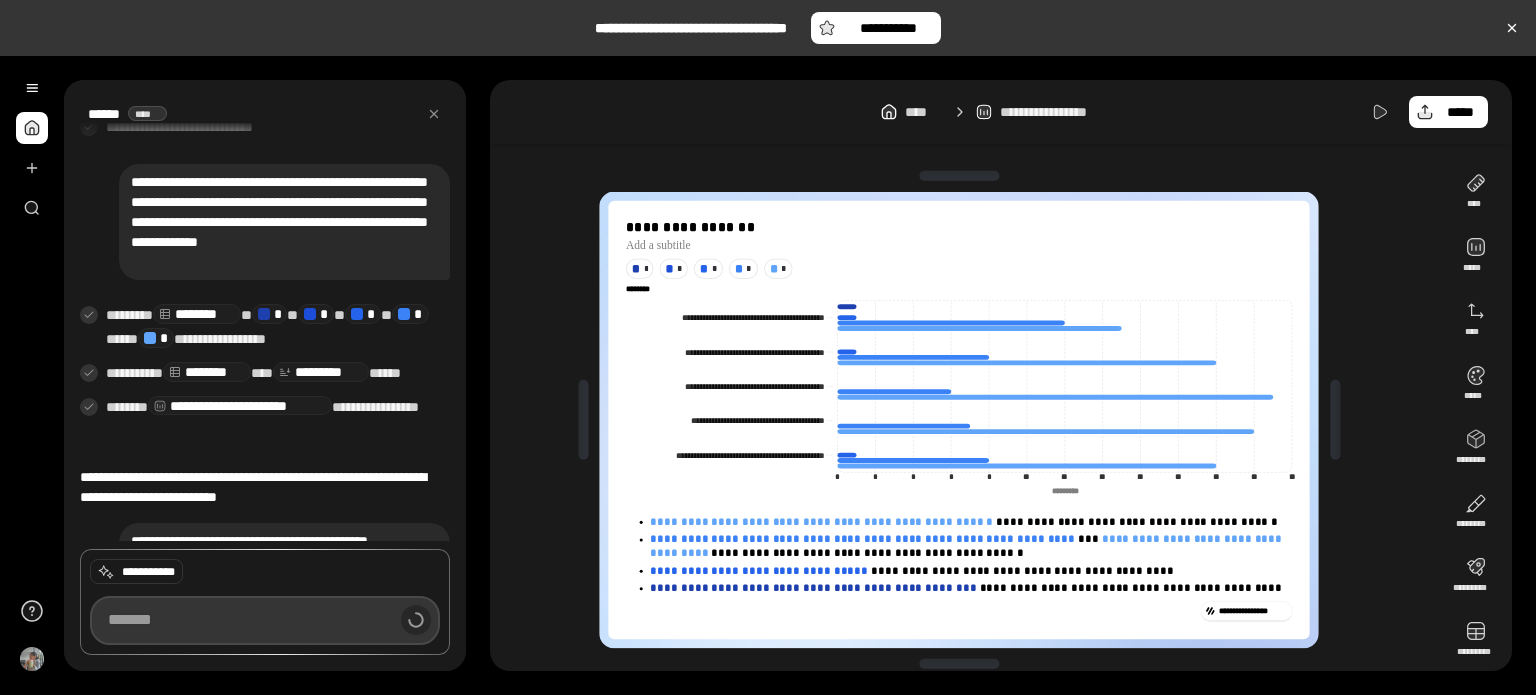 scroll, scrollTop: 430, scrollLeft: 0, axis: vertical 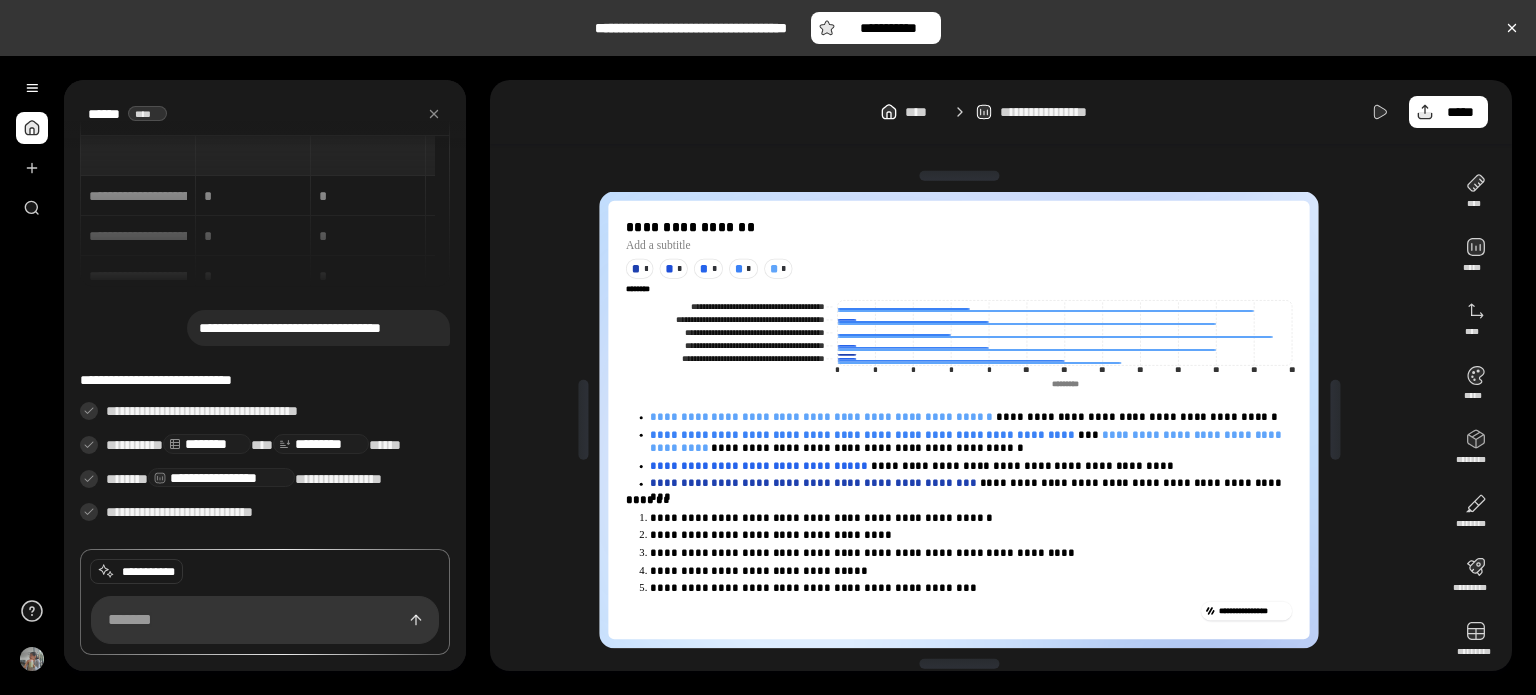click on "**********" at bounding box center [318, 328] 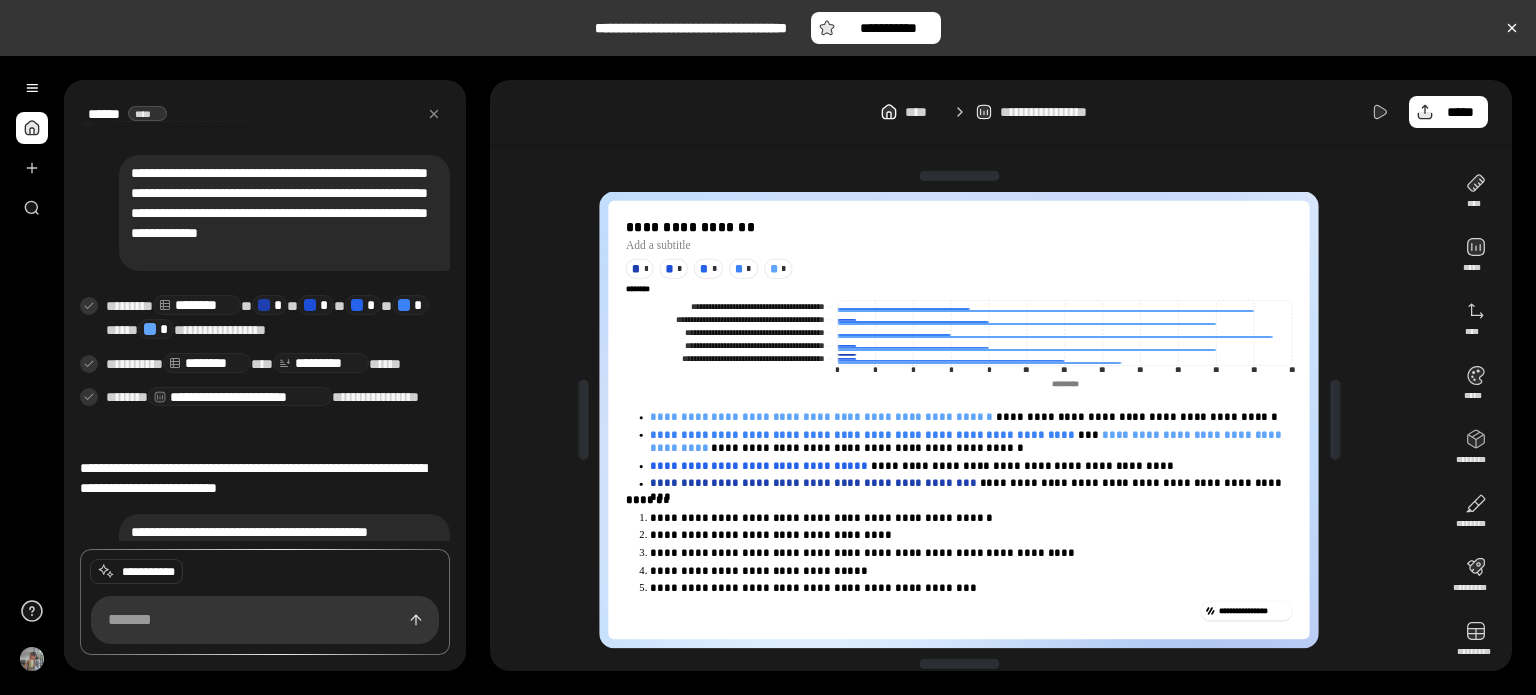 scroll, scrollTop: 513, scrollLeft: 0, axis: vertical 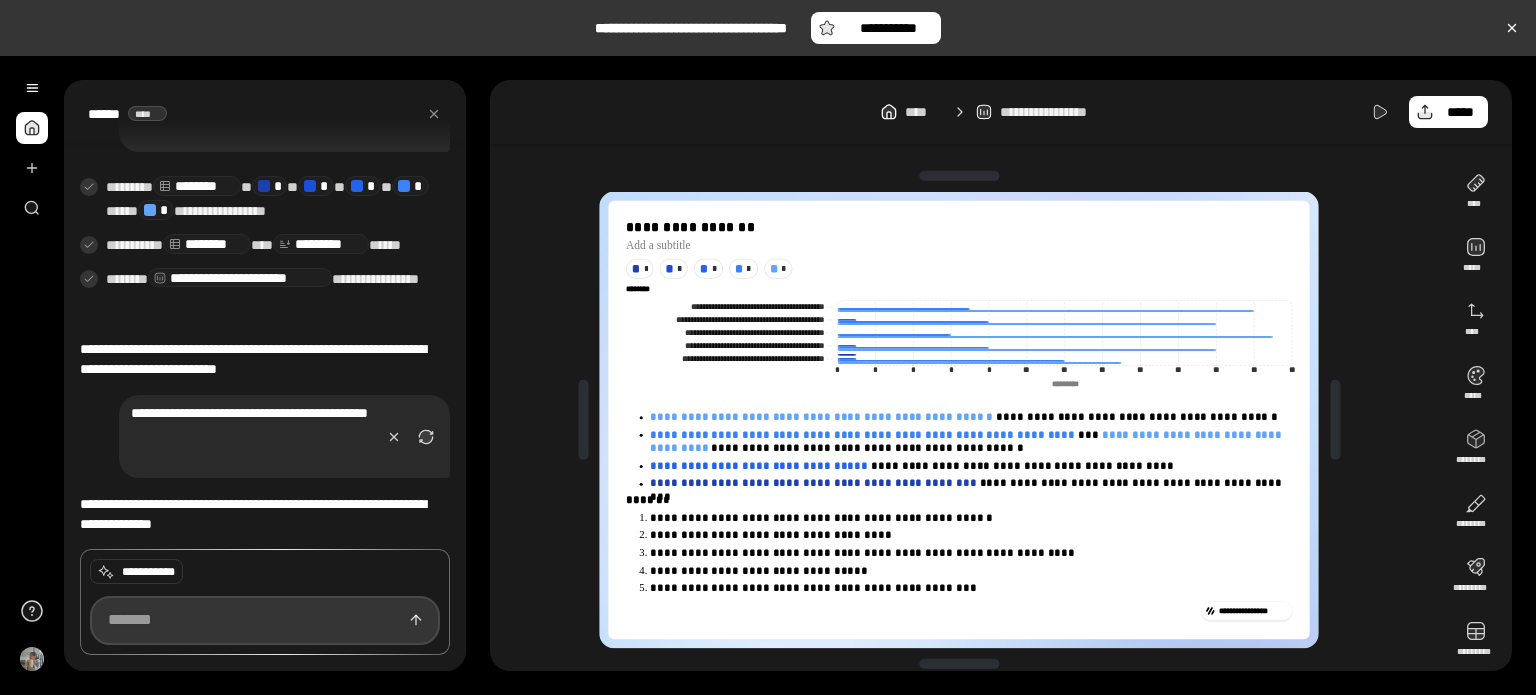 click at bounding box center (265, 620) 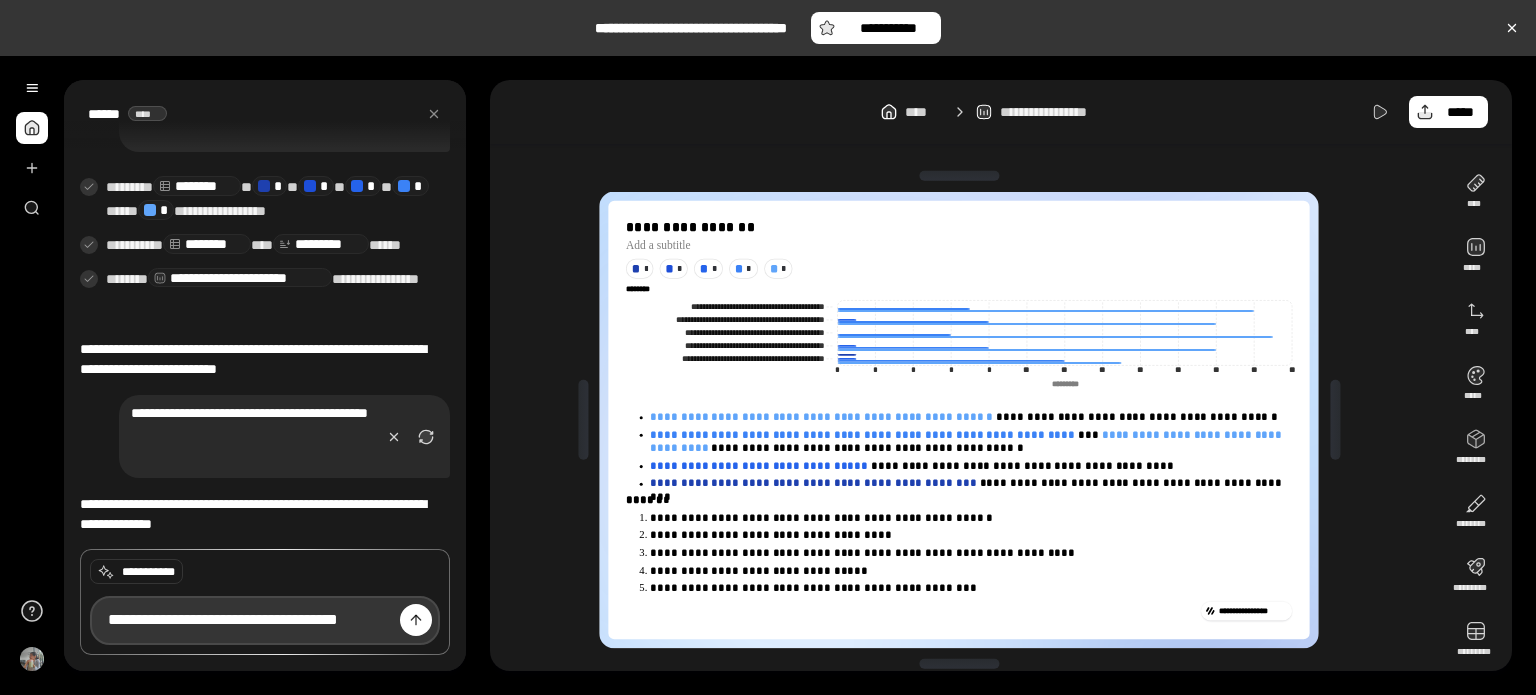 scroll, scrollTop: 0, scrollLeft: 20, axis: horizontal 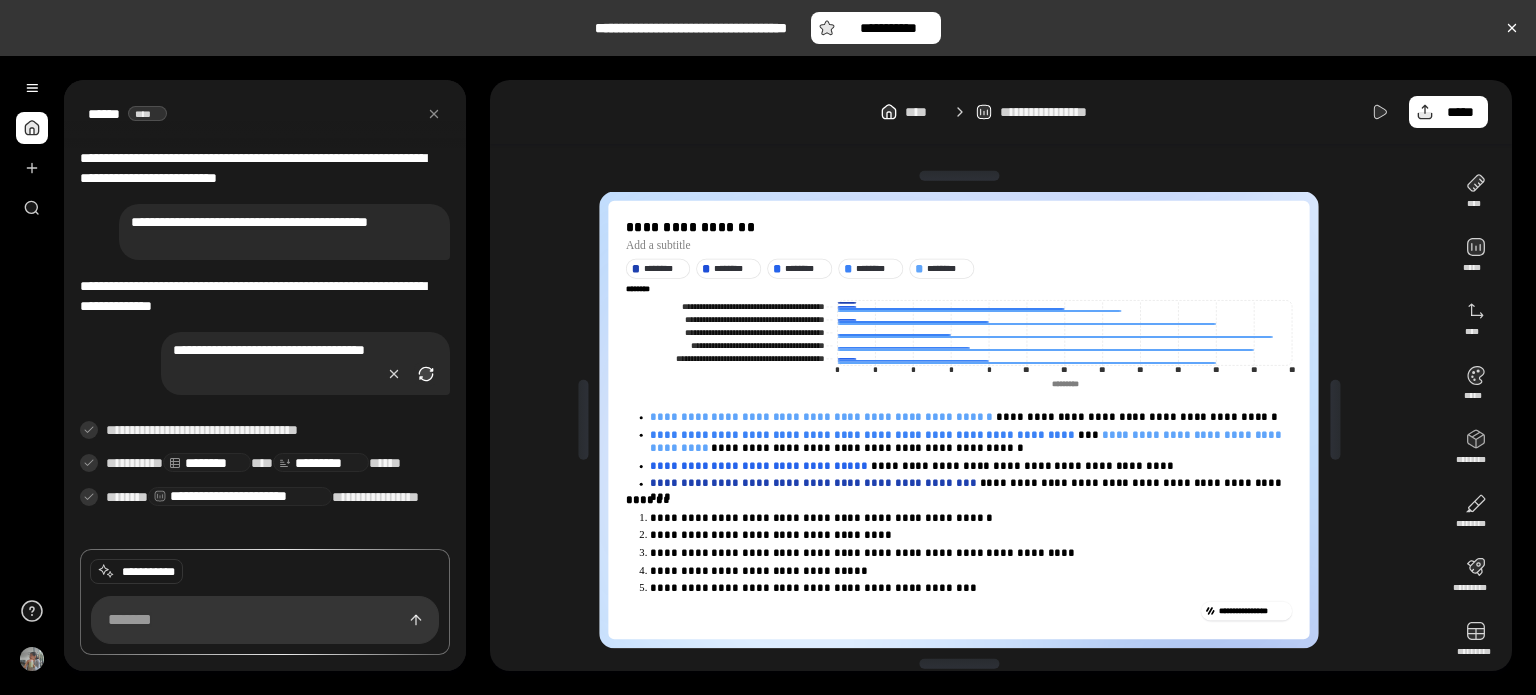 click at bounding box center [426, 374] 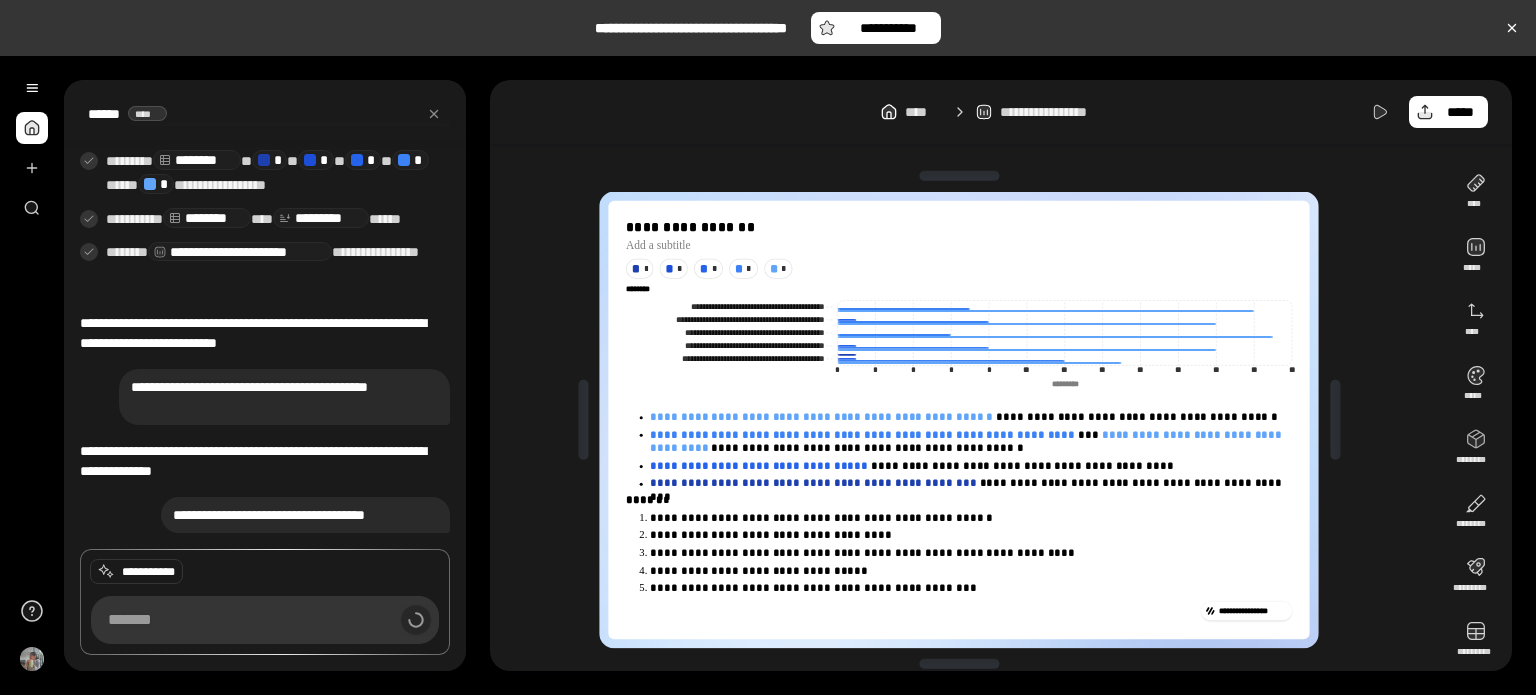 click on "**********" at bounding box center (306, 515) 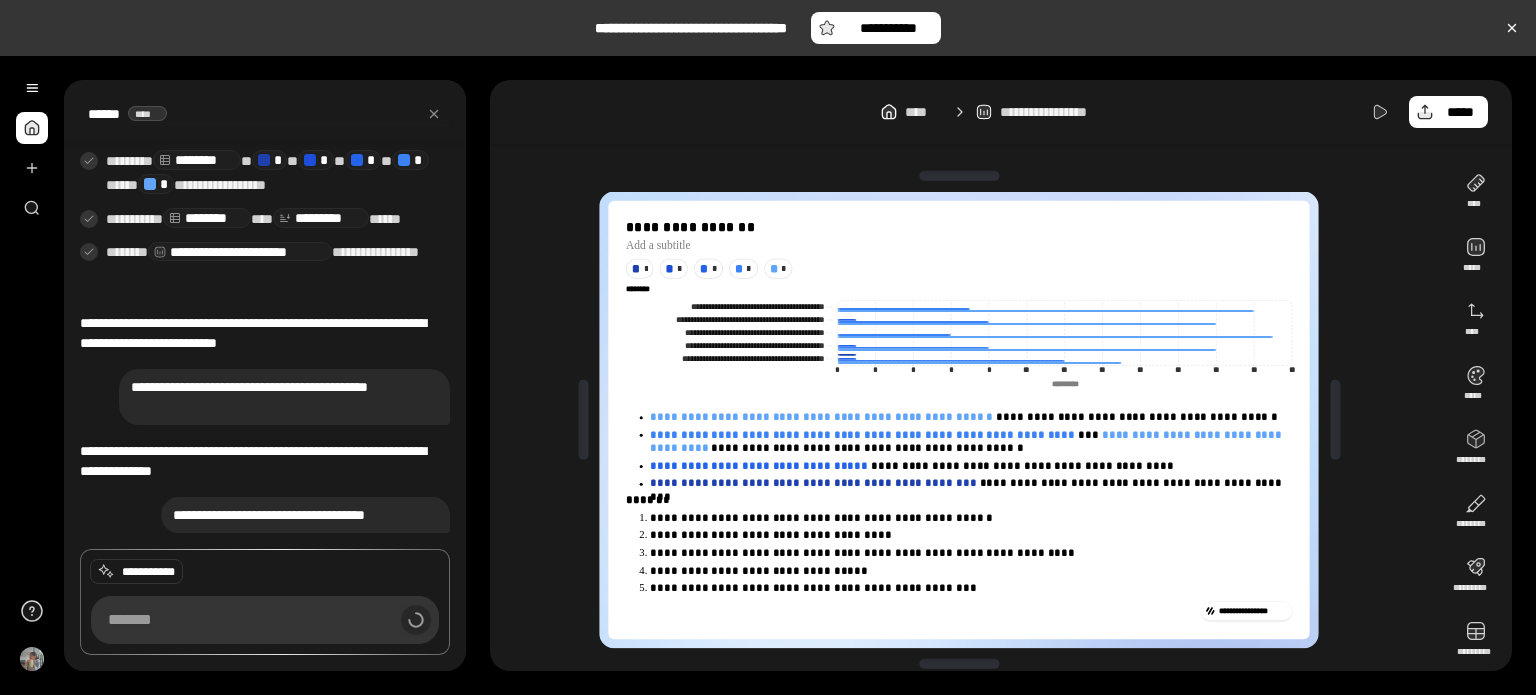 click on "**********" at bounding box center (306, 515) 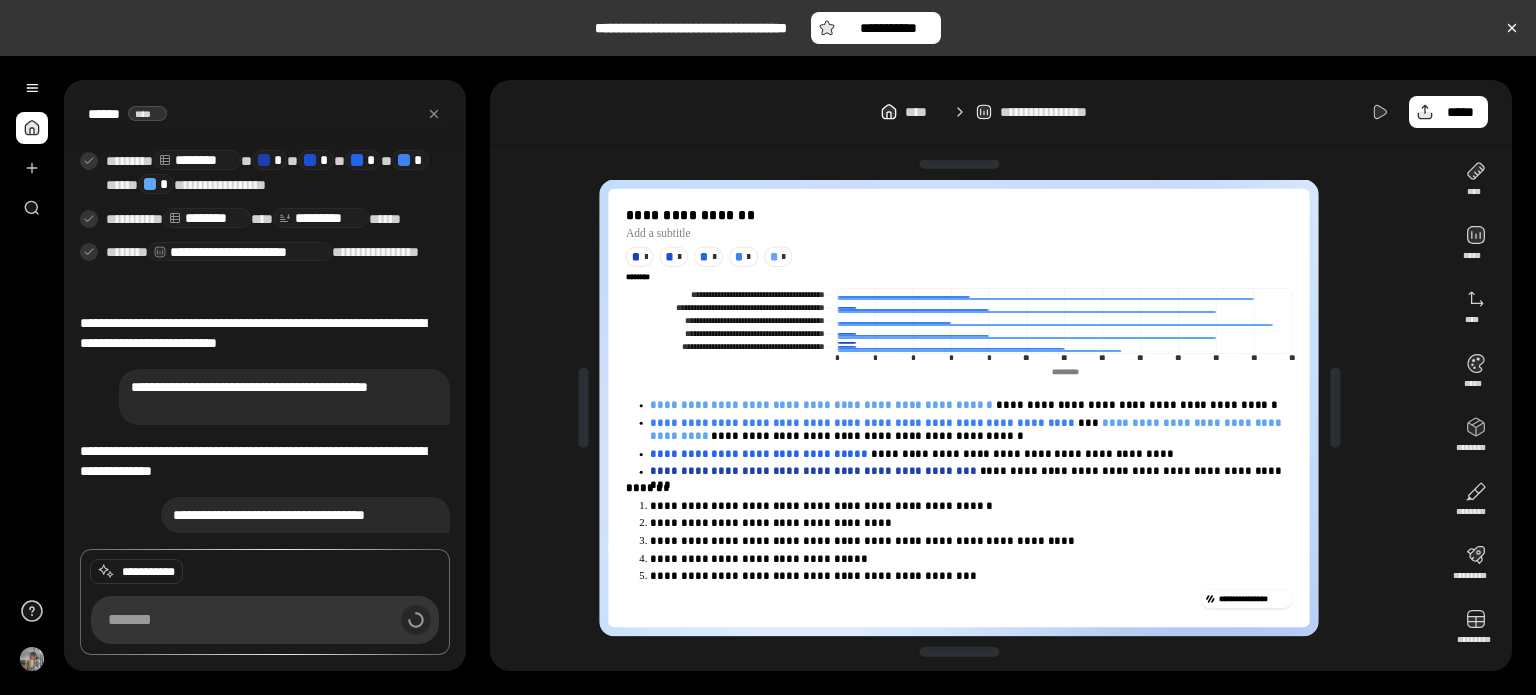 scroll, scrollTop: 0, scrollLeft: 0, axis: both 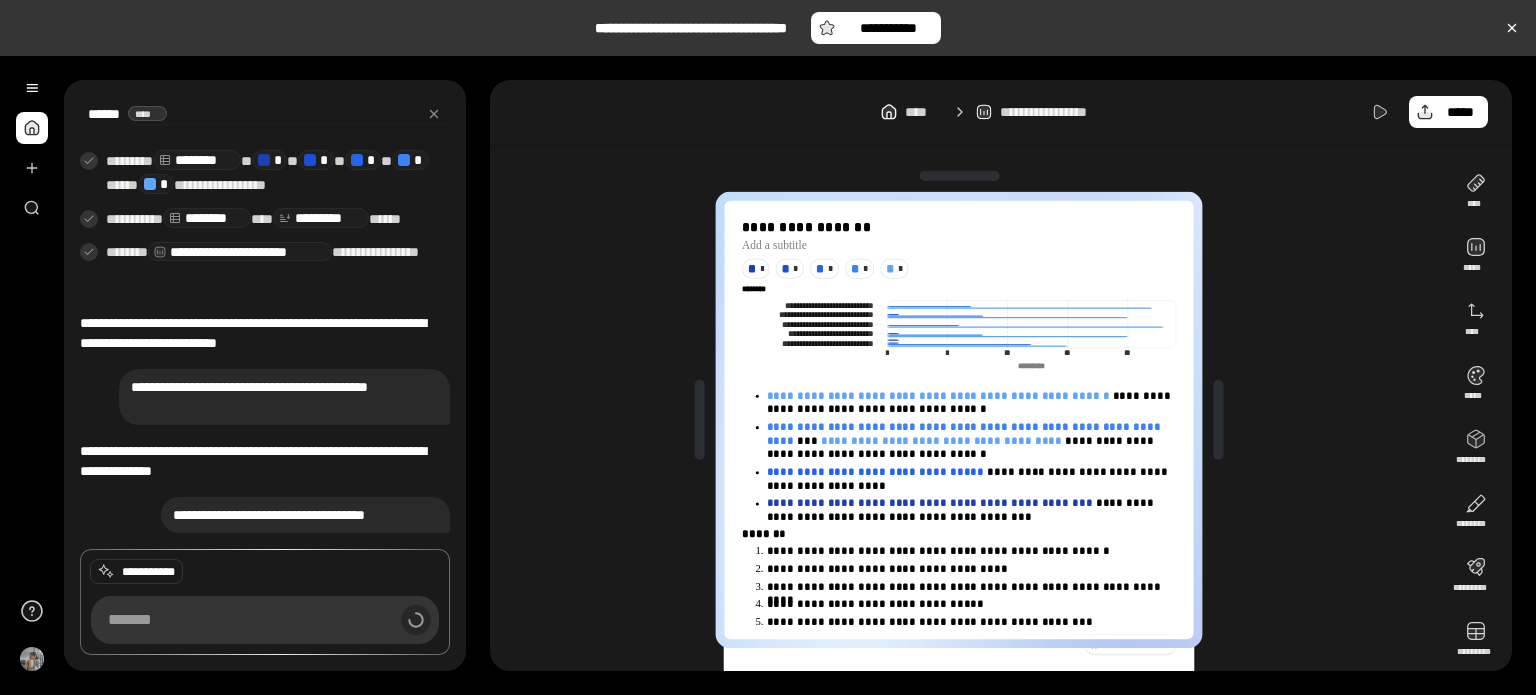 click at bounding box center [1219, 420] 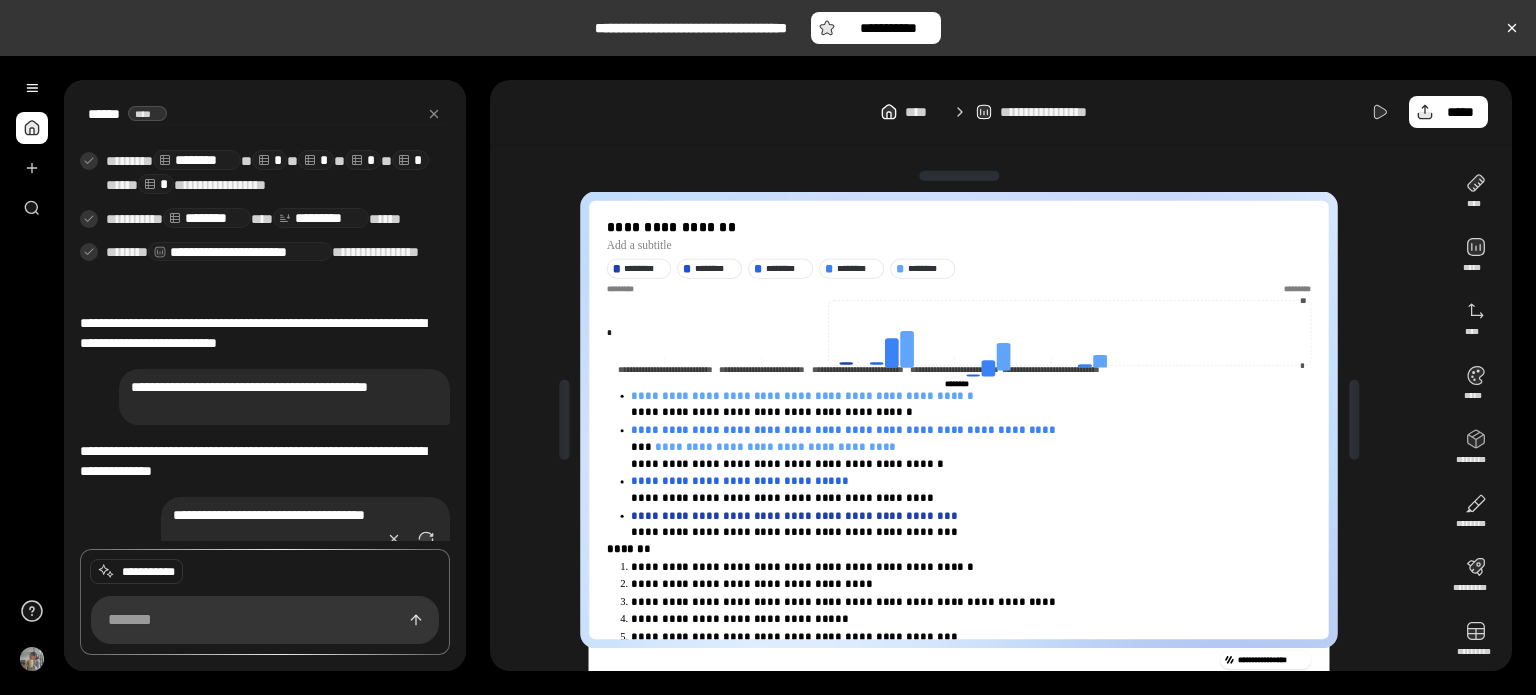 scroll, scrollTop: 808, scrollLeft: 0, axis: vertical 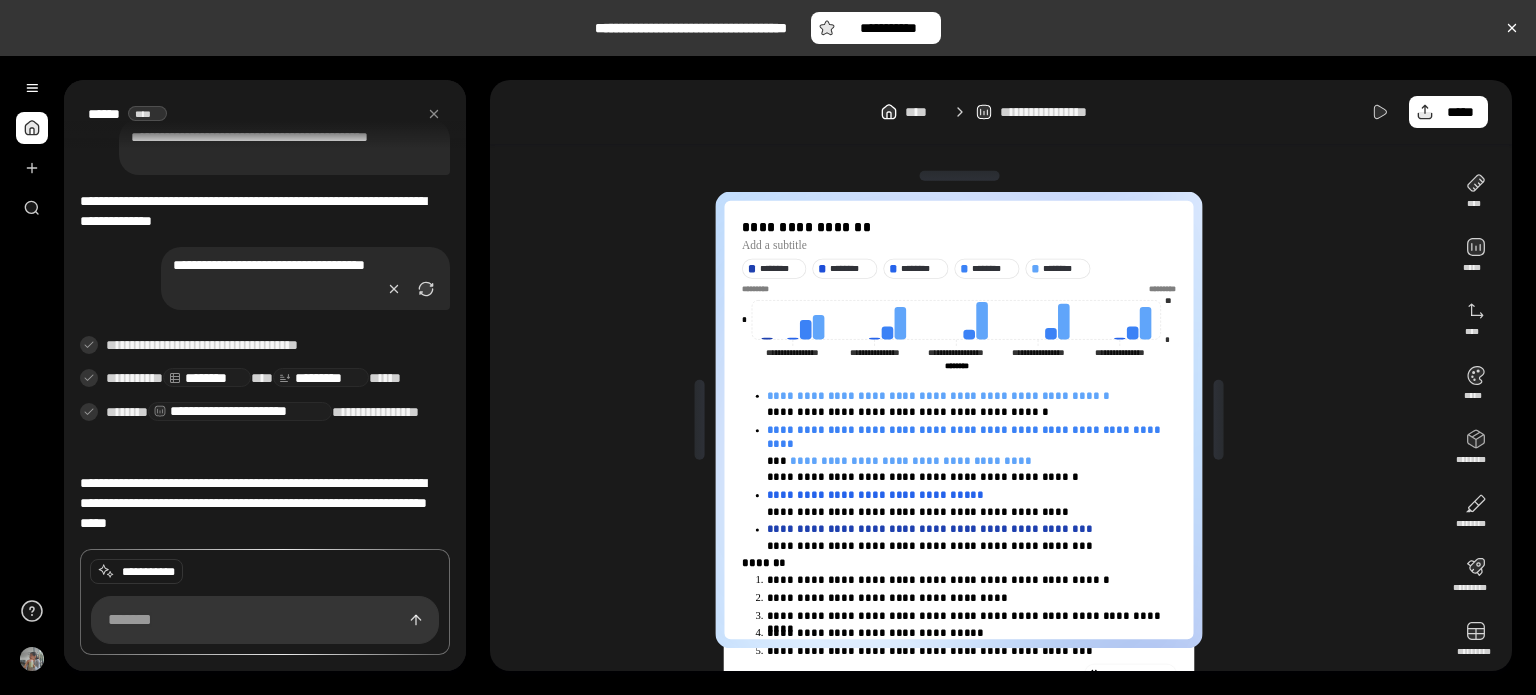 click on "**********" at bounding box center (967, 420) 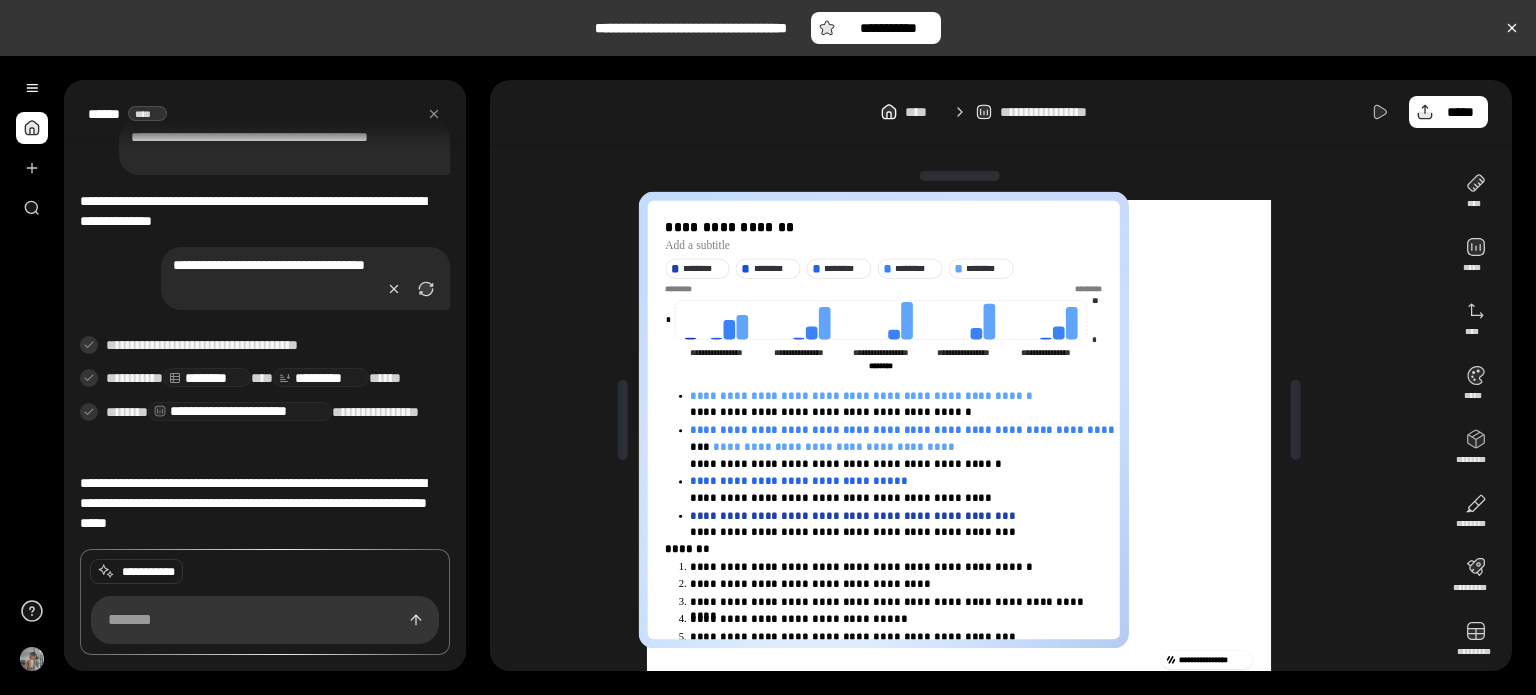 click at bounding box center [623, 420] 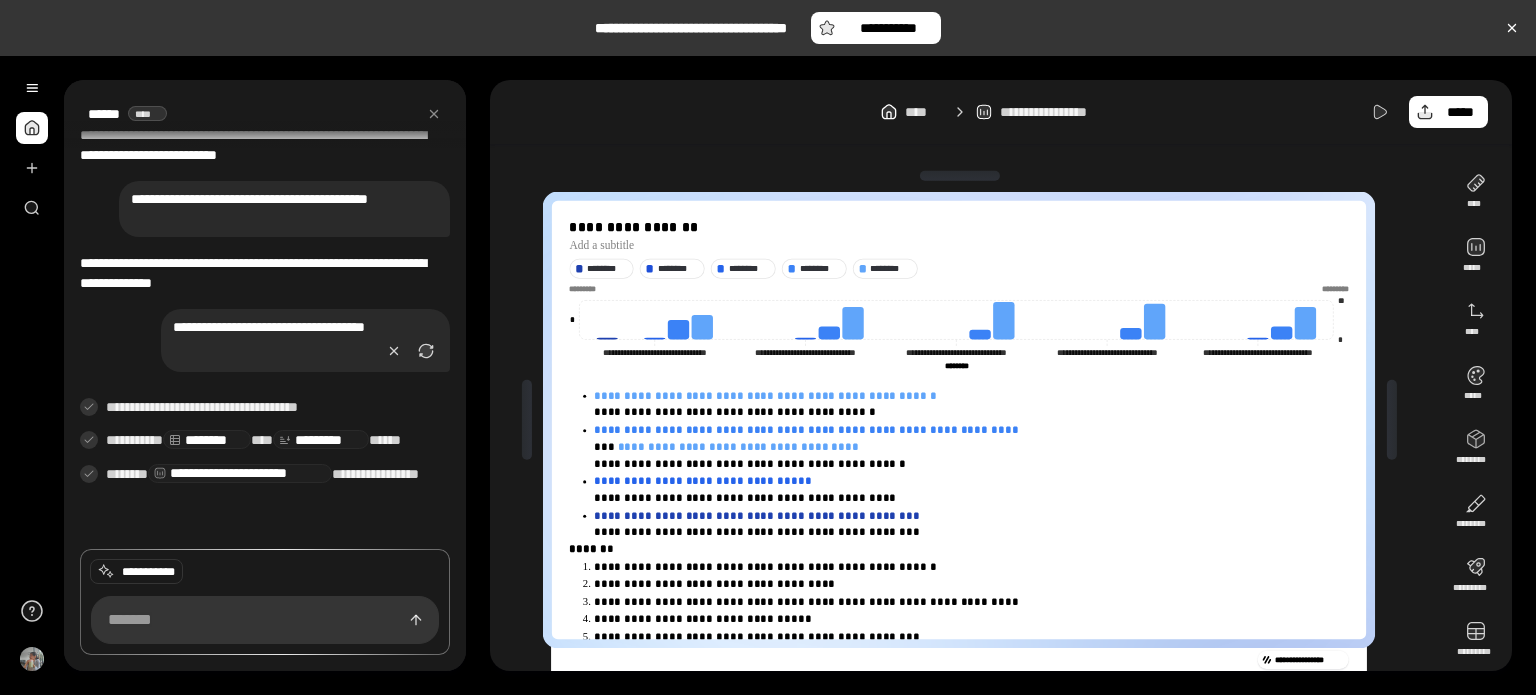 scroll, scrollTop: 725, scrollLeft: 0, axis: vertical 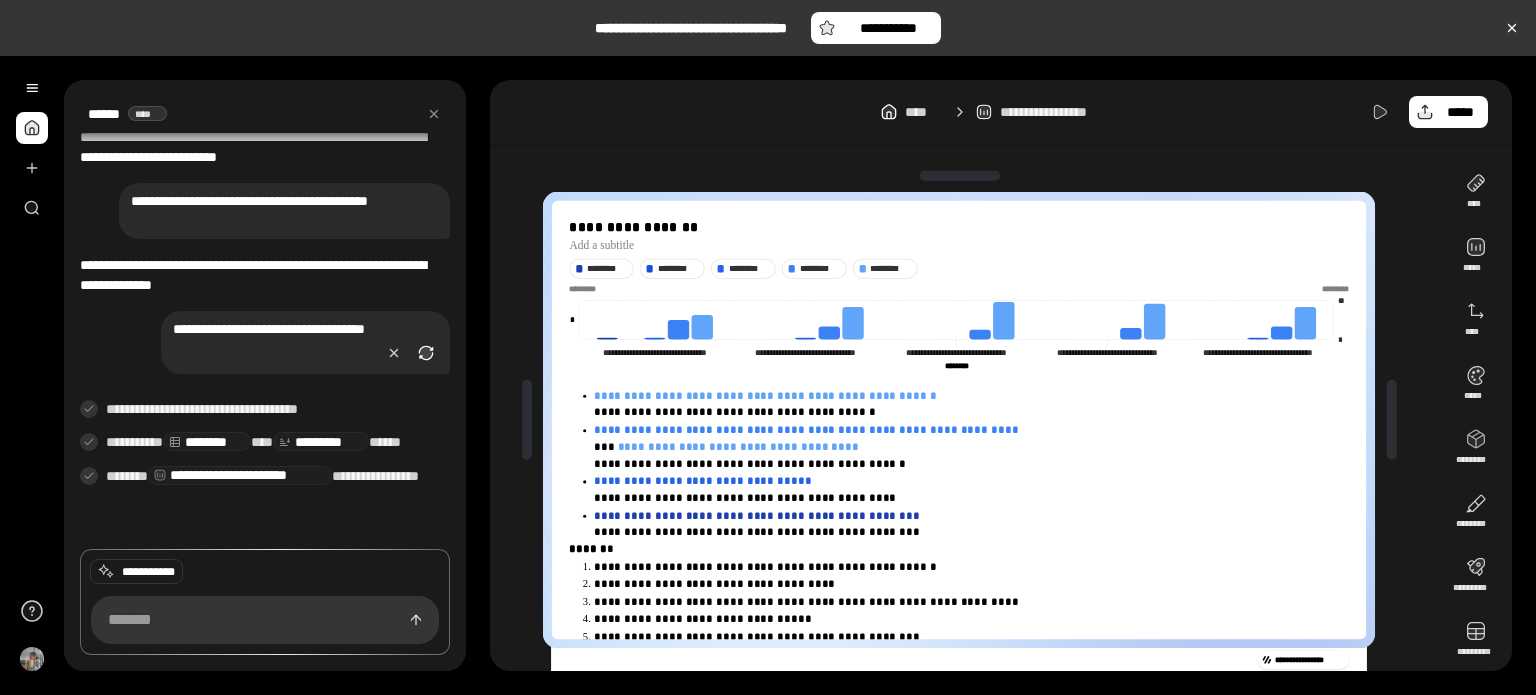 click at bounding box center [426, 353] 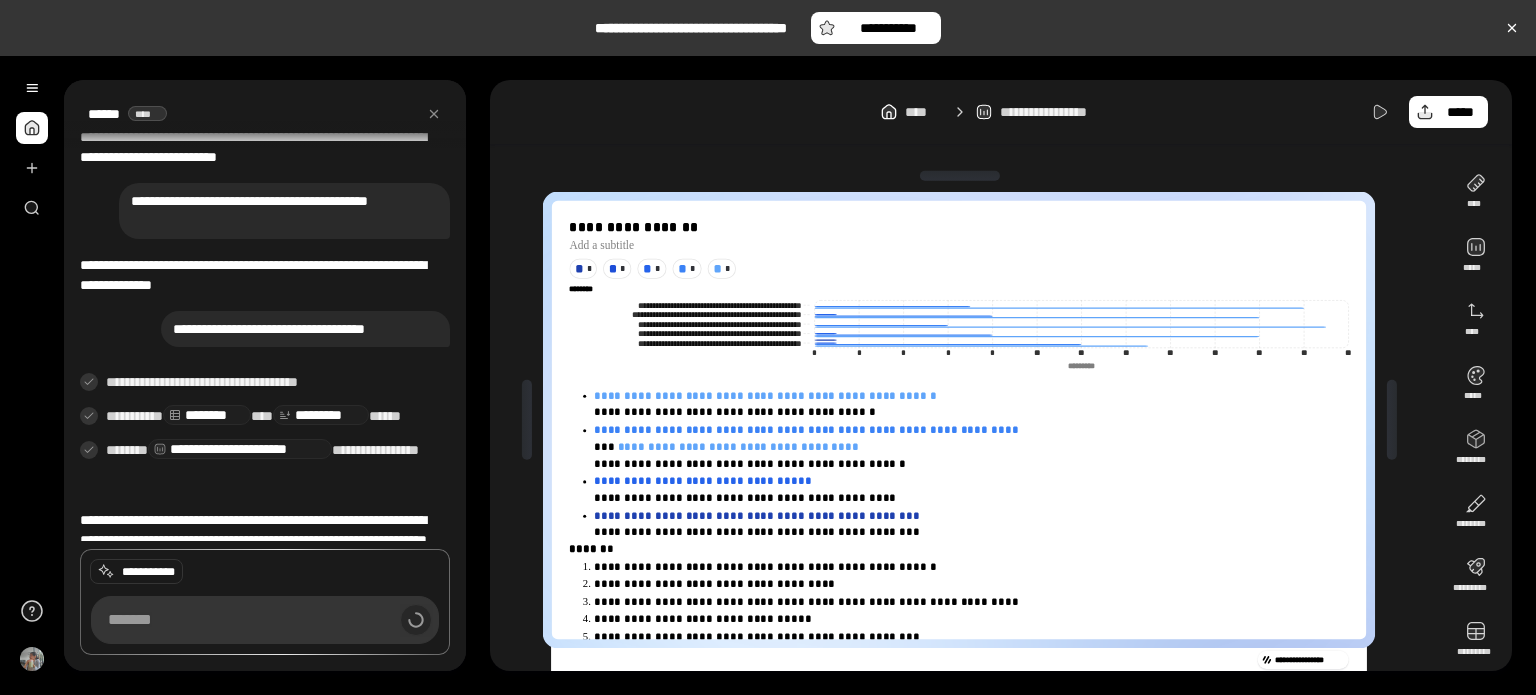 click on "**********" at bounding box center [265, 313] 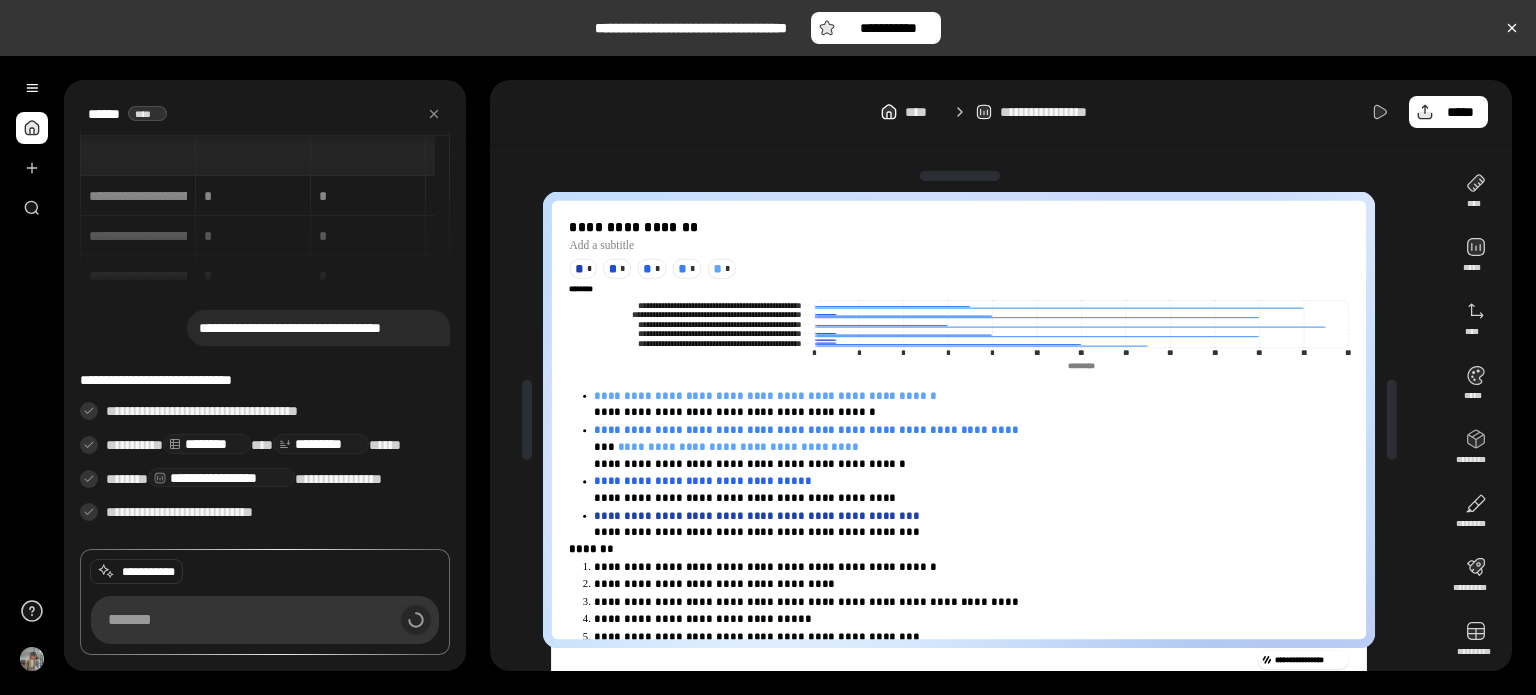 click on "**********" at bounding box center (265, 211) 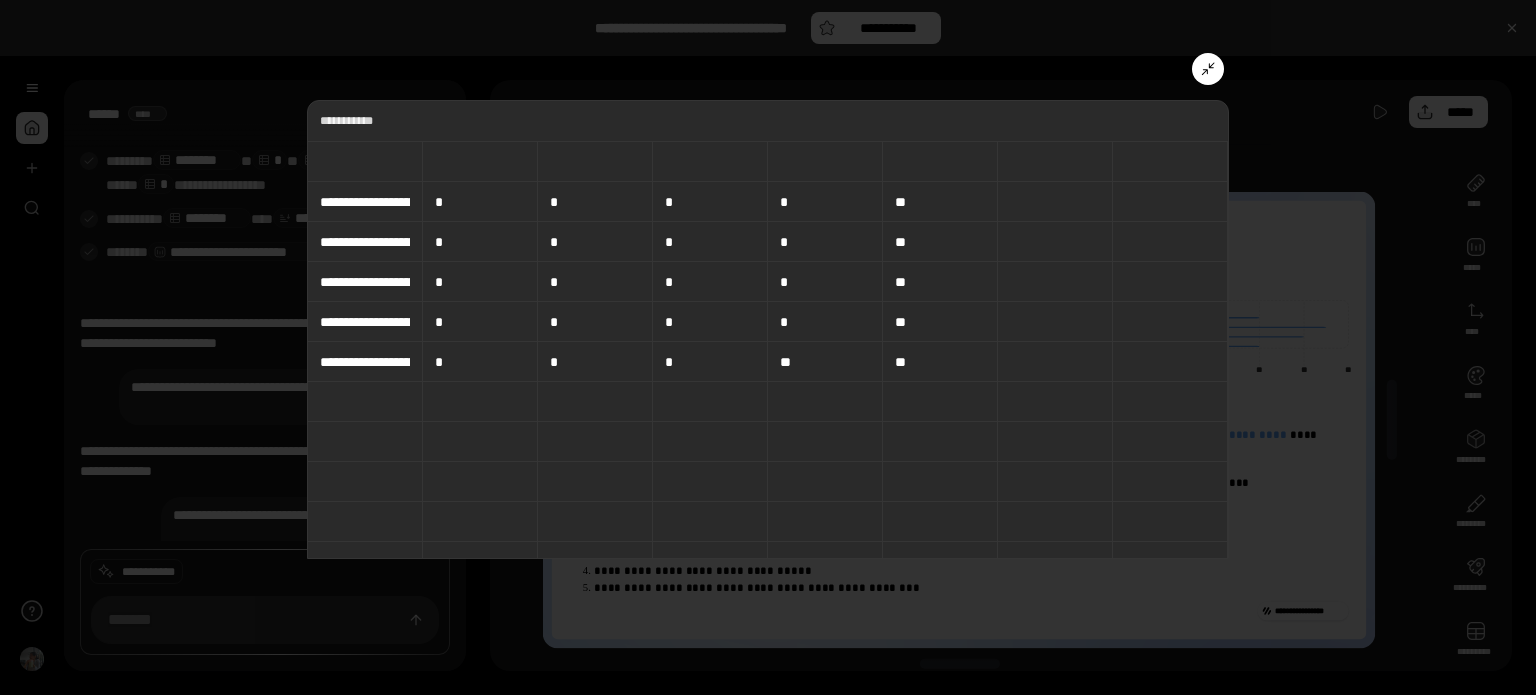 scroll, scrollTop: 637, scrollLeft: 0, axis: vertical 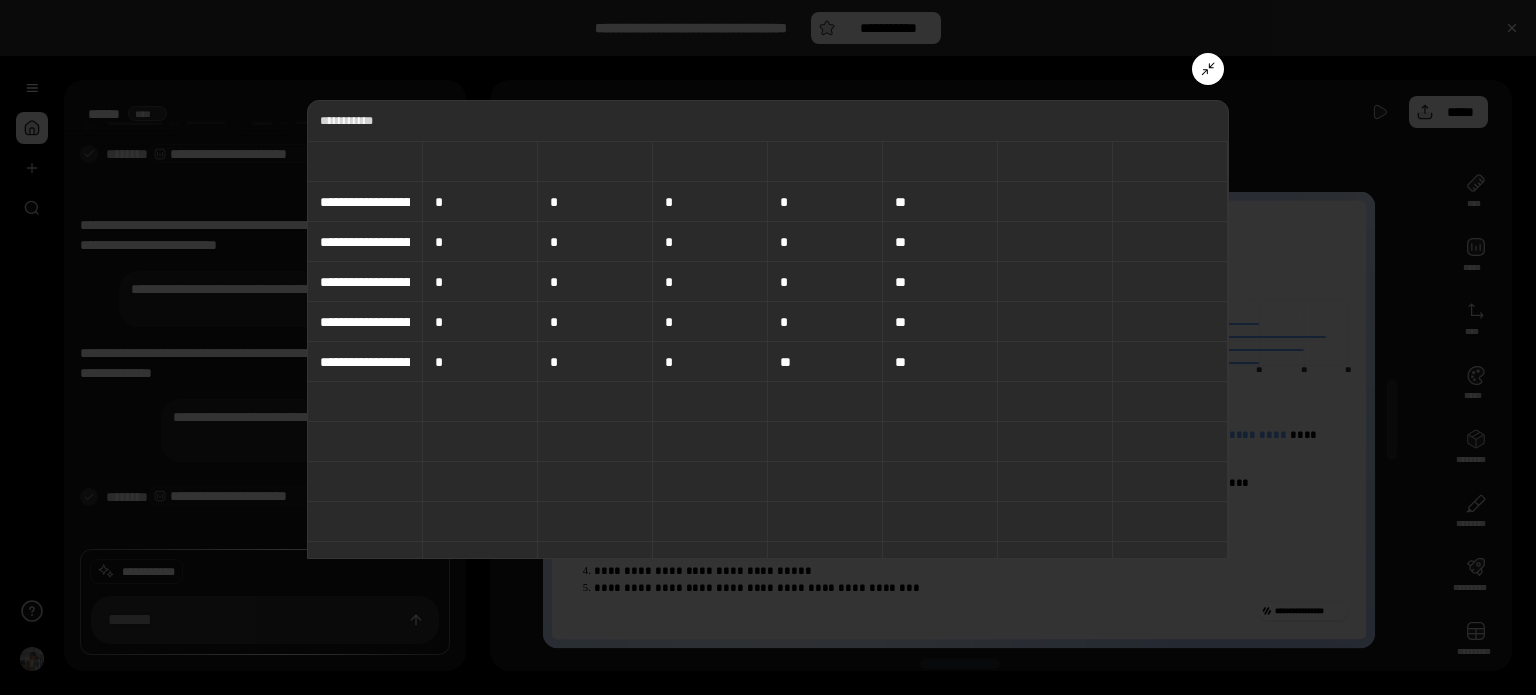 click 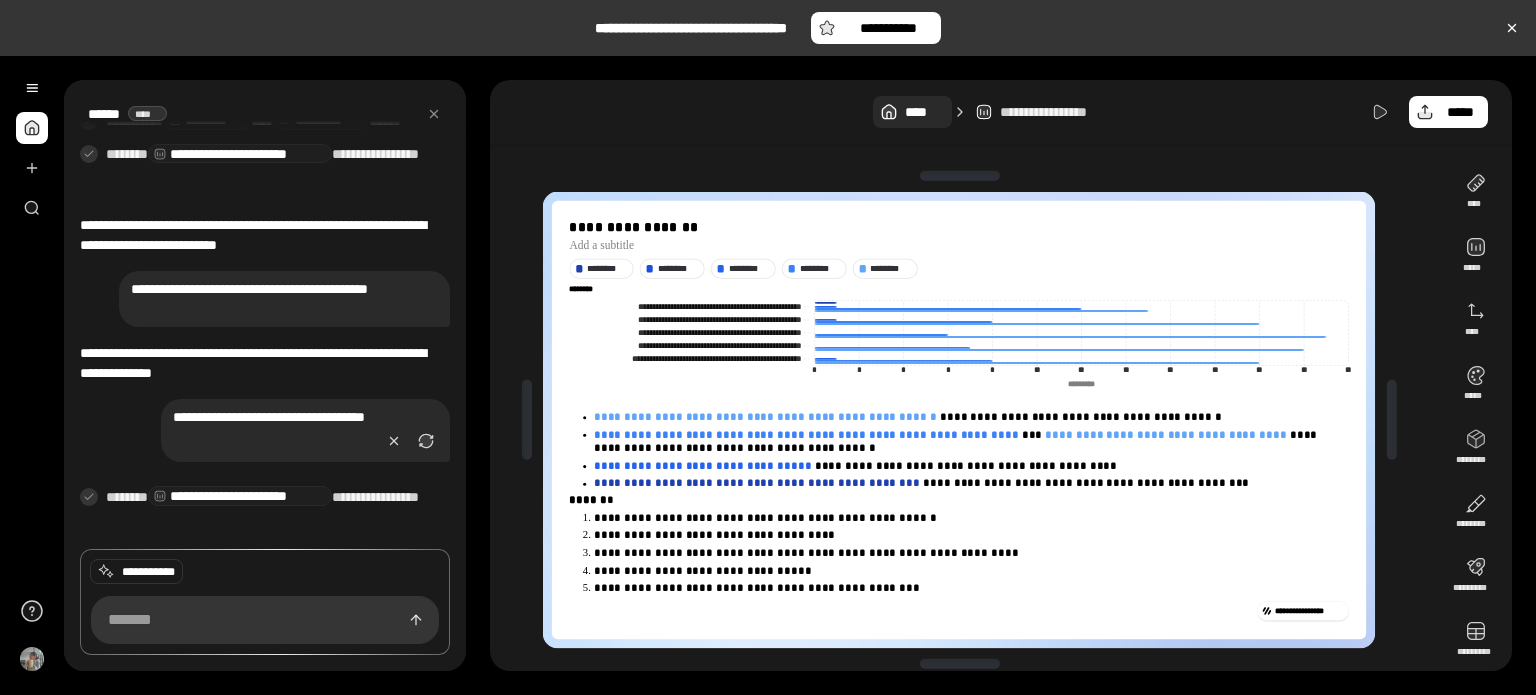click on "****" at bounding box center [924, 112] 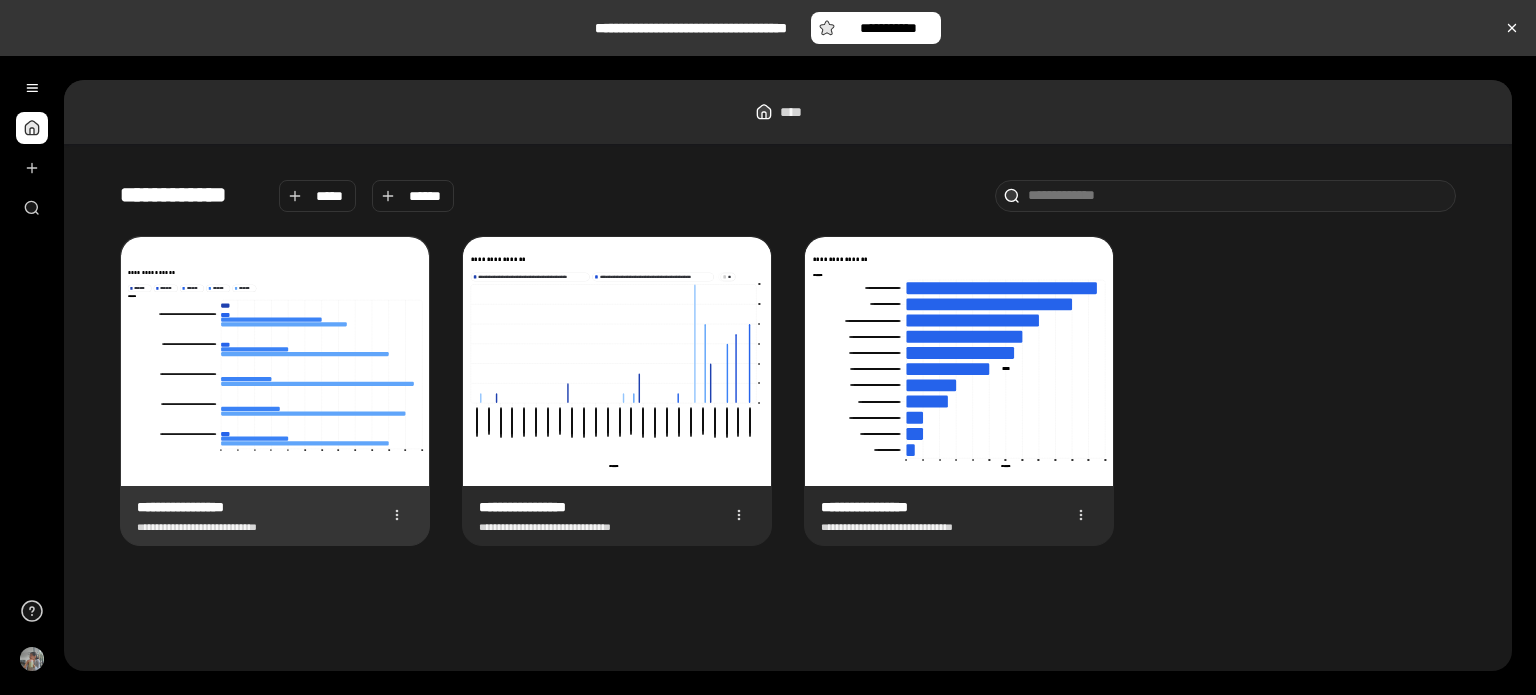 click on "**********" at bounding box center (275, 361) 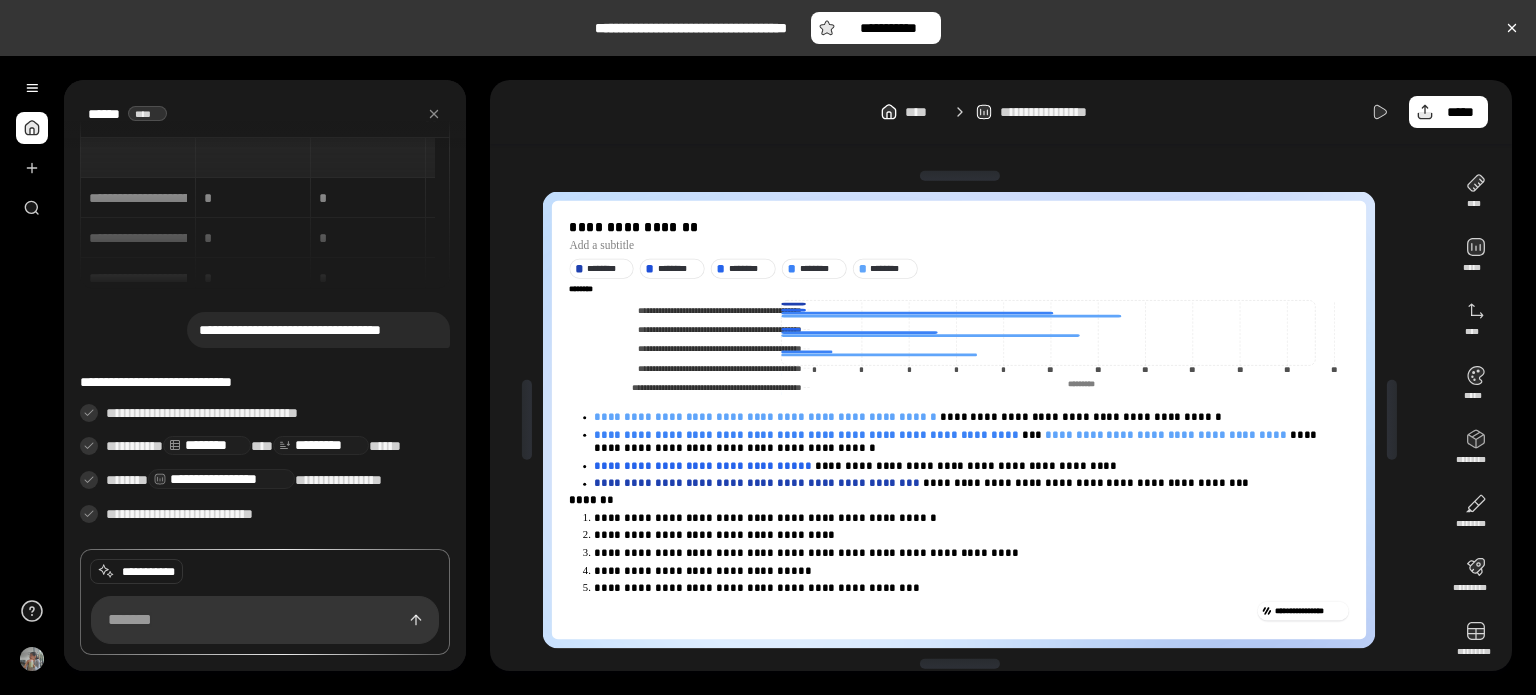 scroll, scrollTop: 575, scrollLeft: 0, axis: vertical 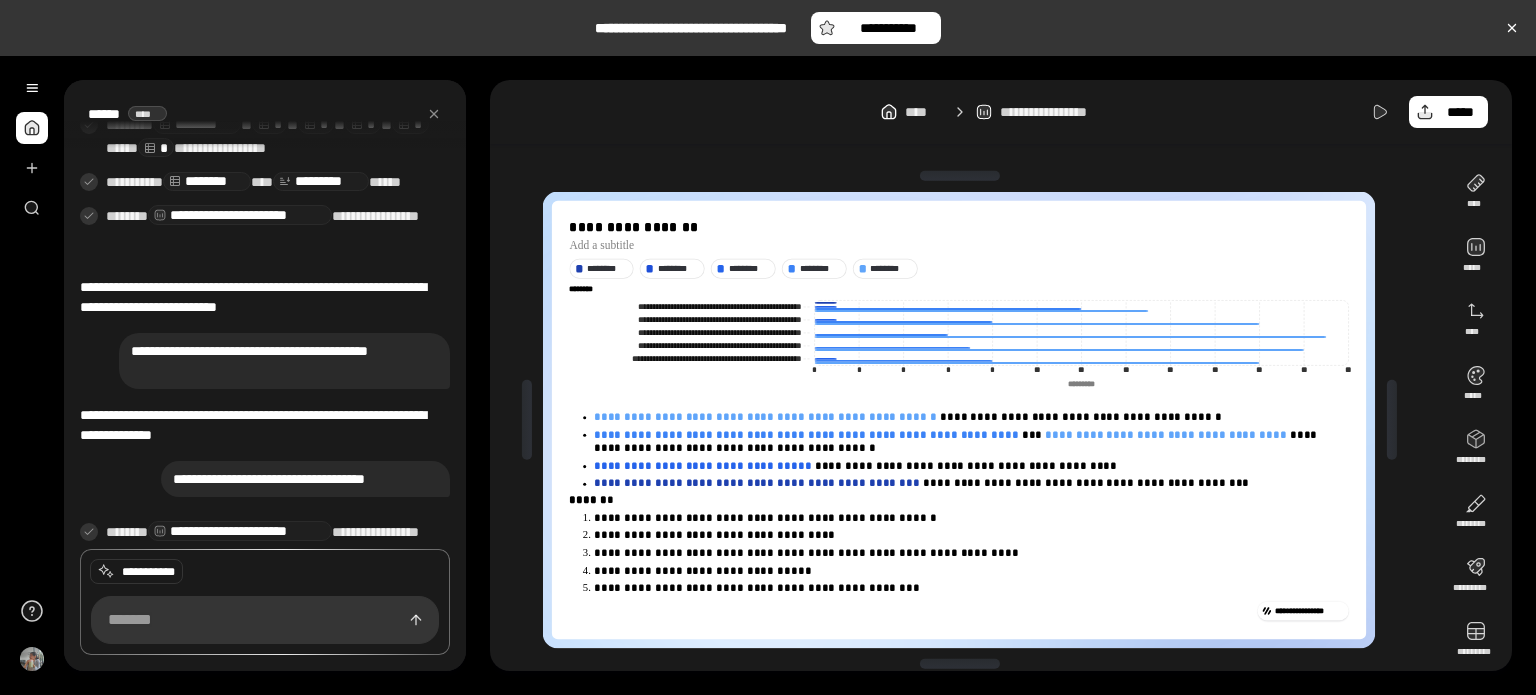 click on "**********" at bounding box center (1049, 112) 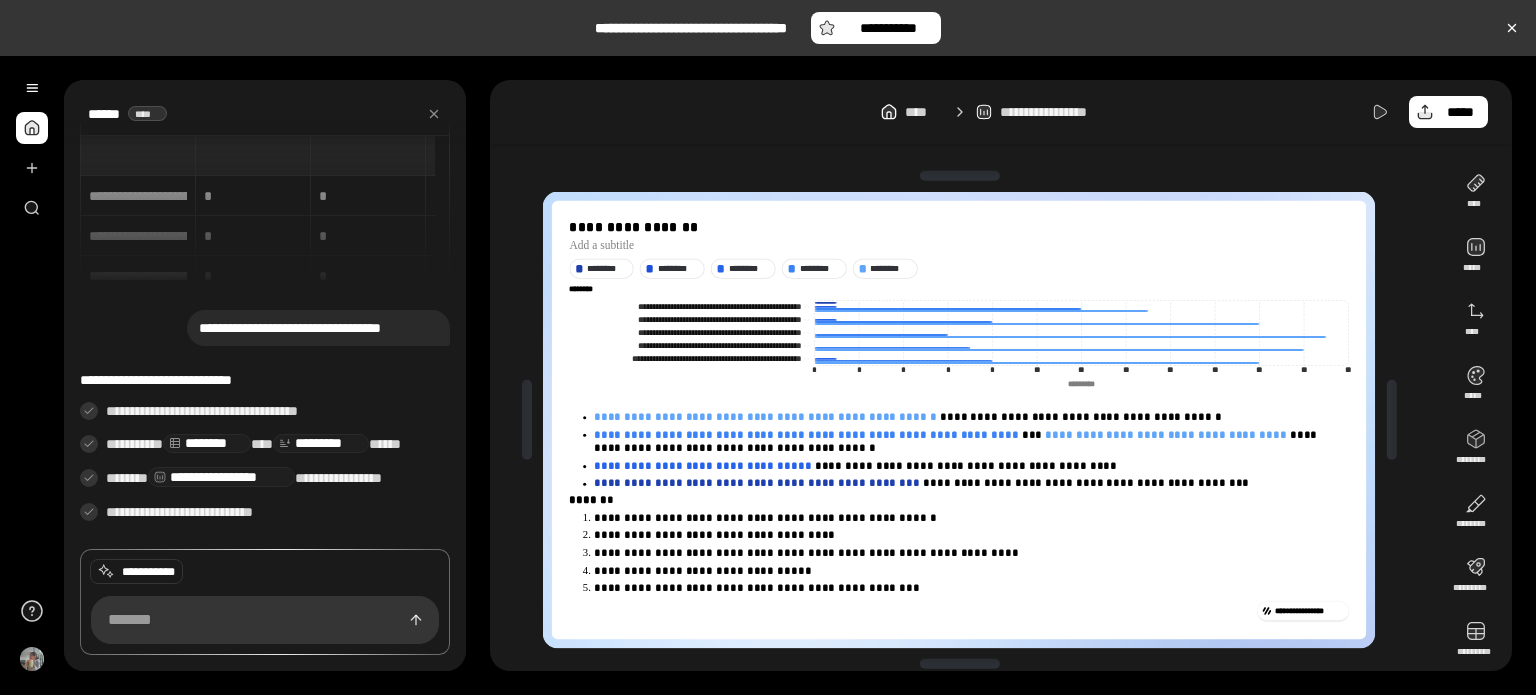 click 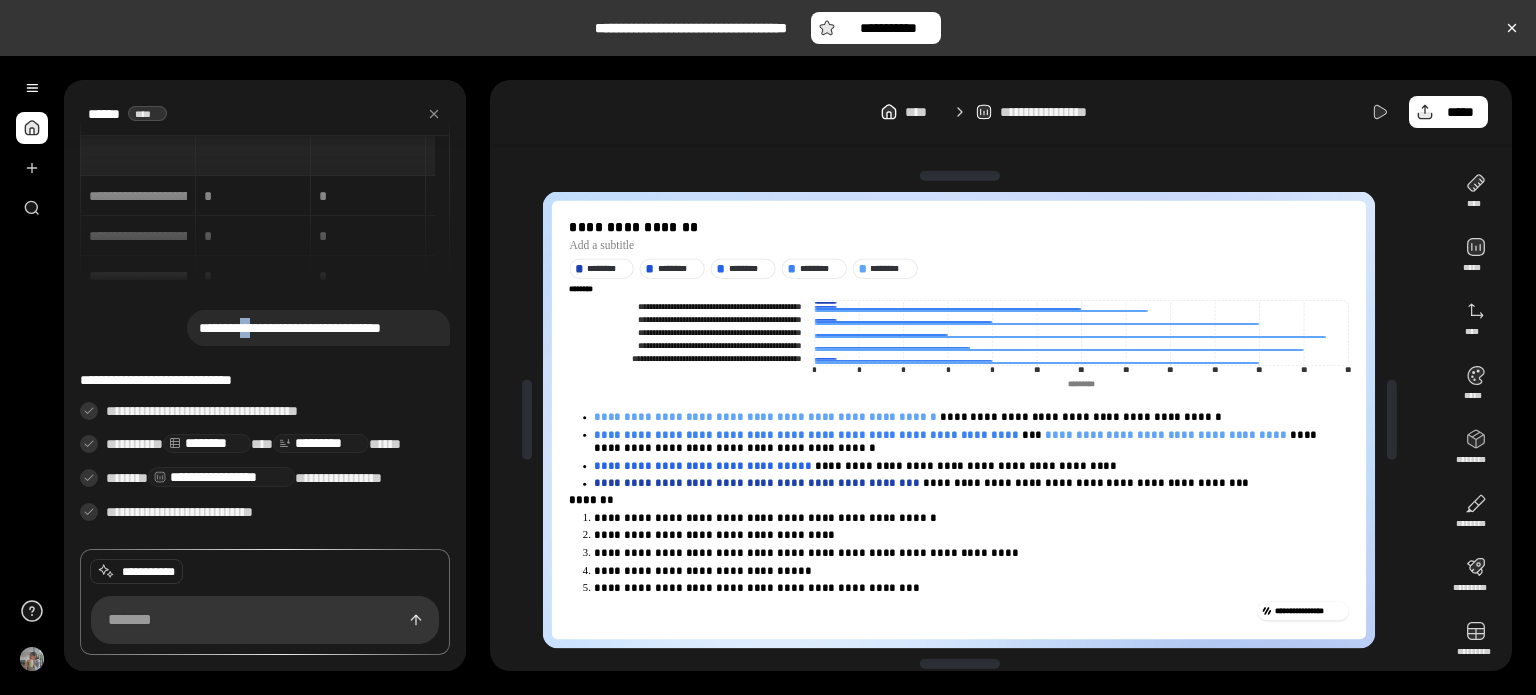 click on "**********" at bounding box center [318, 328] 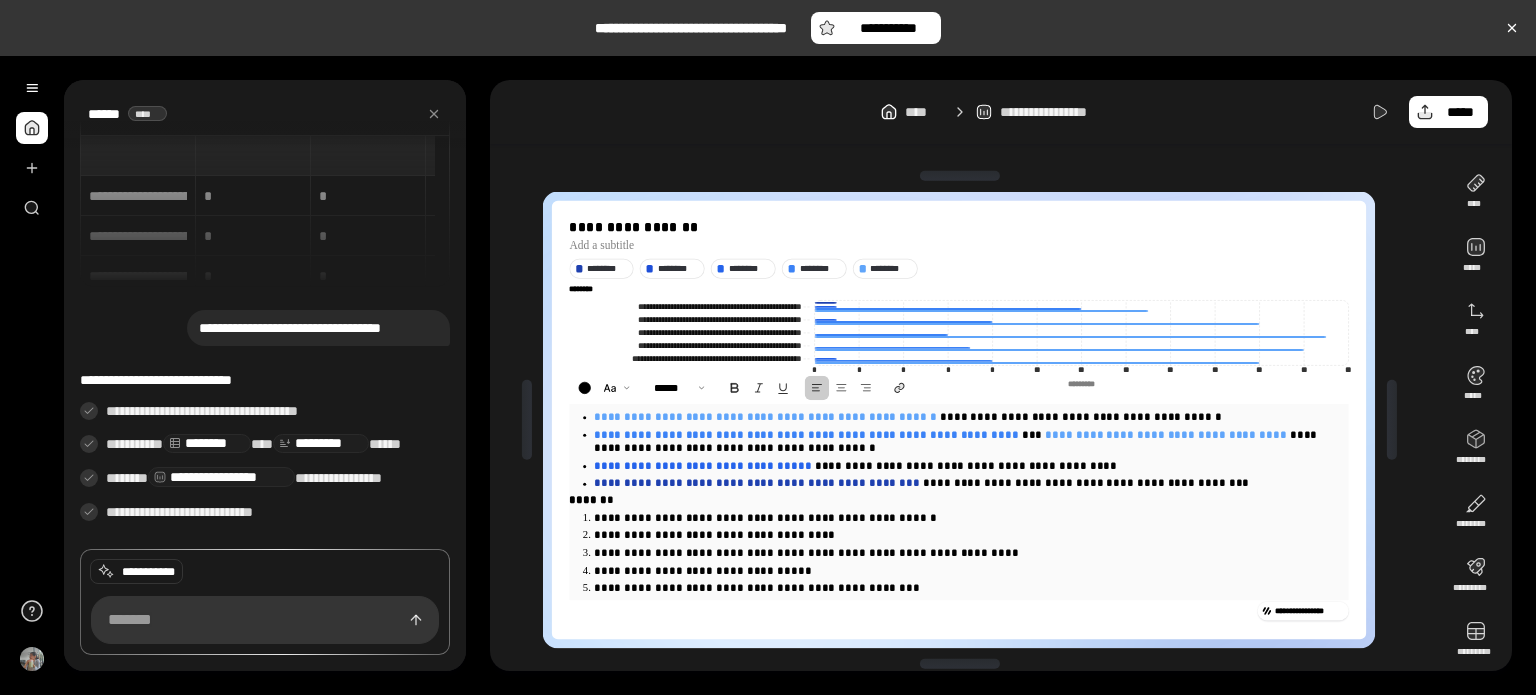 click on "**********" at bounding box center [971, 588] 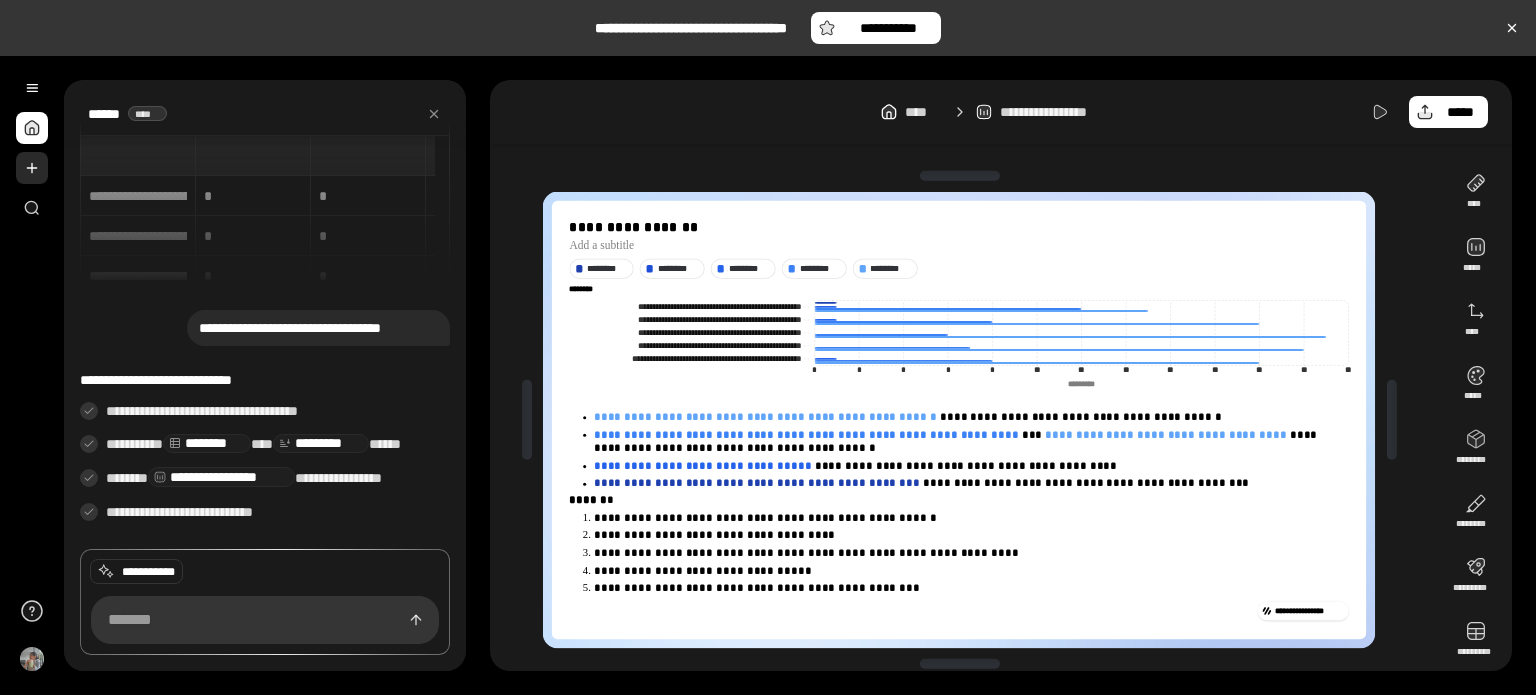 click at bounding box center (32, 168) 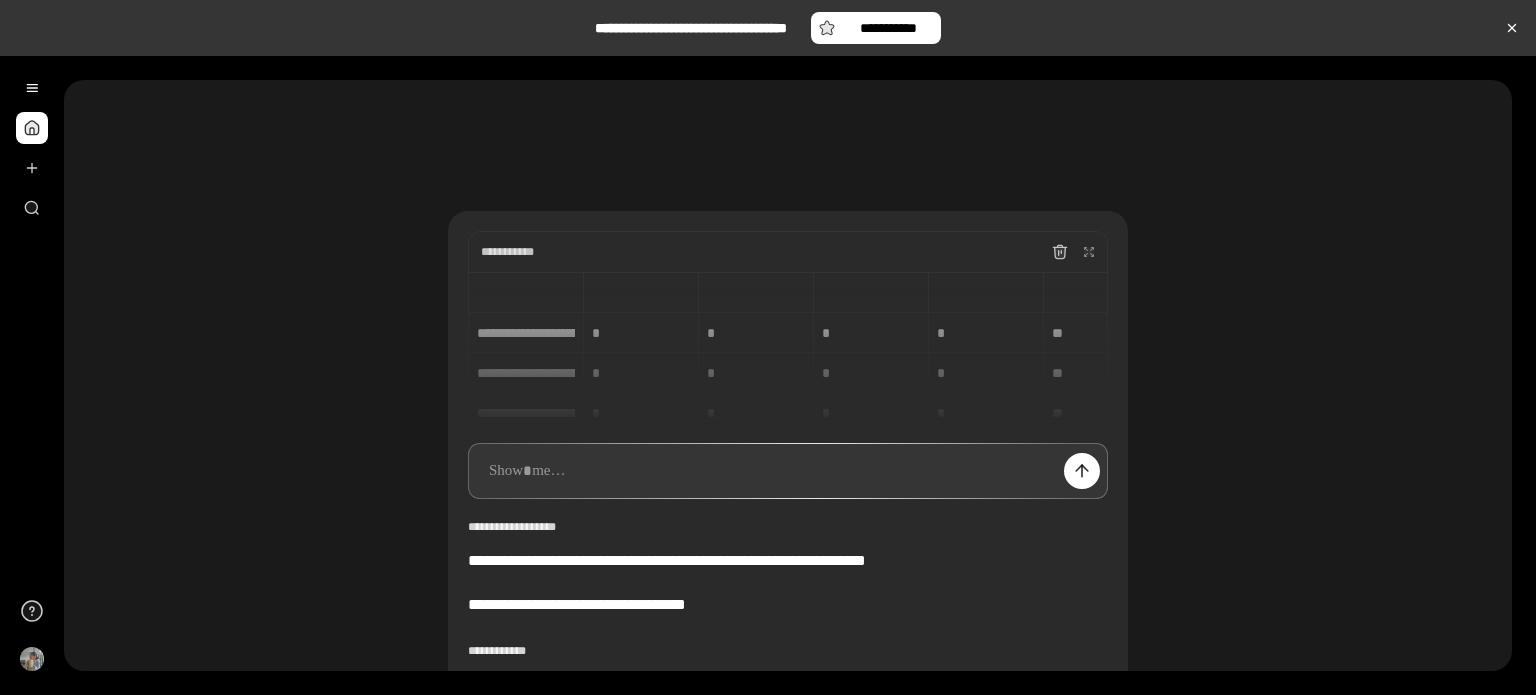 type 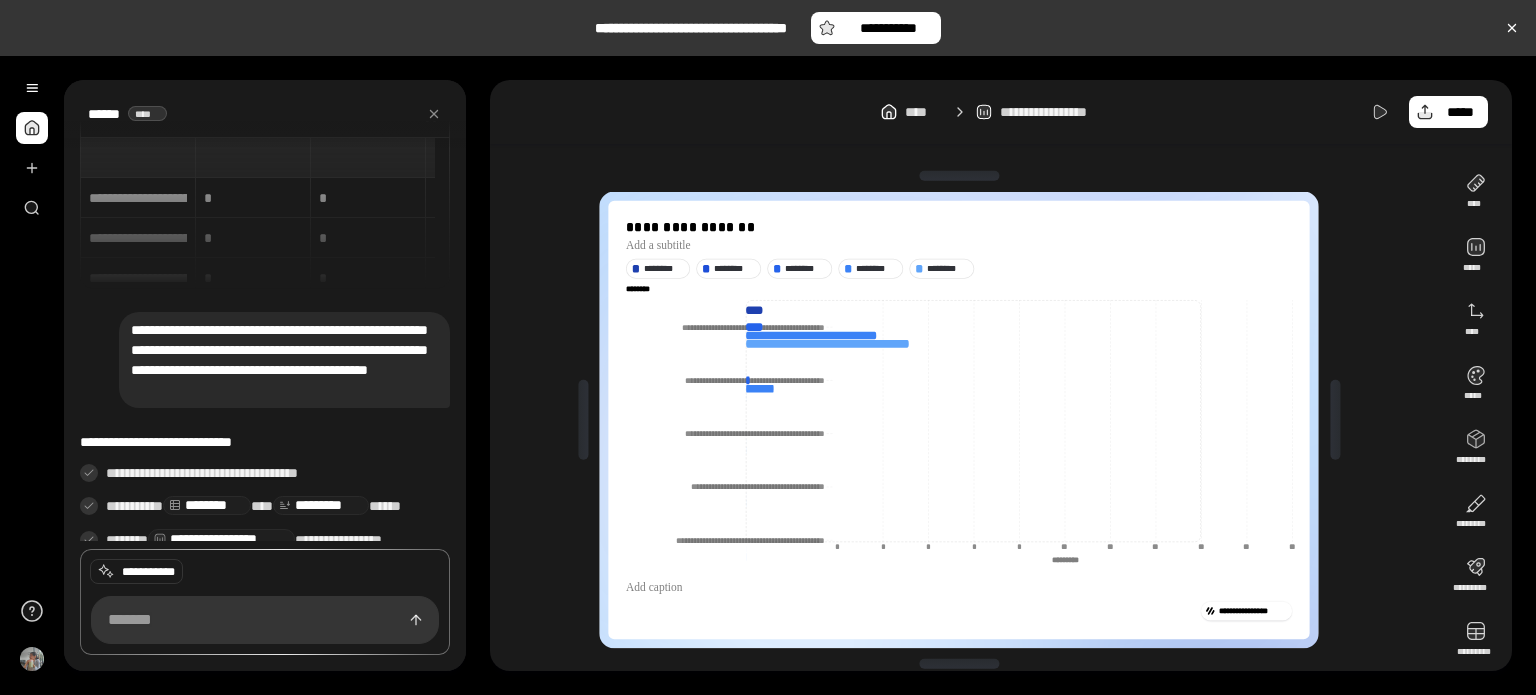 scroll, scrollTop: 16, scrollLeft: 0, axis: vertical 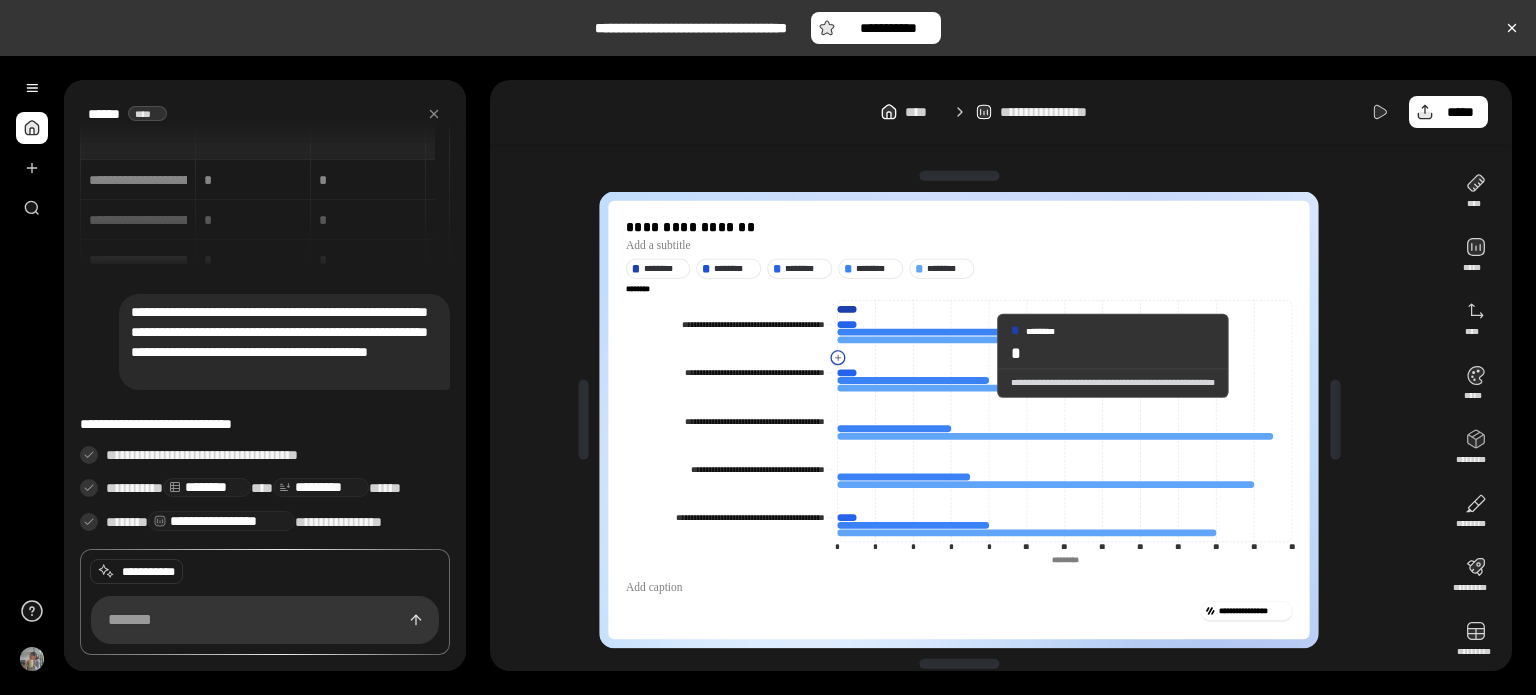 click 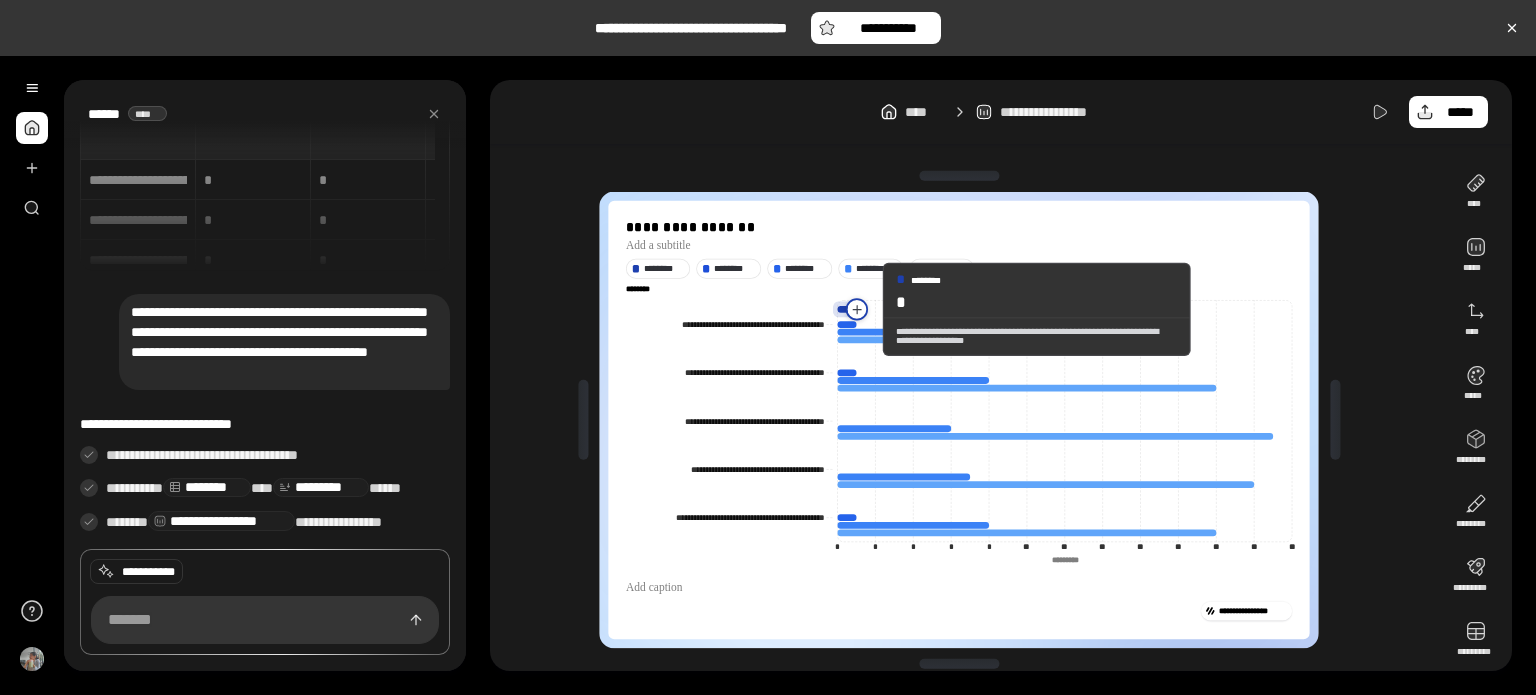drag, startPoint x: 837, startPoint y: 303, endPoint x: 865, endPoint y: 309, distance: 28.635643 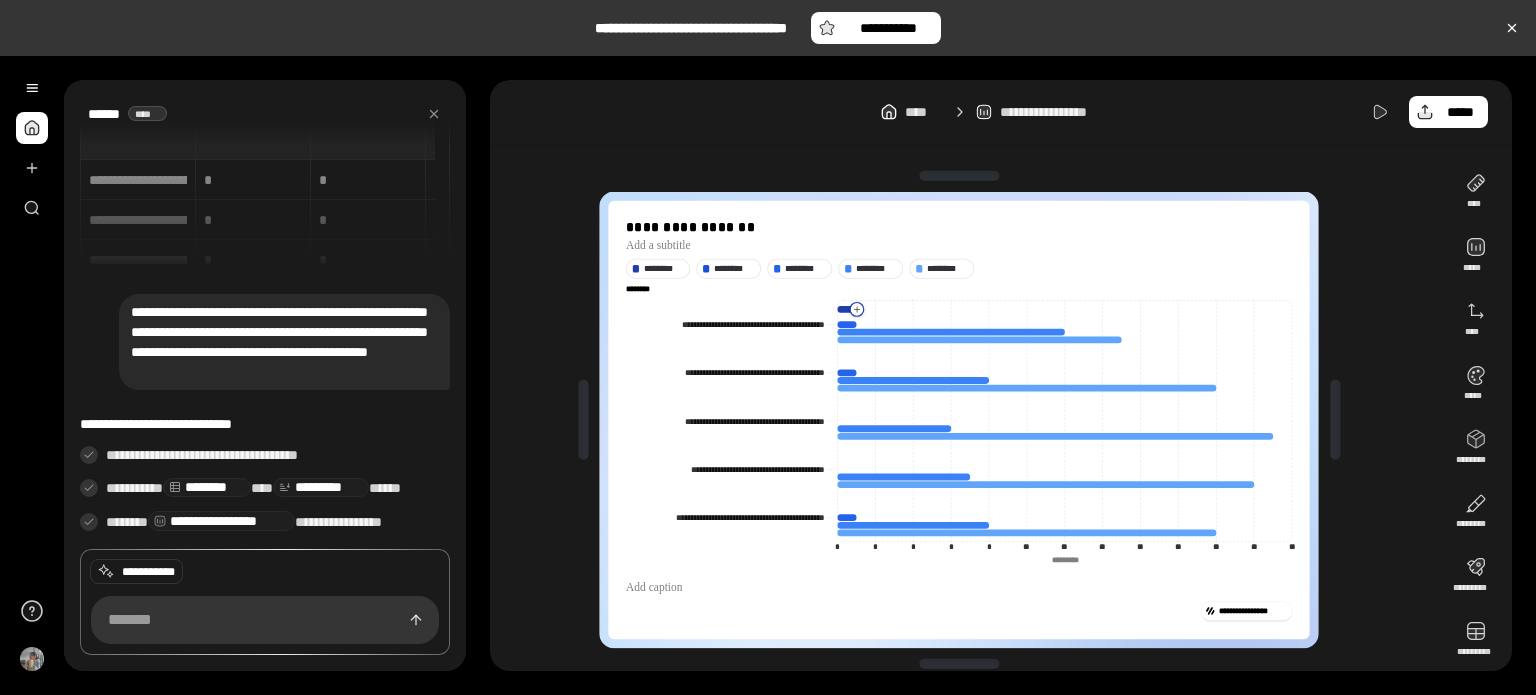 click on "**********" at bounding box center [959, 420] 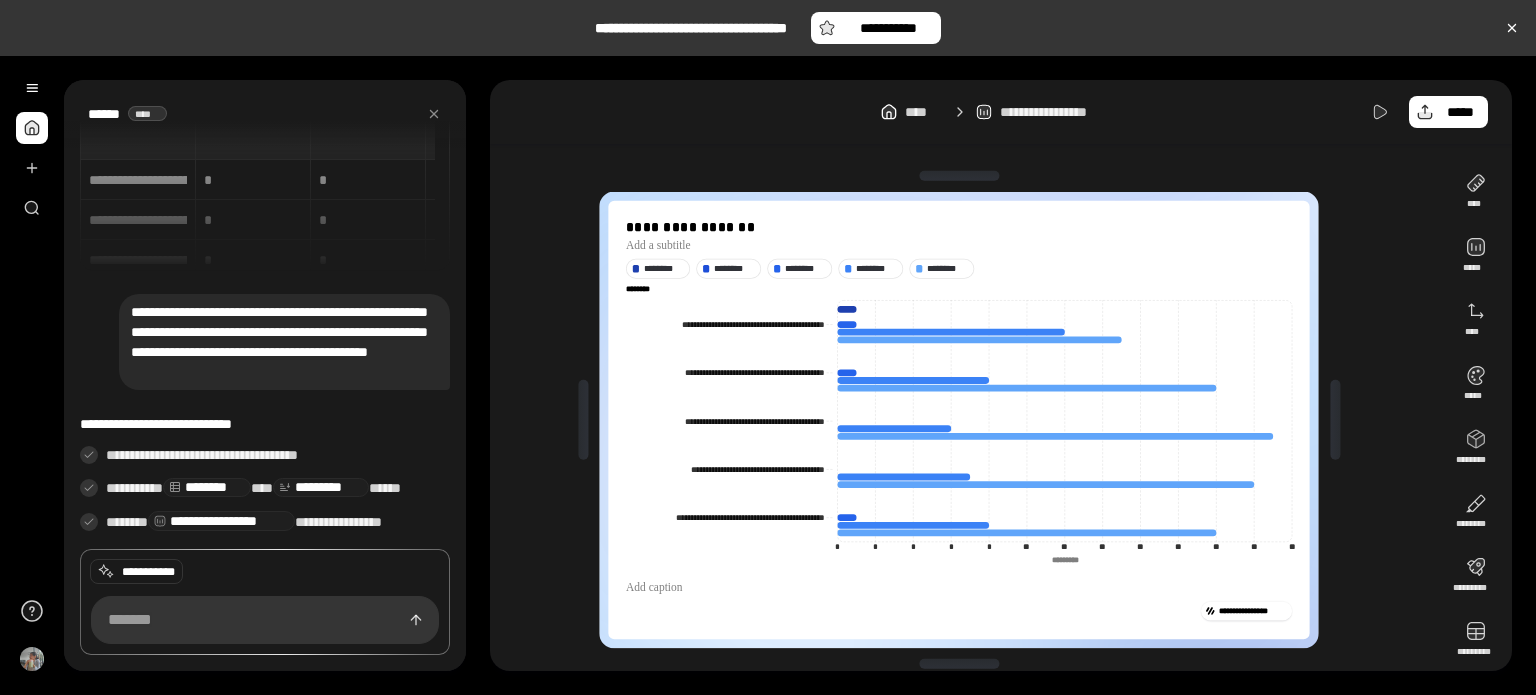 click on "**********" 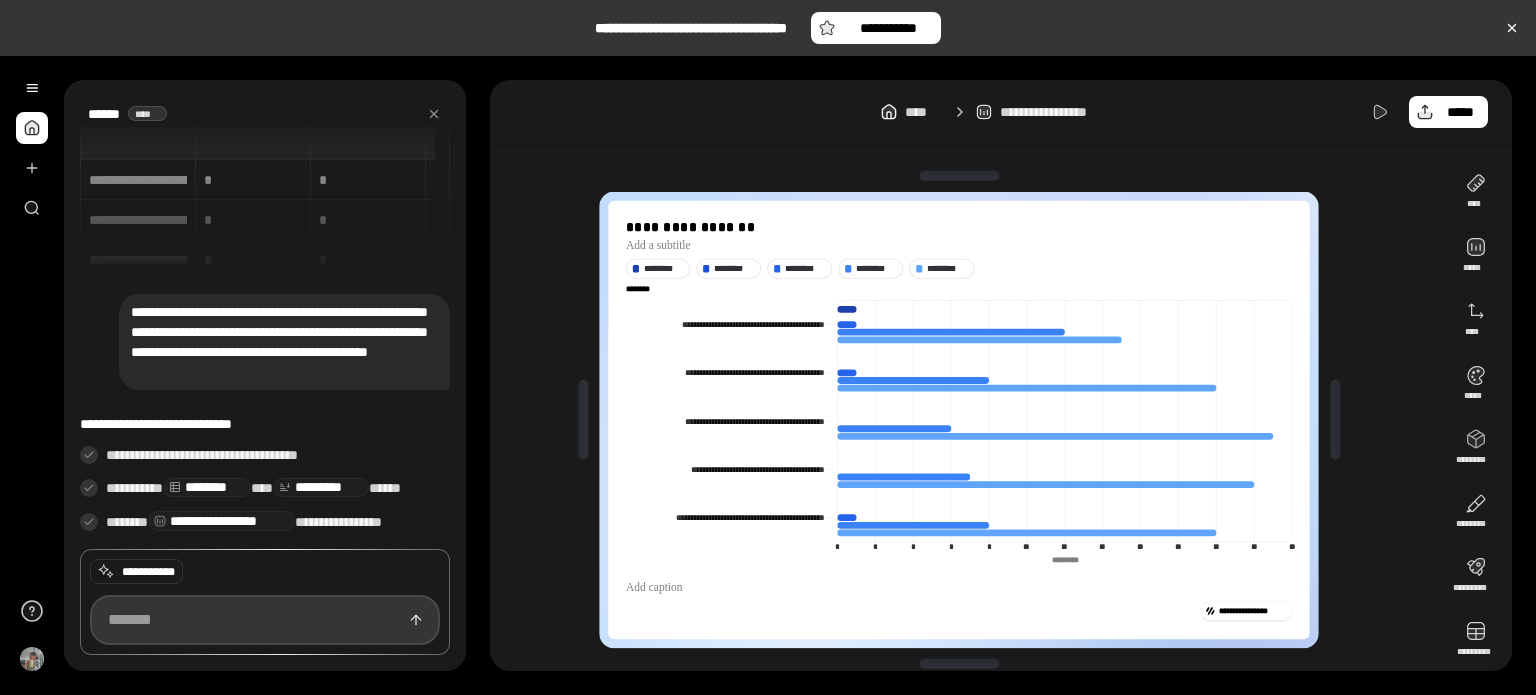 click at bounding box center (265, 620) 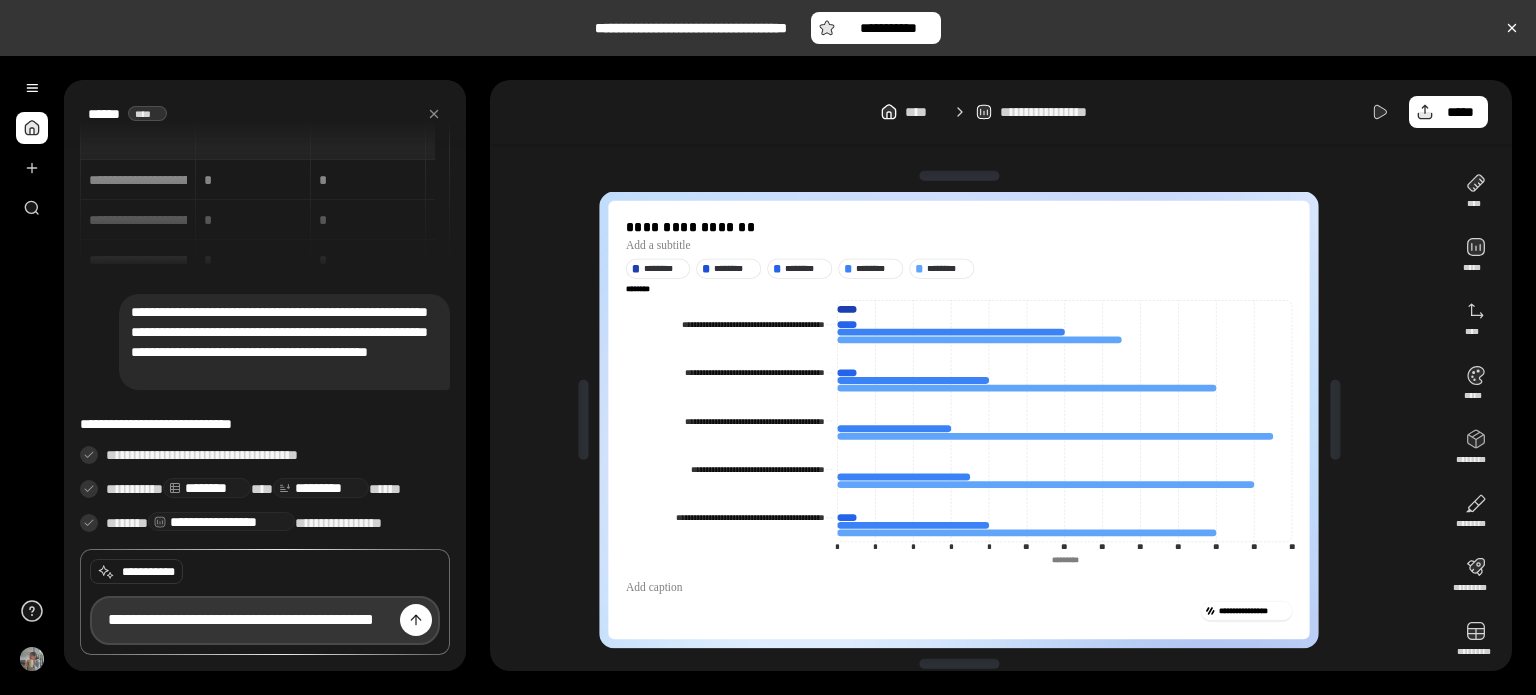 scroll, scrollTop: 0, scrollLeft: 54, axis: horizontal 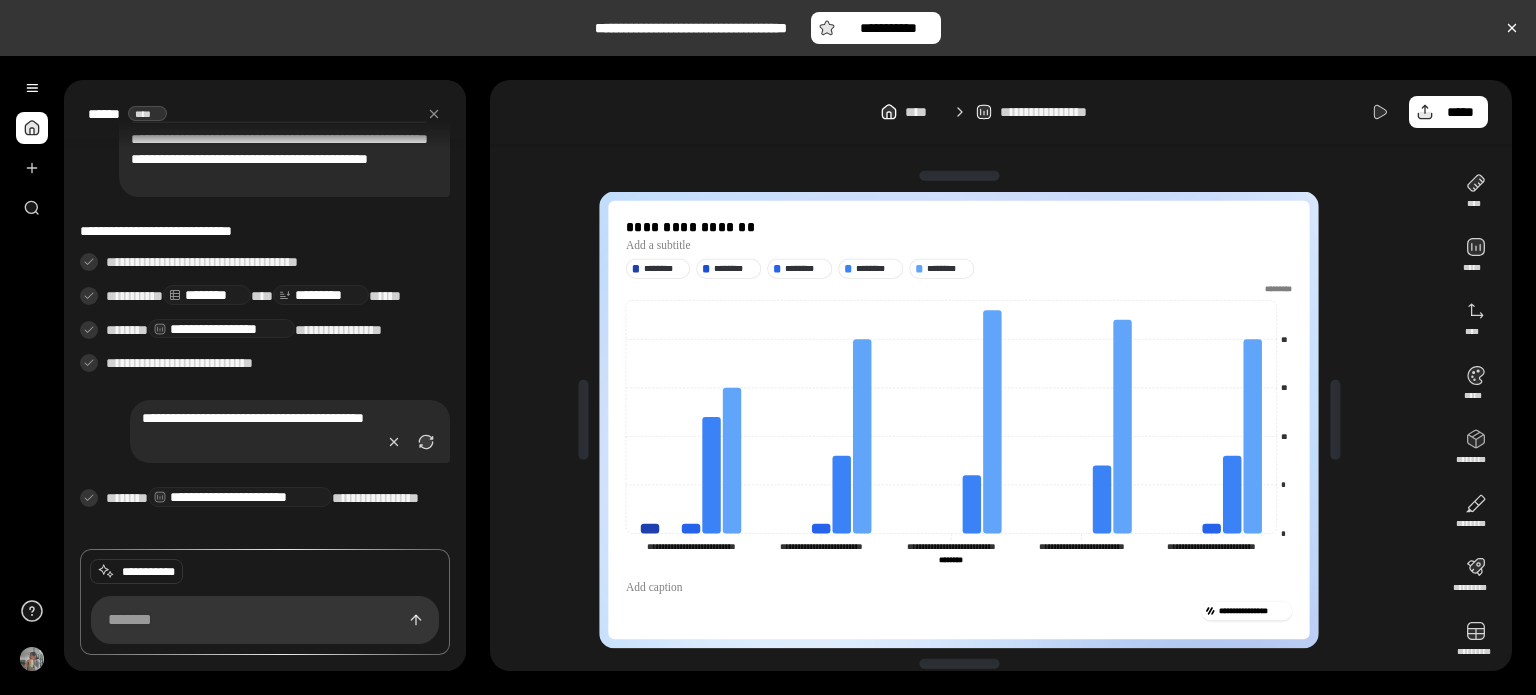 click on "**********" at bounding box center (284, 149) 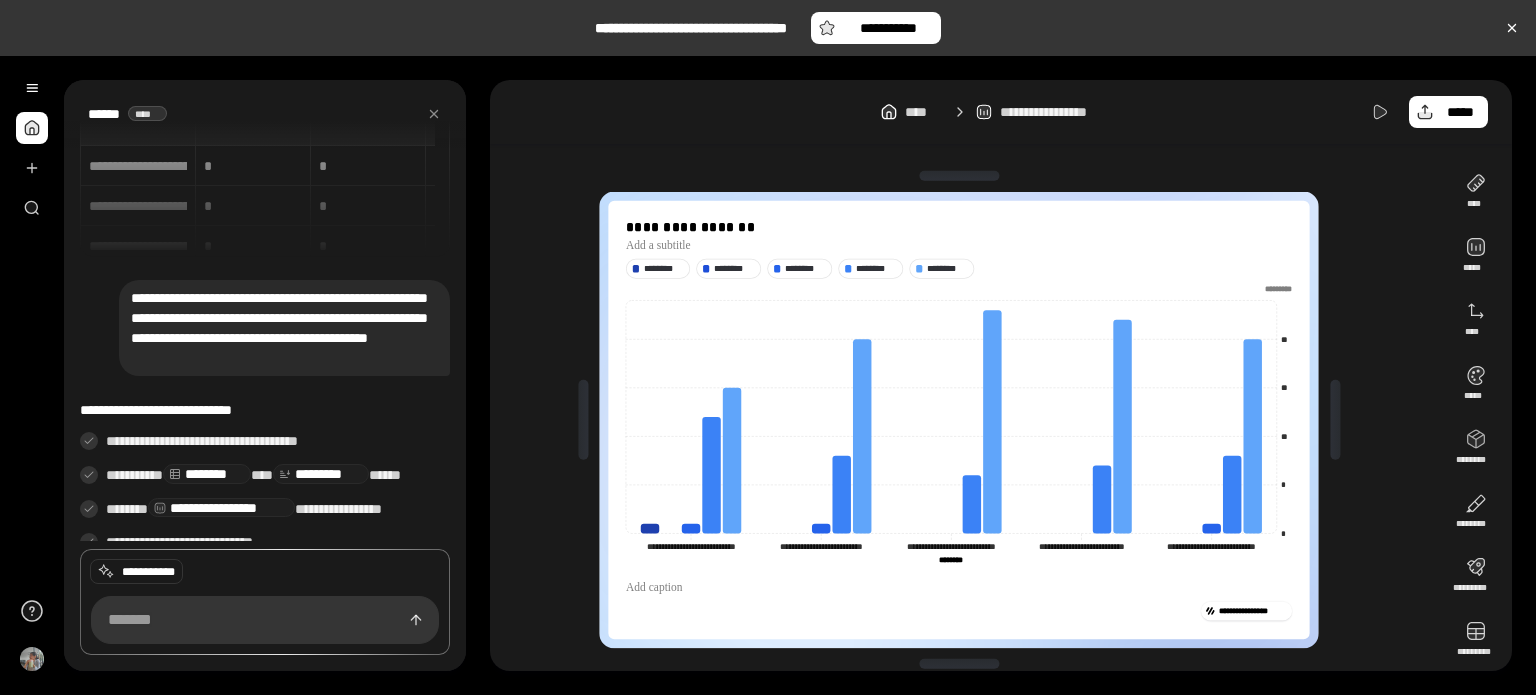scroll, scrollTop: 0, scrollLeft: 0, axis: both 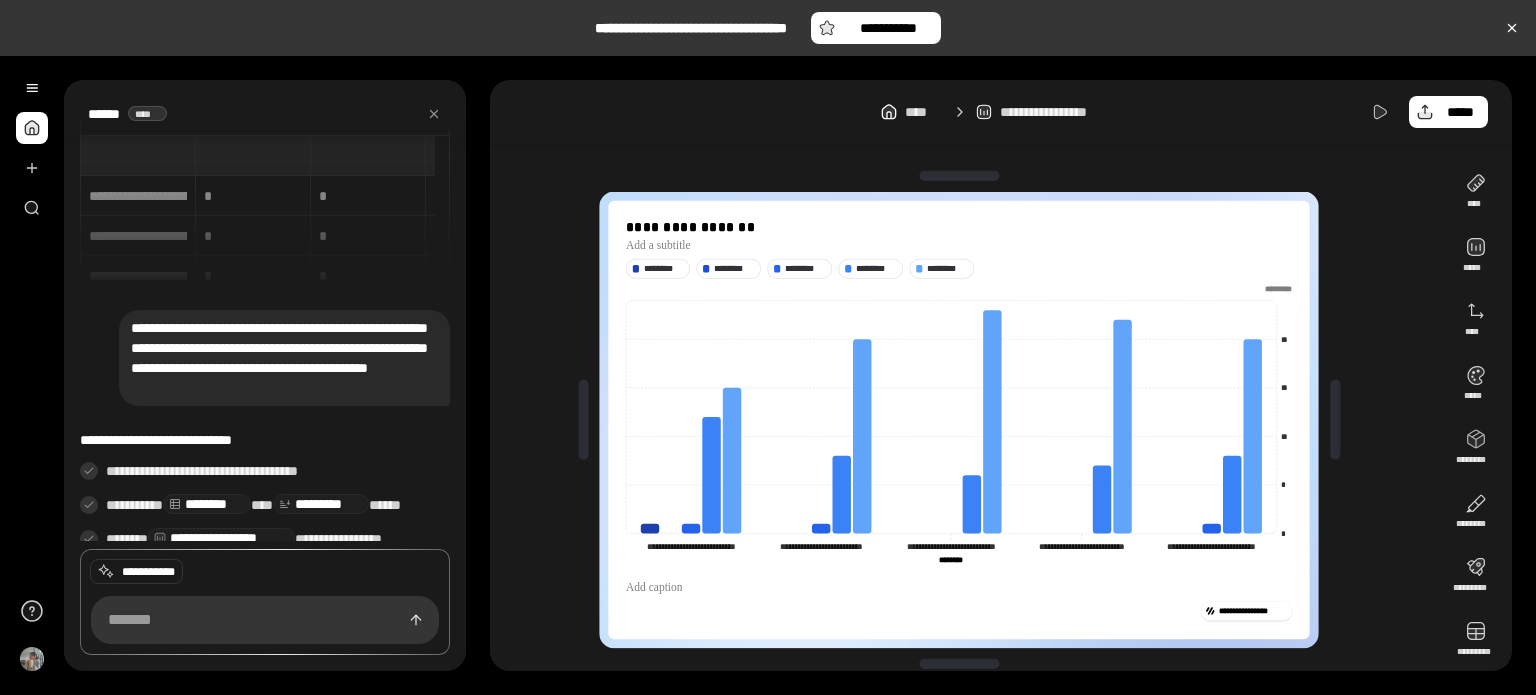 click on "**********" at bounding box center (284, 358) 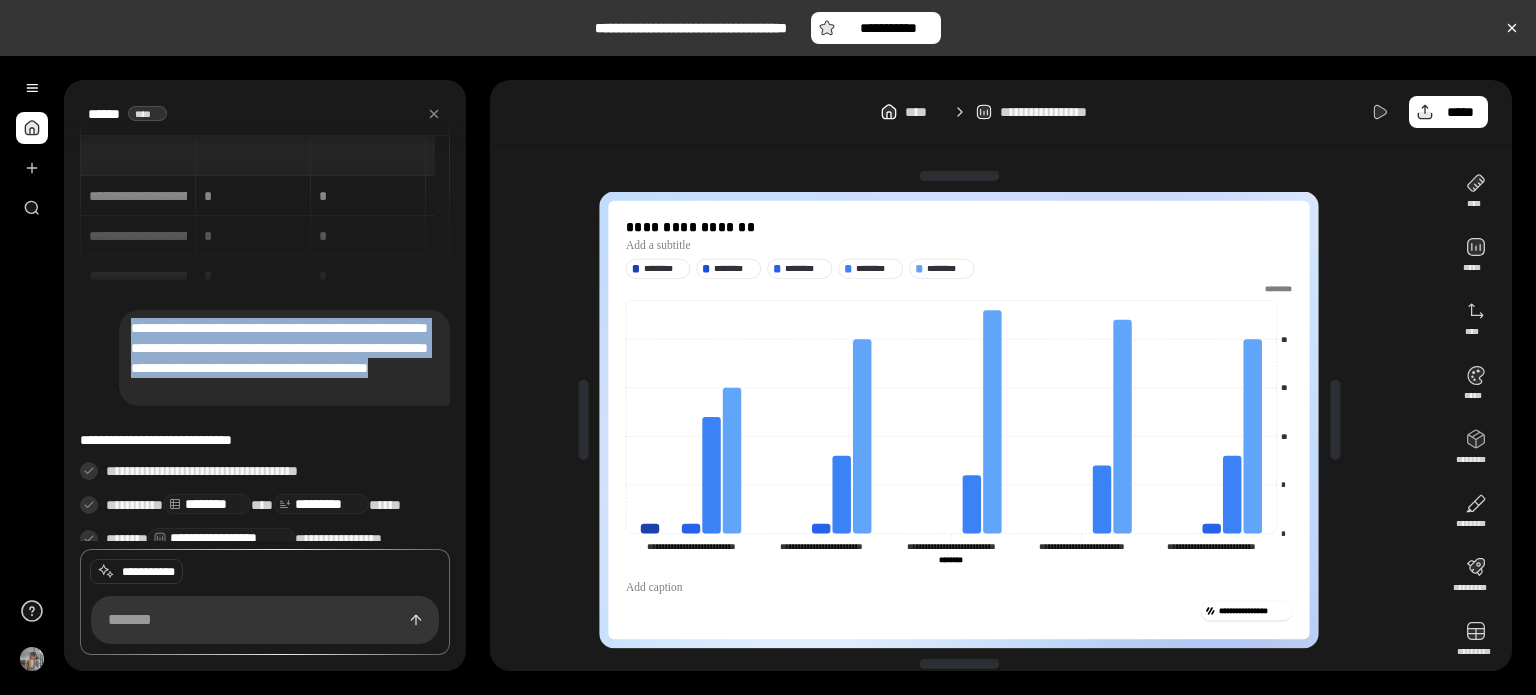 drag, startPoint x: 117, startPoint y: 317, endPoint x: 367, endPoint y: 382, distance: 258.31183 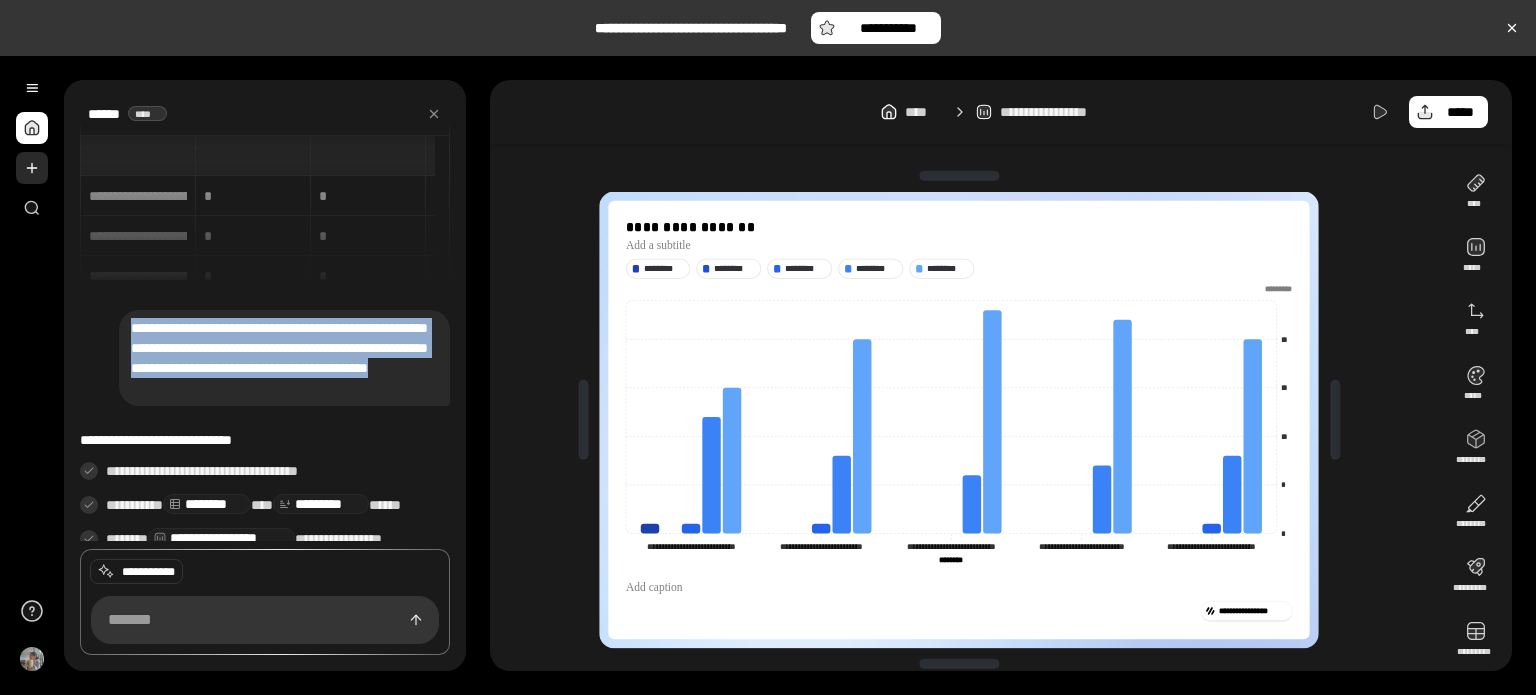 click at bounding box center [32, 168] 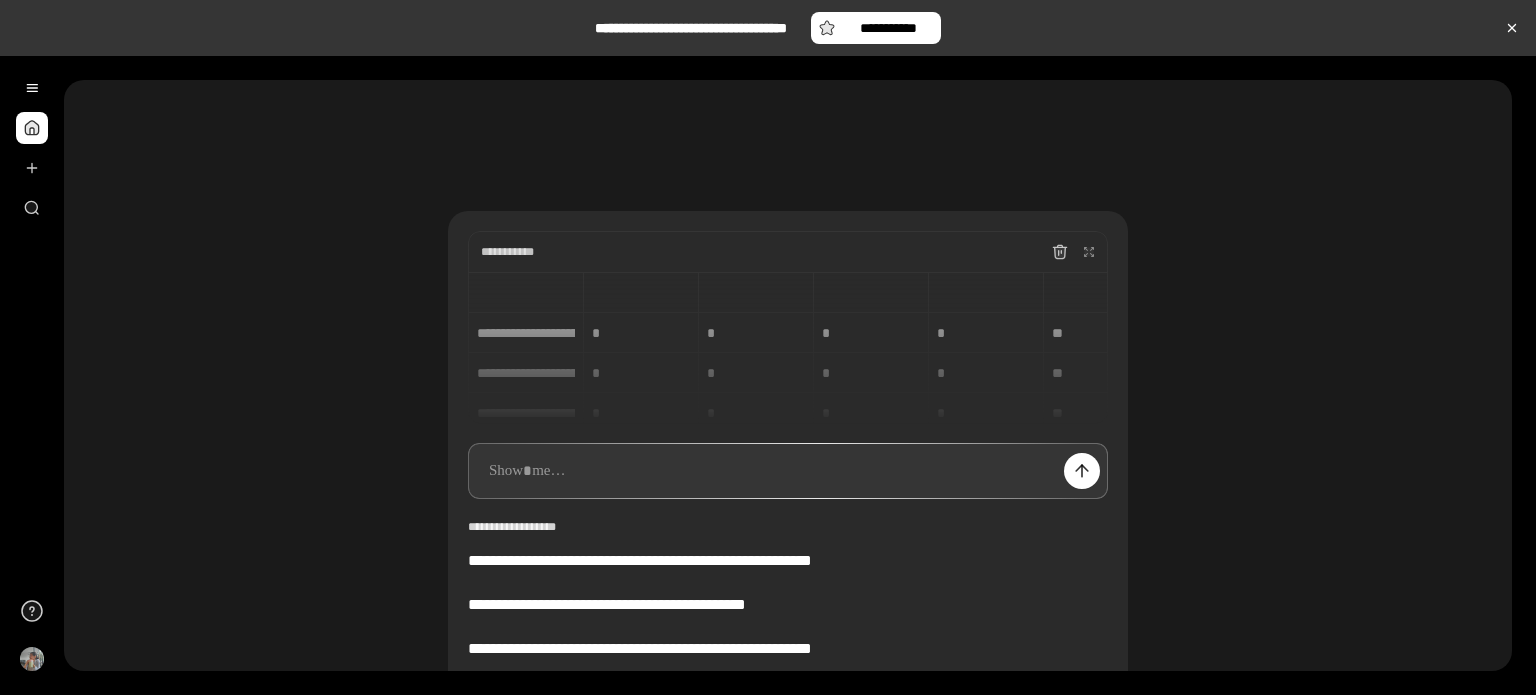 paste 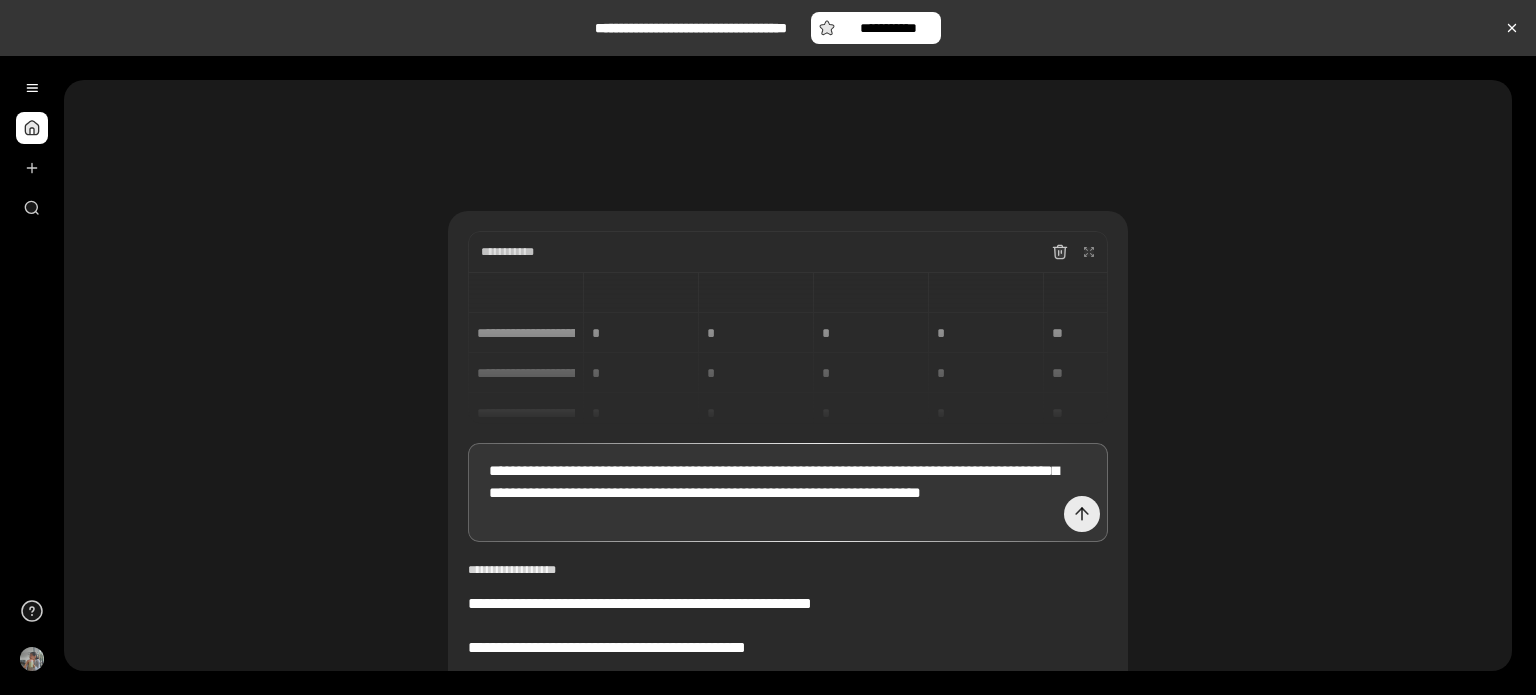 click at bounding box center [1082, 514] 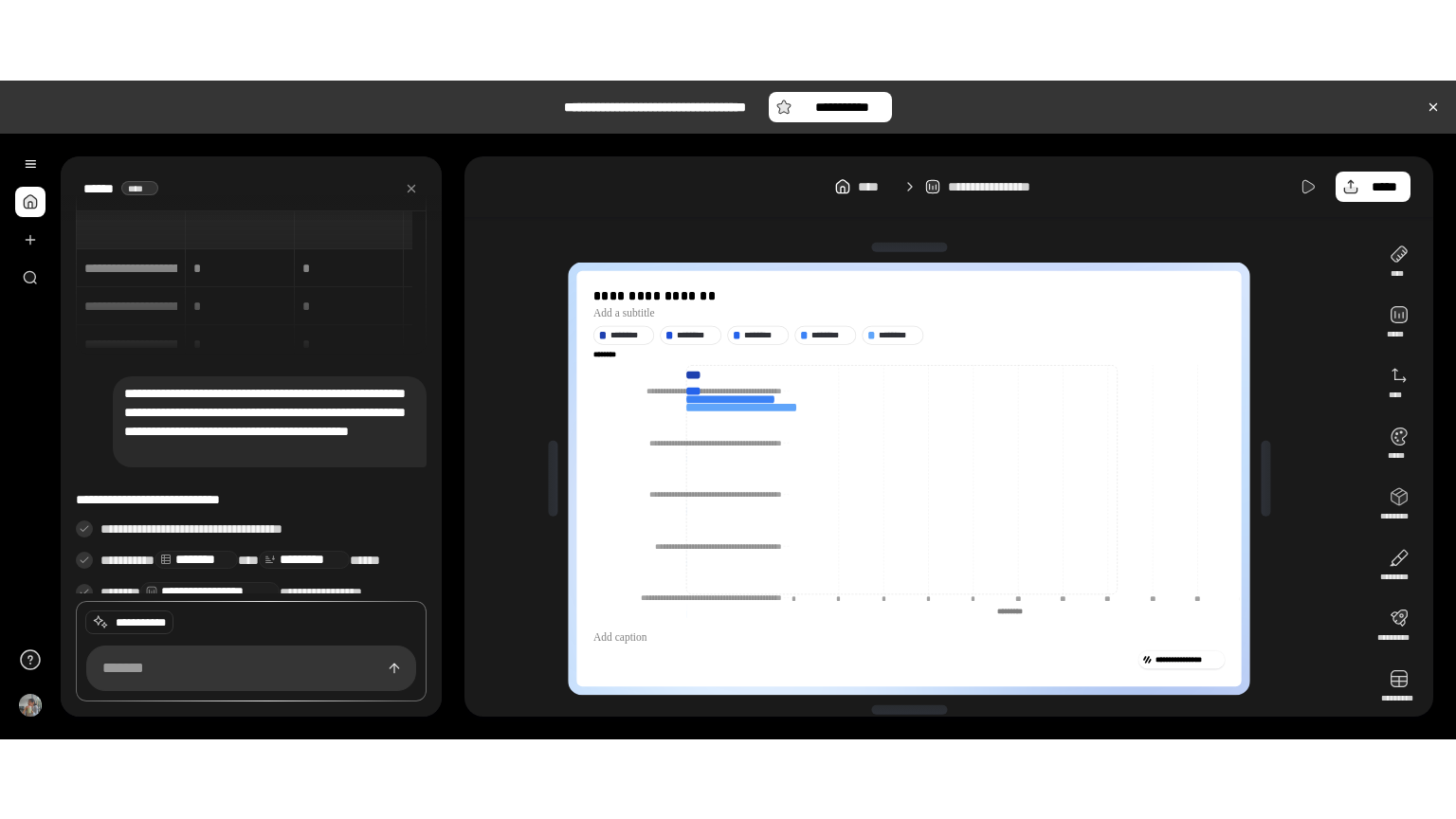 scroll, scrollTop: 17, scrollLeft: 0, axis: vertical 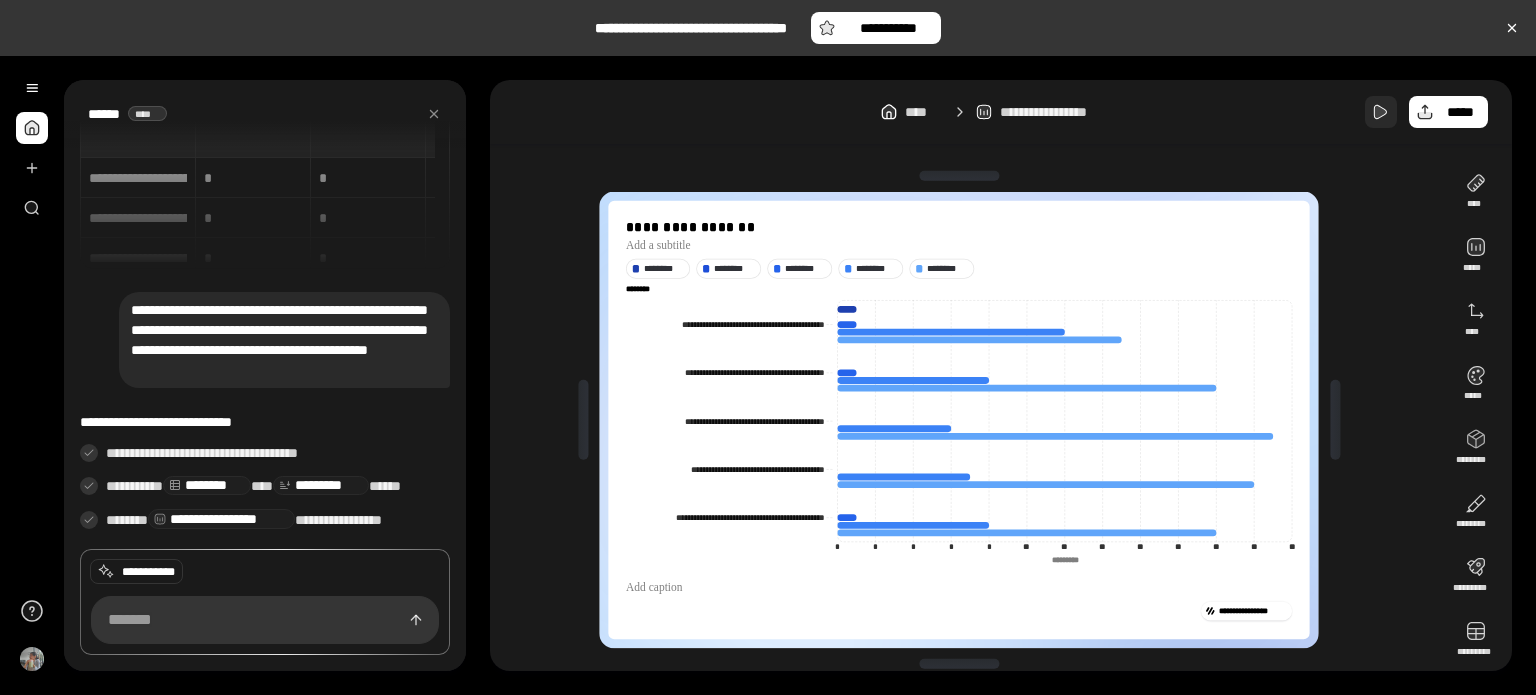 click at bounding box center (1381, 112) 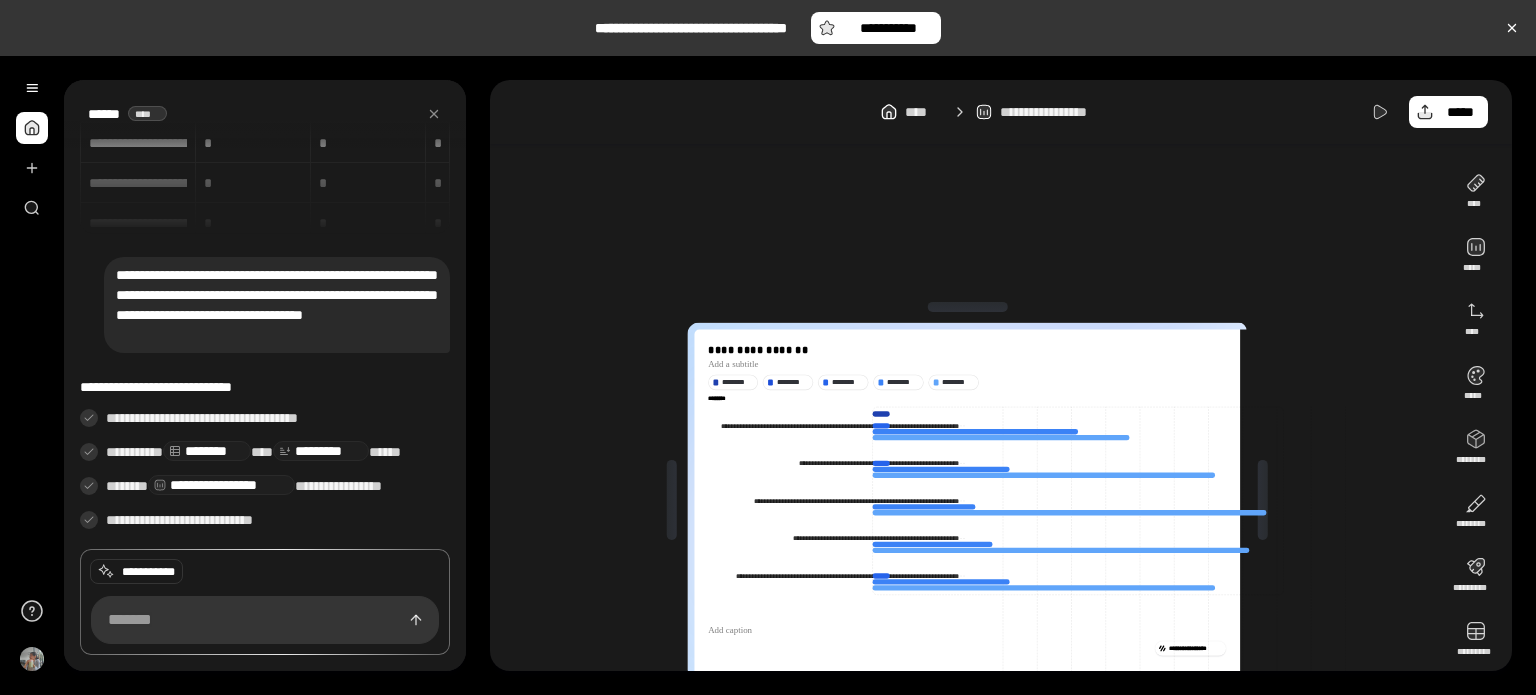 scroll, scrollTop: 0, scrollLeft: 0, axis: both 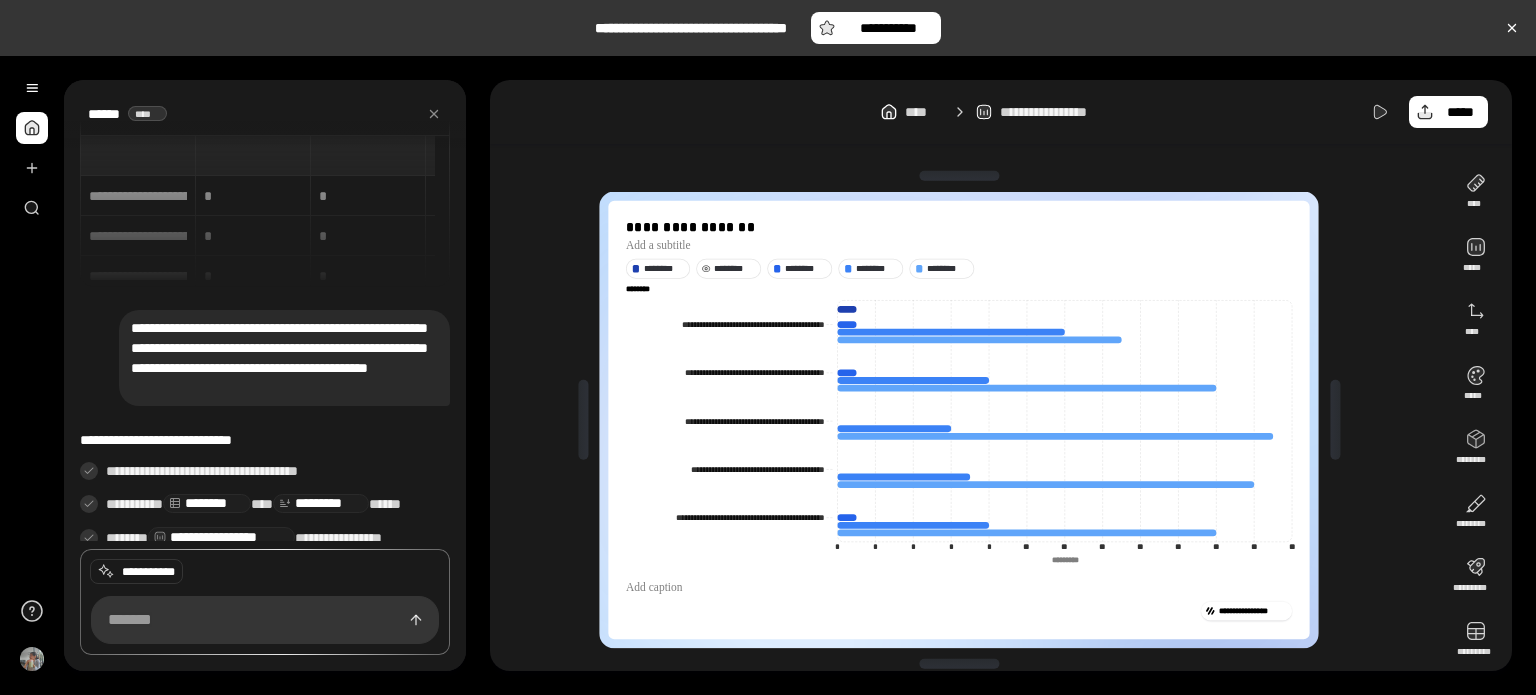 click 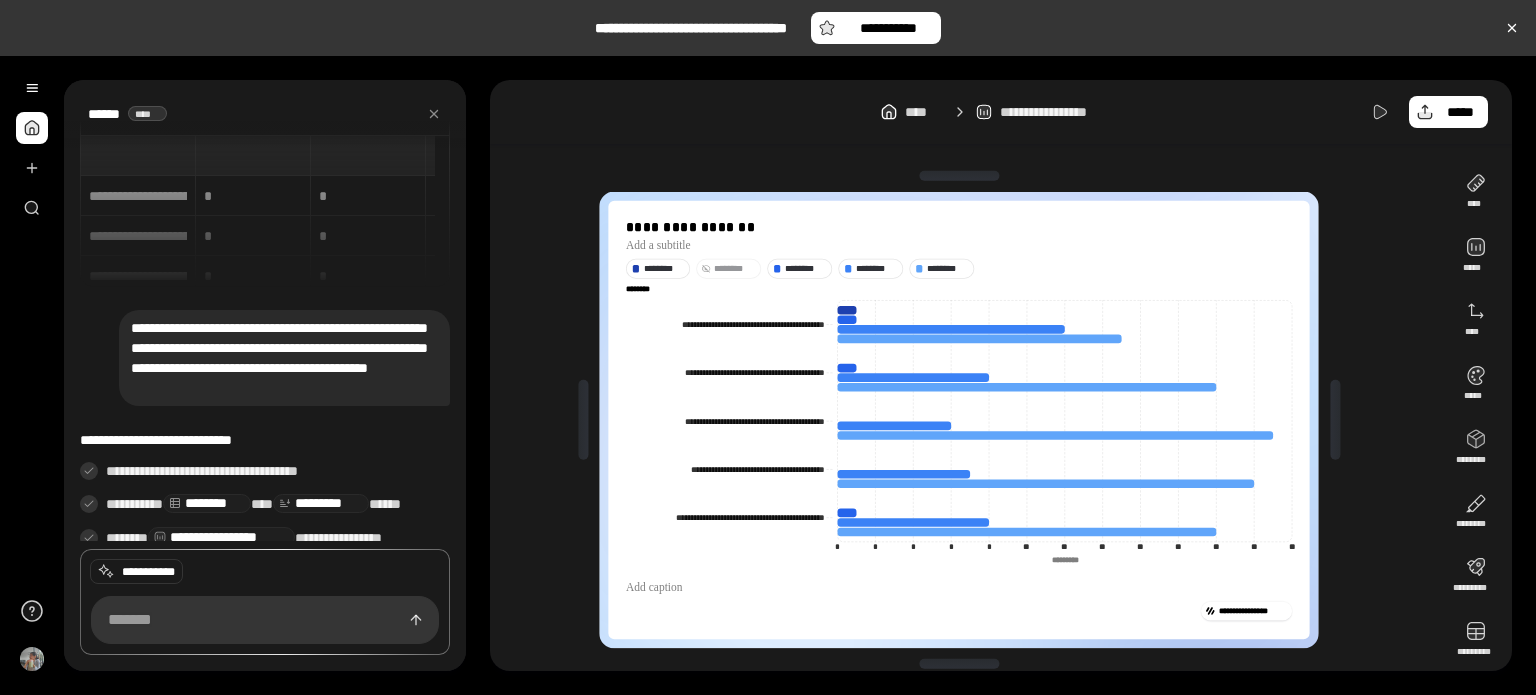 click 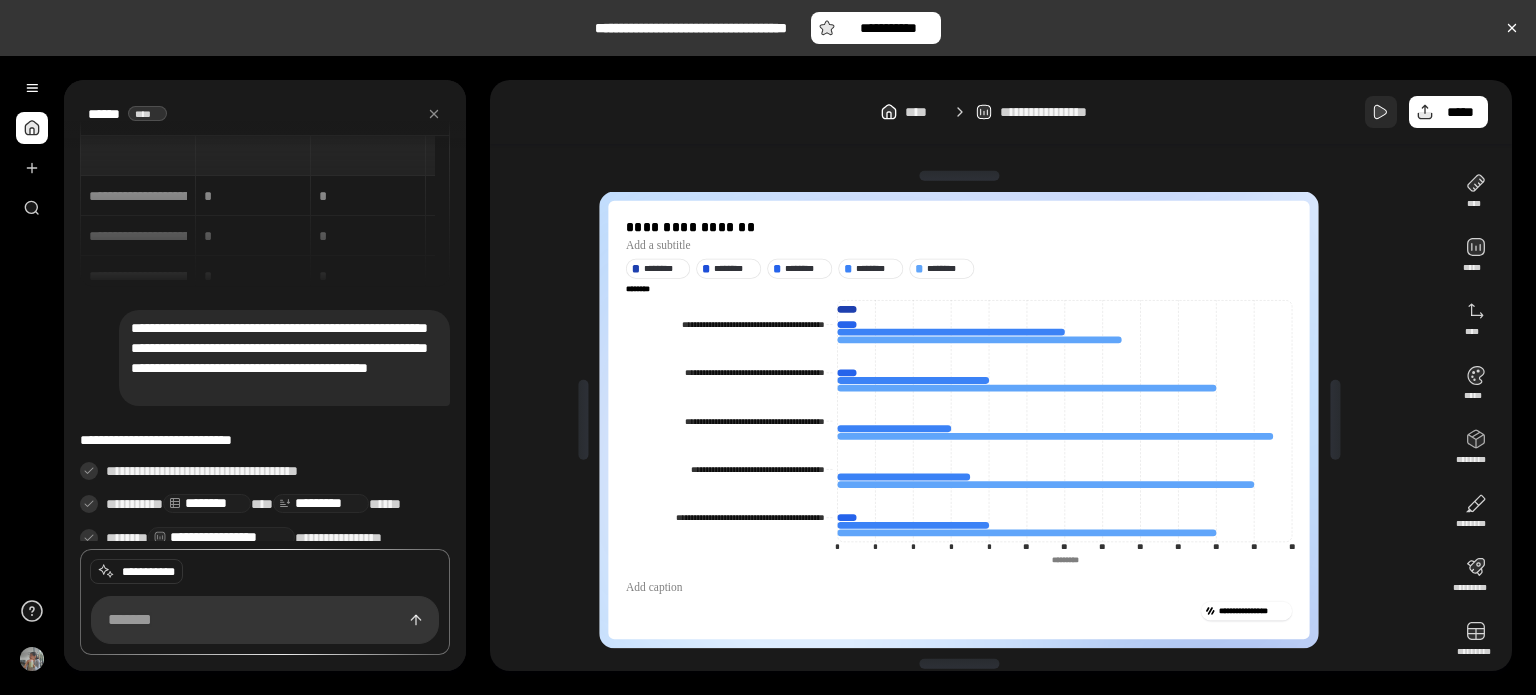 click at bounding box center [1381, 112] 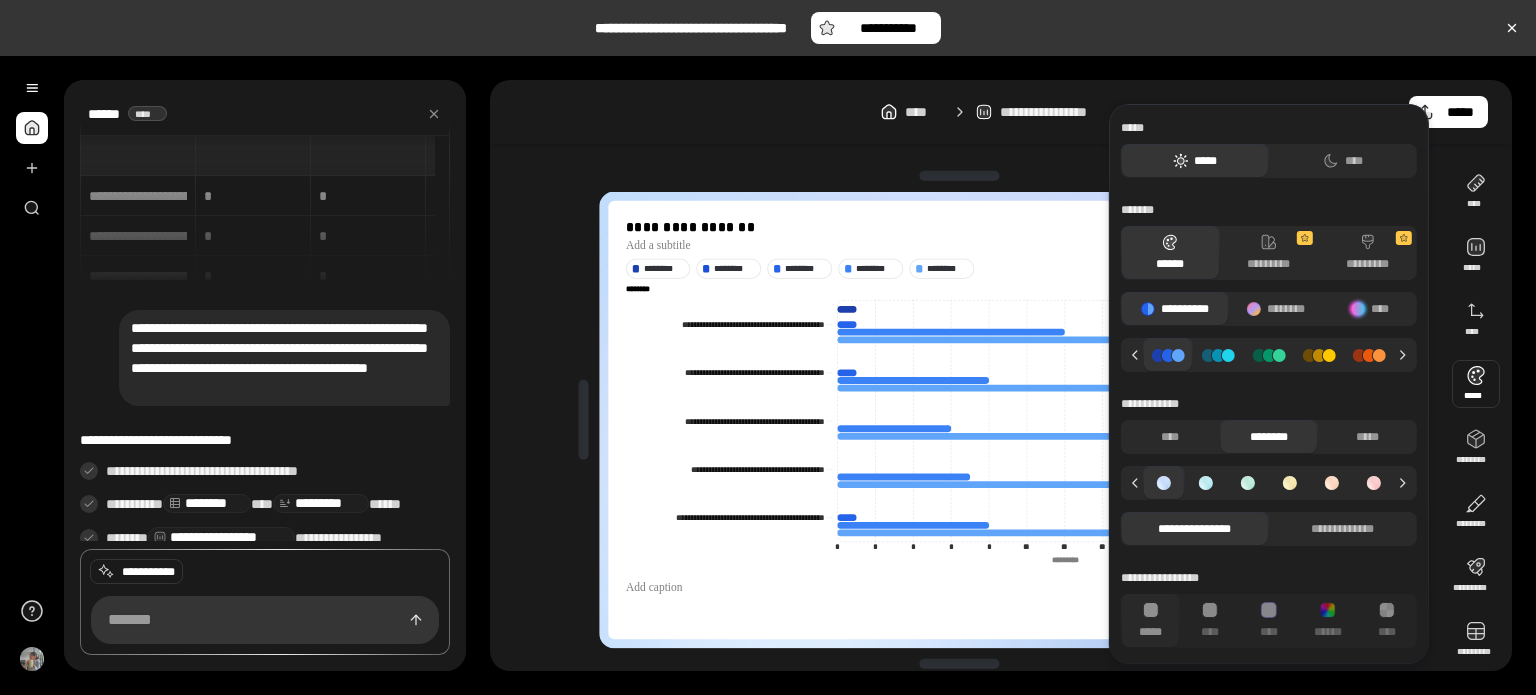 click at bounding box center (1476, 384) 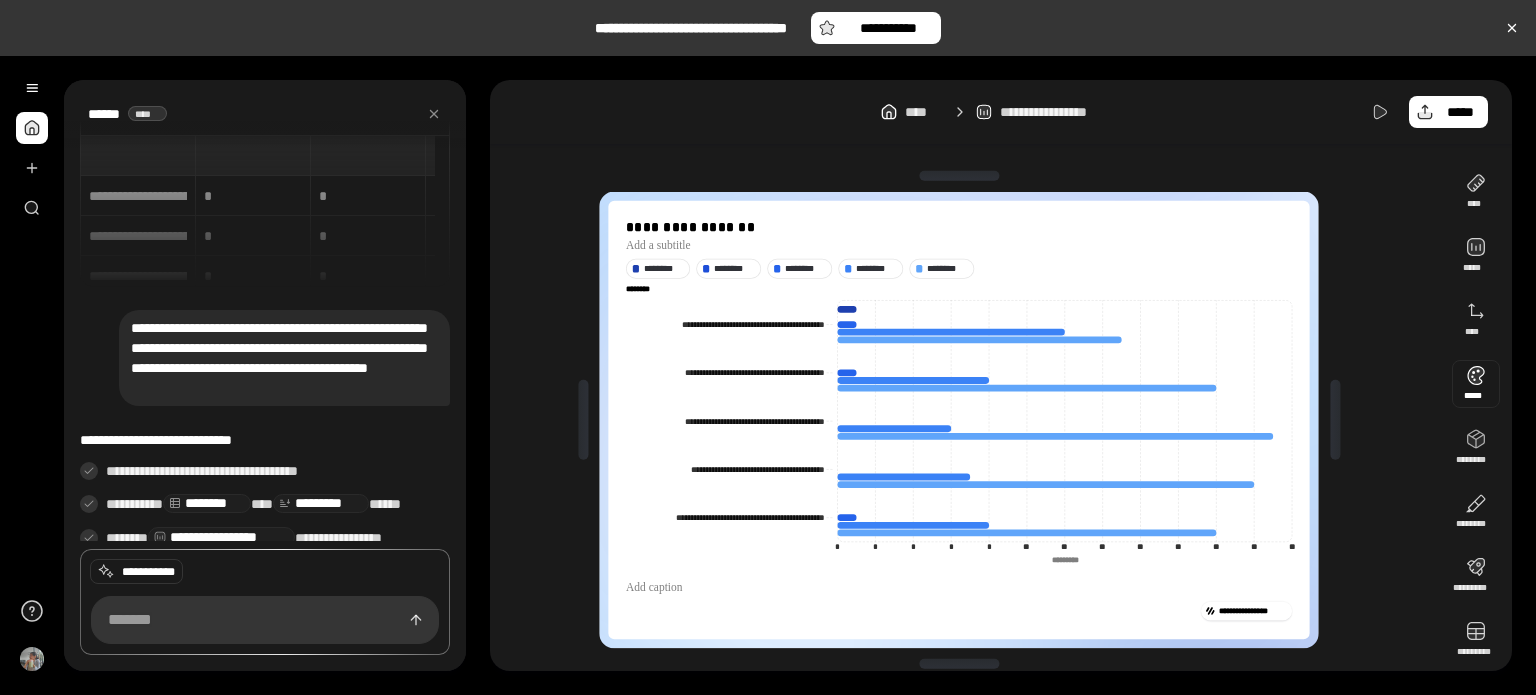 click at bounding box center [1476, 384] 